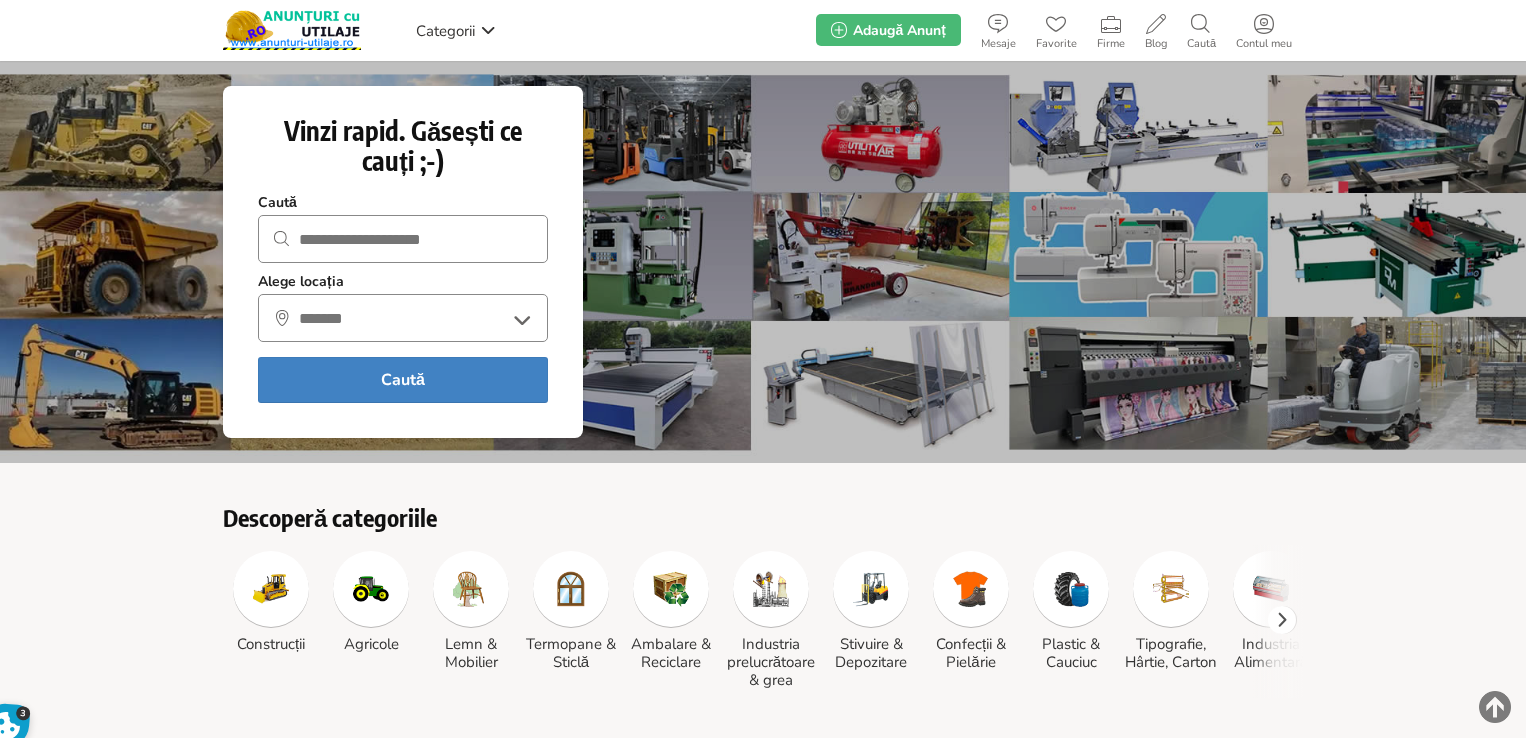 scroll, scrollTop: 0, scrollLeft: 0, axis: both 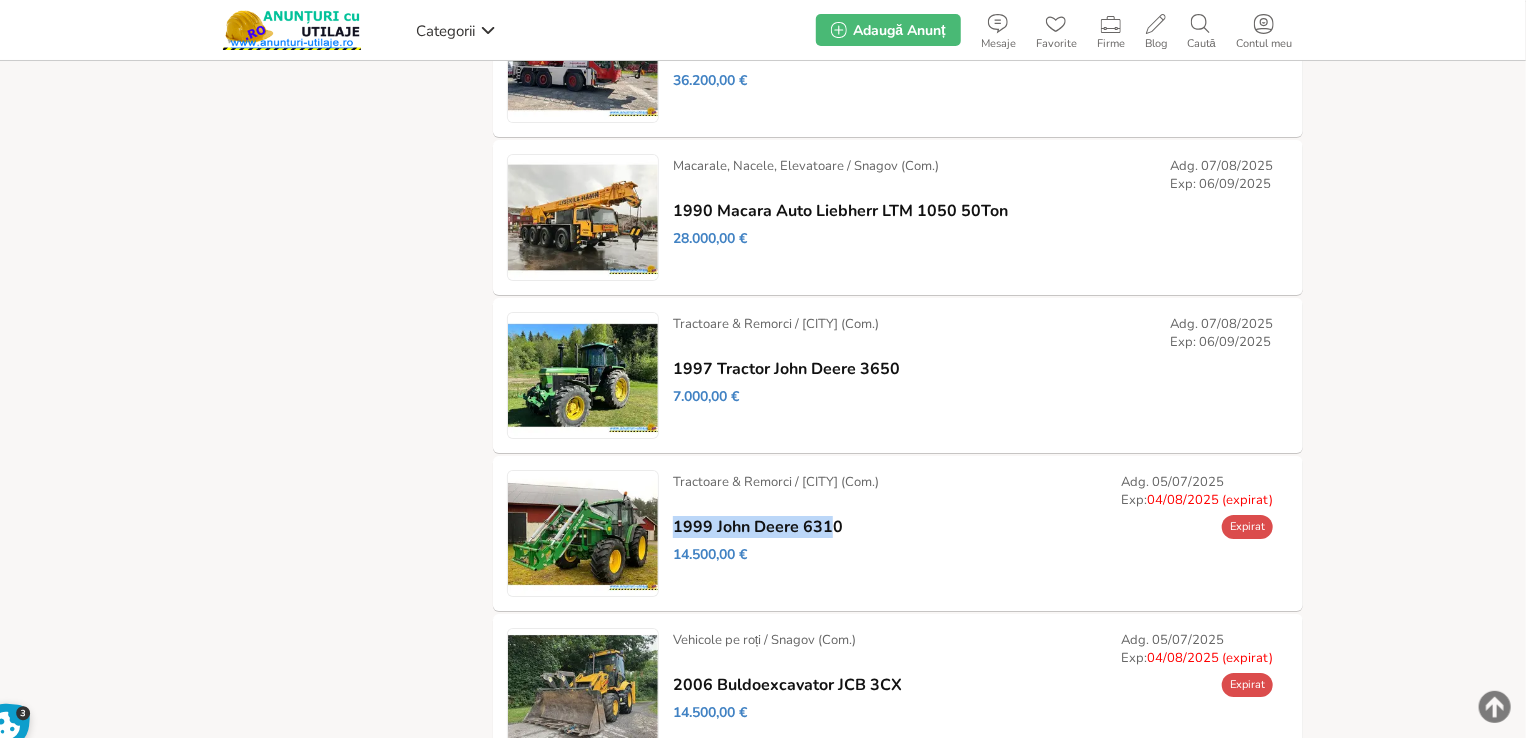 drag, startPoint x: 856, startPoint y: 526, endPoint x: 835, endPoint y: 527, distance: 21.023796 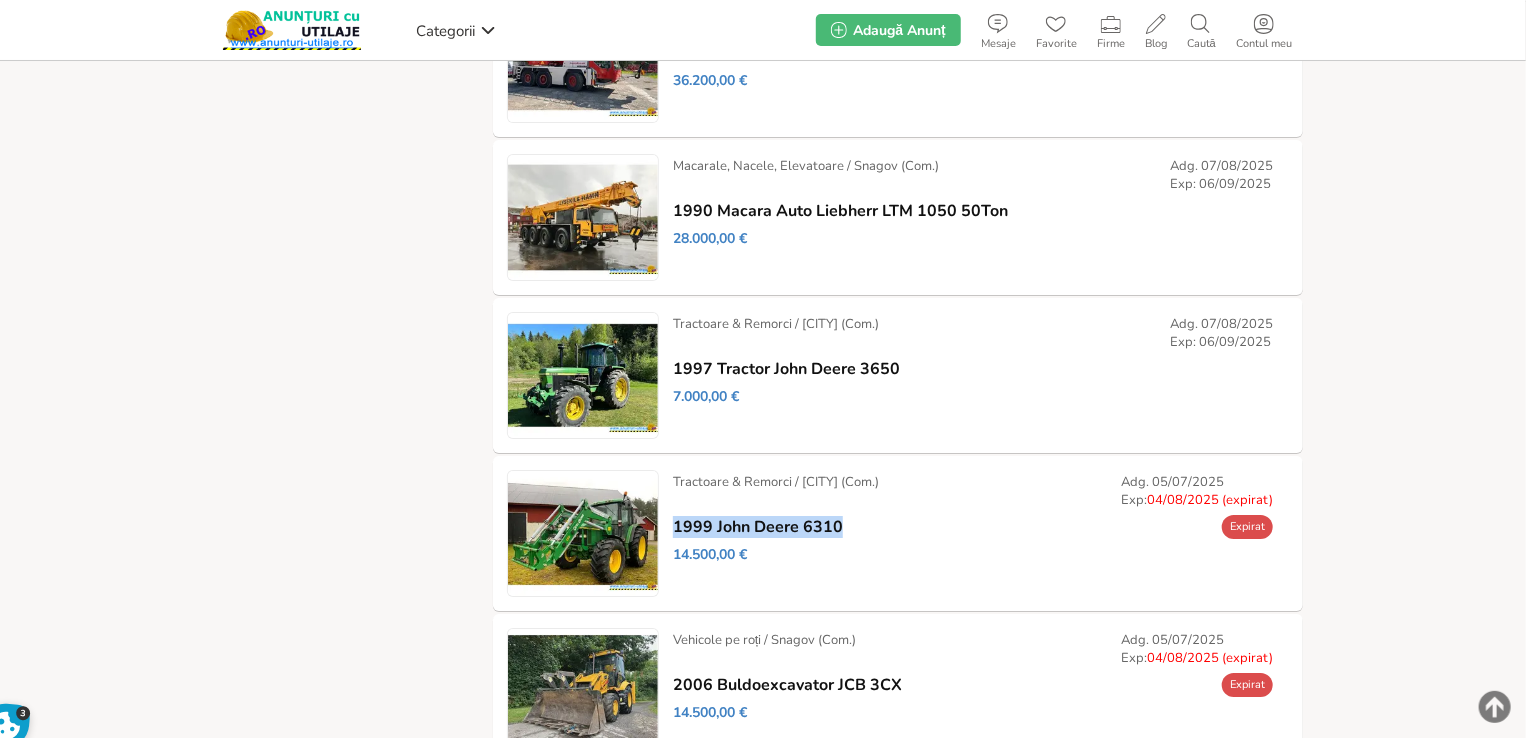 drag, startPoint x: 850, startPoint y: 518, endPoint x: 838, endPoint y: 527, distance: 15 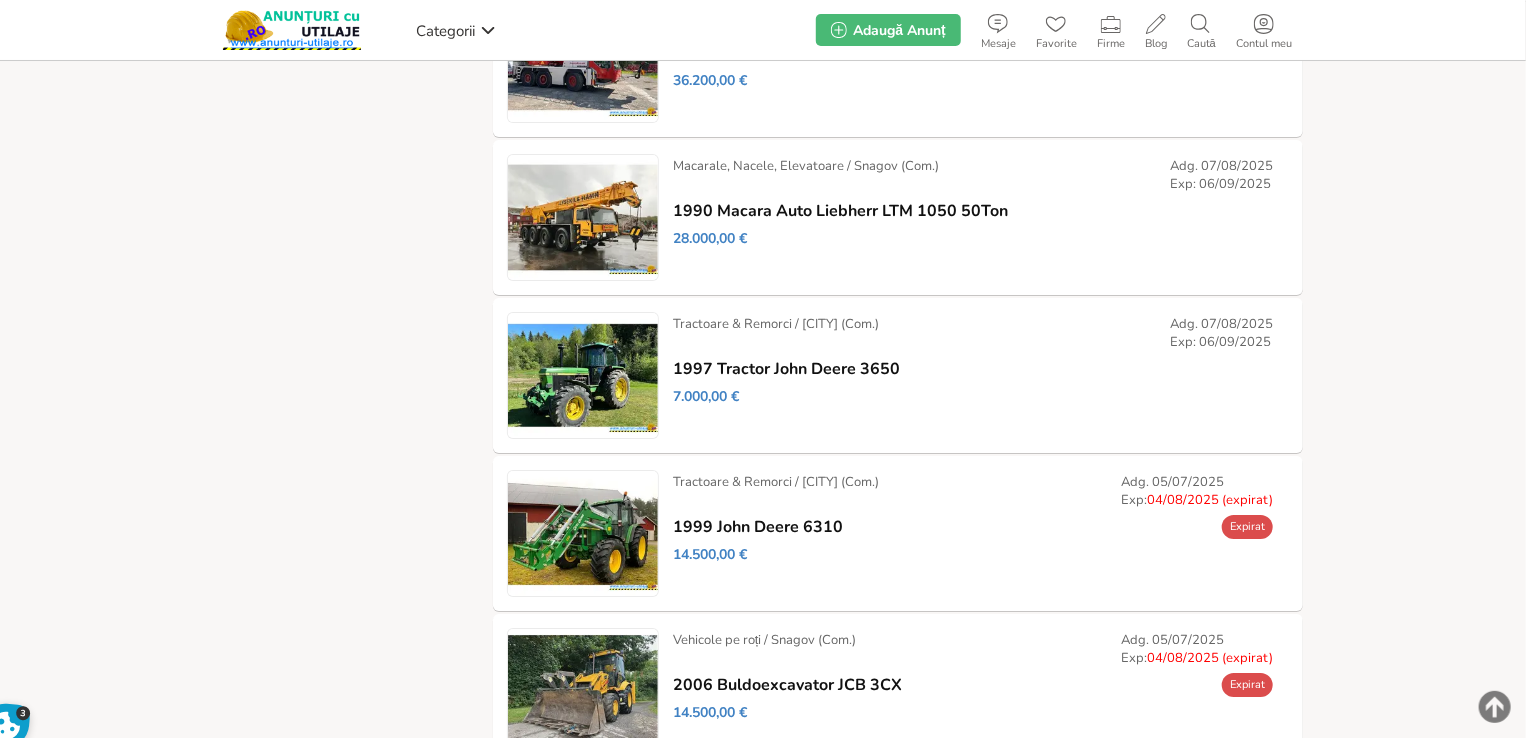 click on "Anunturi-Utilaje.RO
>  Cont
>  Anunțurile mele
Anunțurile mele Alerte Profilul meu Profil public  Promovare  Șterge contul Comentarii primite Comentarii făcute  Profil Business  Facturi  Evaluări  Mesaje 0 Anunțuri favorite
Abonamente premium și limite de cont Anunț General (membrii Premium îl pot ignora): există o limită de cont pentru membrii standard (fără abonament) conform căreia poți avea până la 50 anunțuri live in orice moment. Dacă ai nevoie de mai multe, poți deveni membru premium (accesezi meniul  "PROMOVARE" ) pentru a debloca beneficii suplimentare. Acum, ai 21 anunțuri active din limita ta de 50 anunțuri (publicate in 30 zile). Detalii poți citi în pagina de  Întrebări și Răspunsuri (FAQ)  sau  Abonamente Premium . Poți închide cu "X" acest mesaj și nu îl vei mai vedea. Cumpără
Toate anunțurile
29 anunțuri
Anunțuri active" at bounding box center (763, -1085) 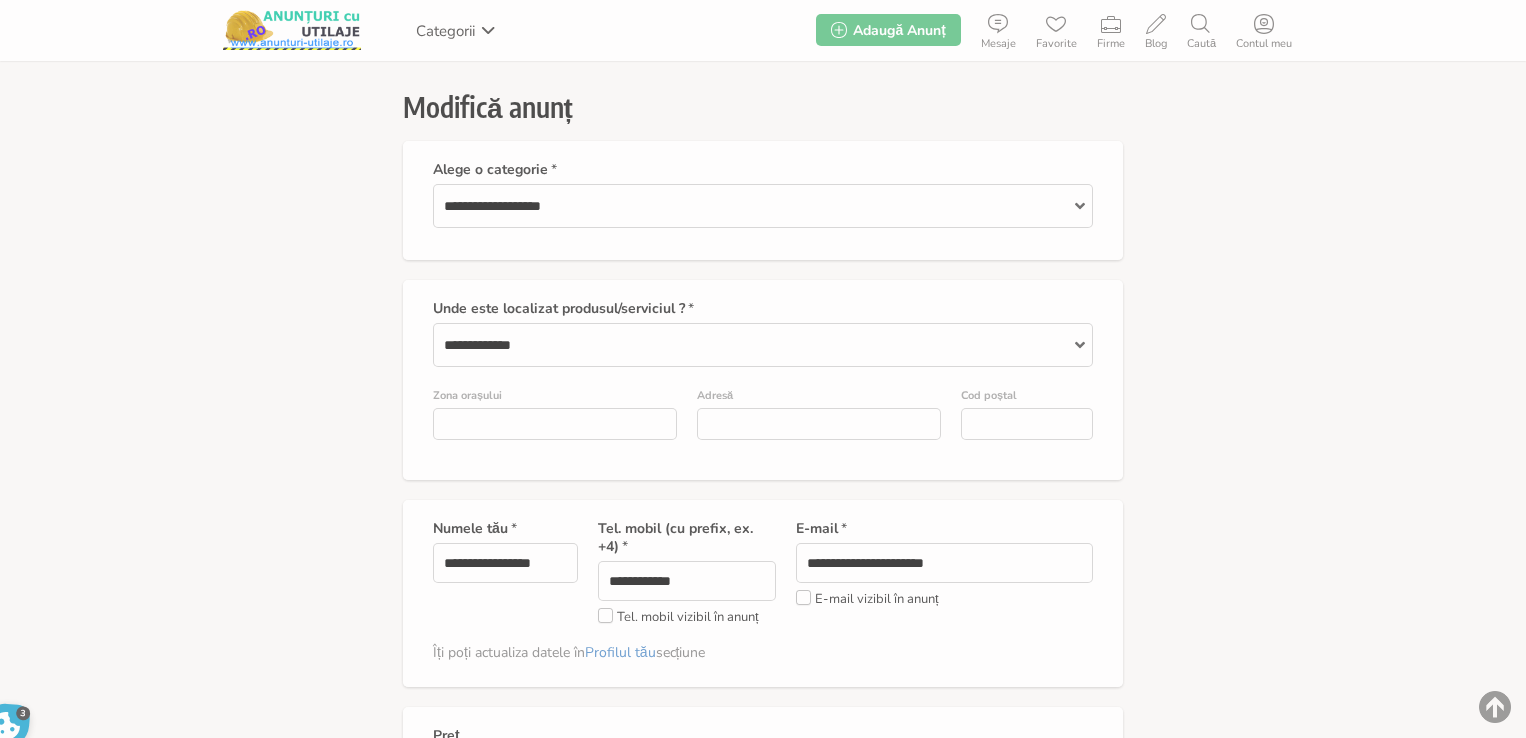 scroll, scrollTop: 0, scrollLeft: 0, axis: both 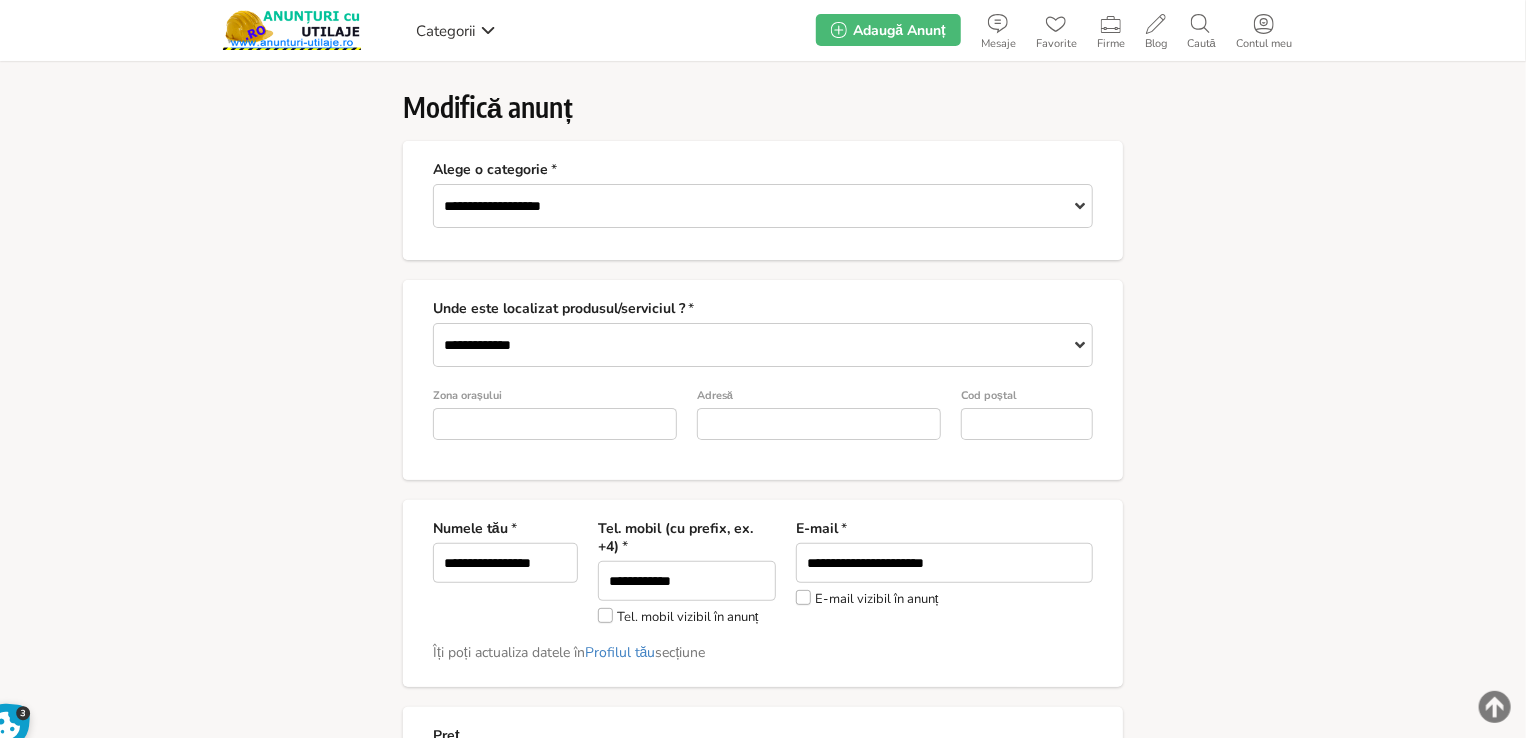 drag, startPoint x: 0, startPoint y: 299, endPoint x: 21, endPoint y: 285, distance: 25.23886 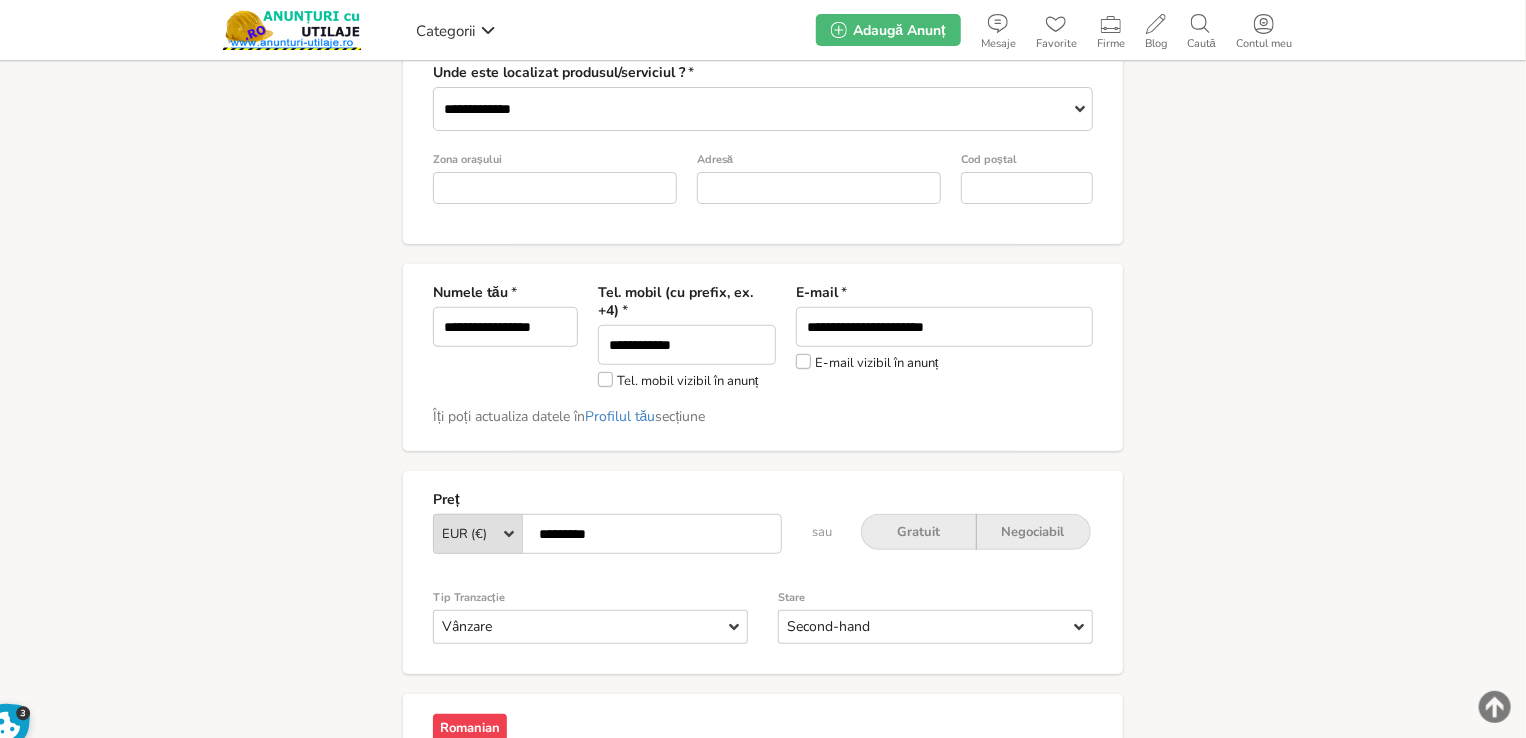 scroll, scrollTop: 300, scrollLeft: 0, axis: vertical 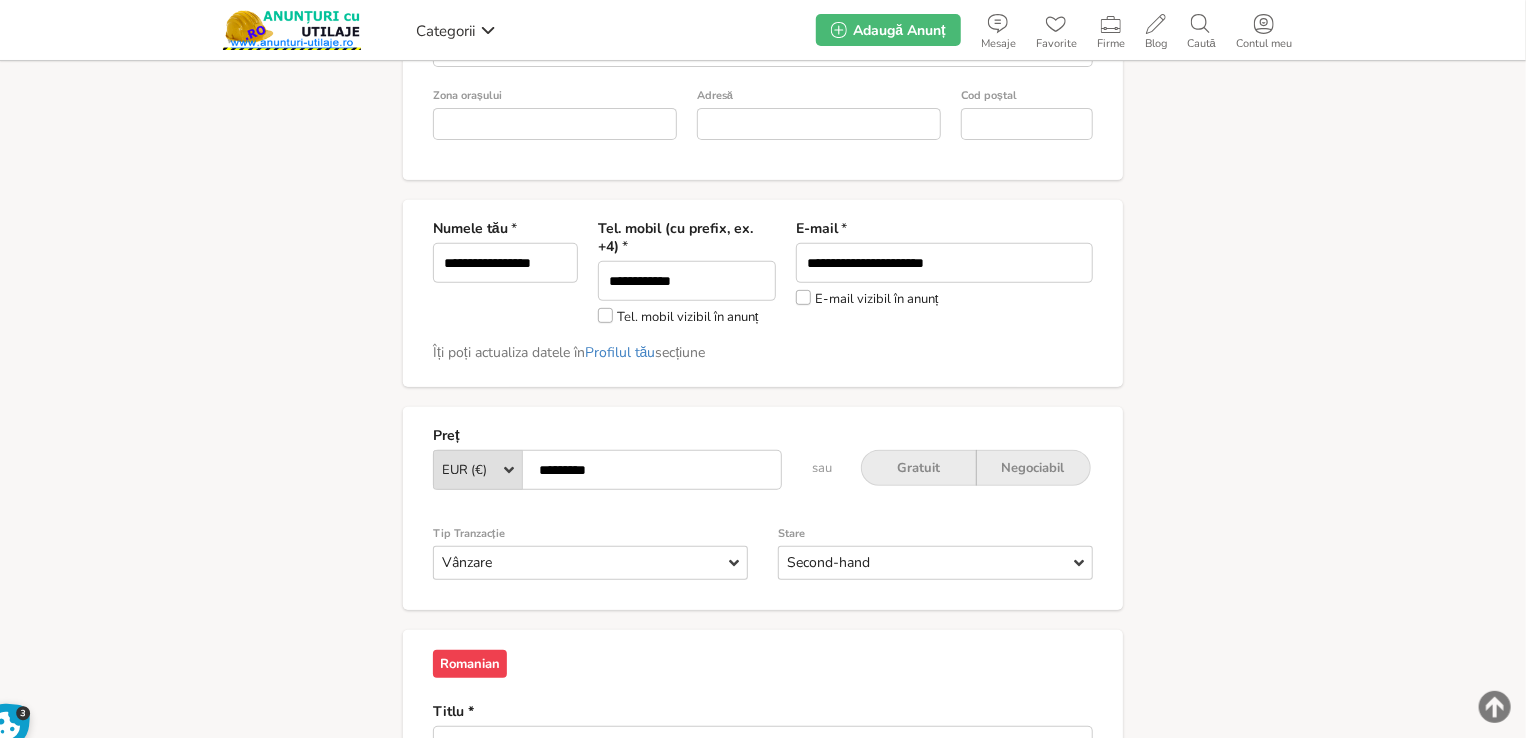 click on "Tel. mobil vizibil în anunț" at bounding box center [678, 316] 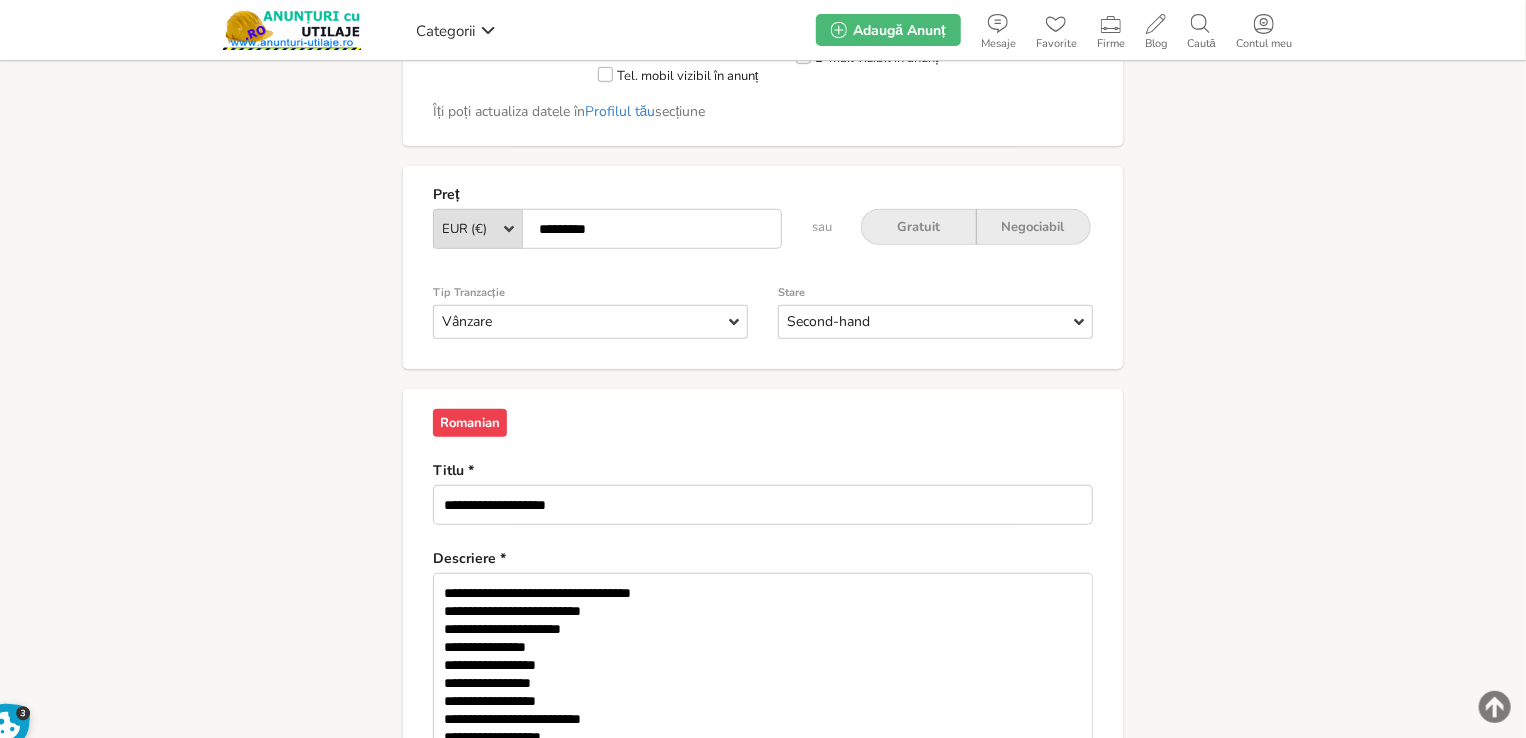 scroll, scrollTop: 800, scrollLeft: 0, axis: vertical 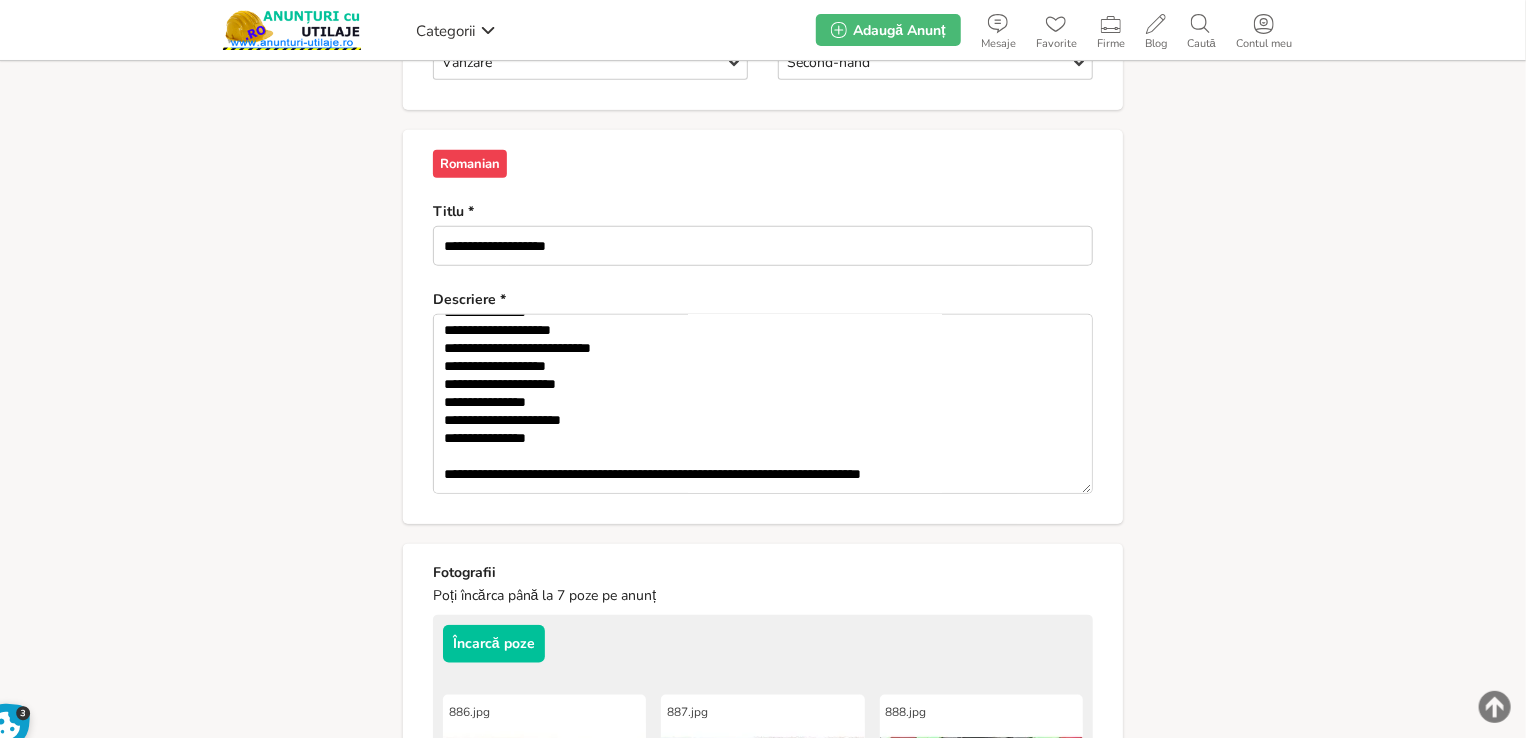 type on "*********" 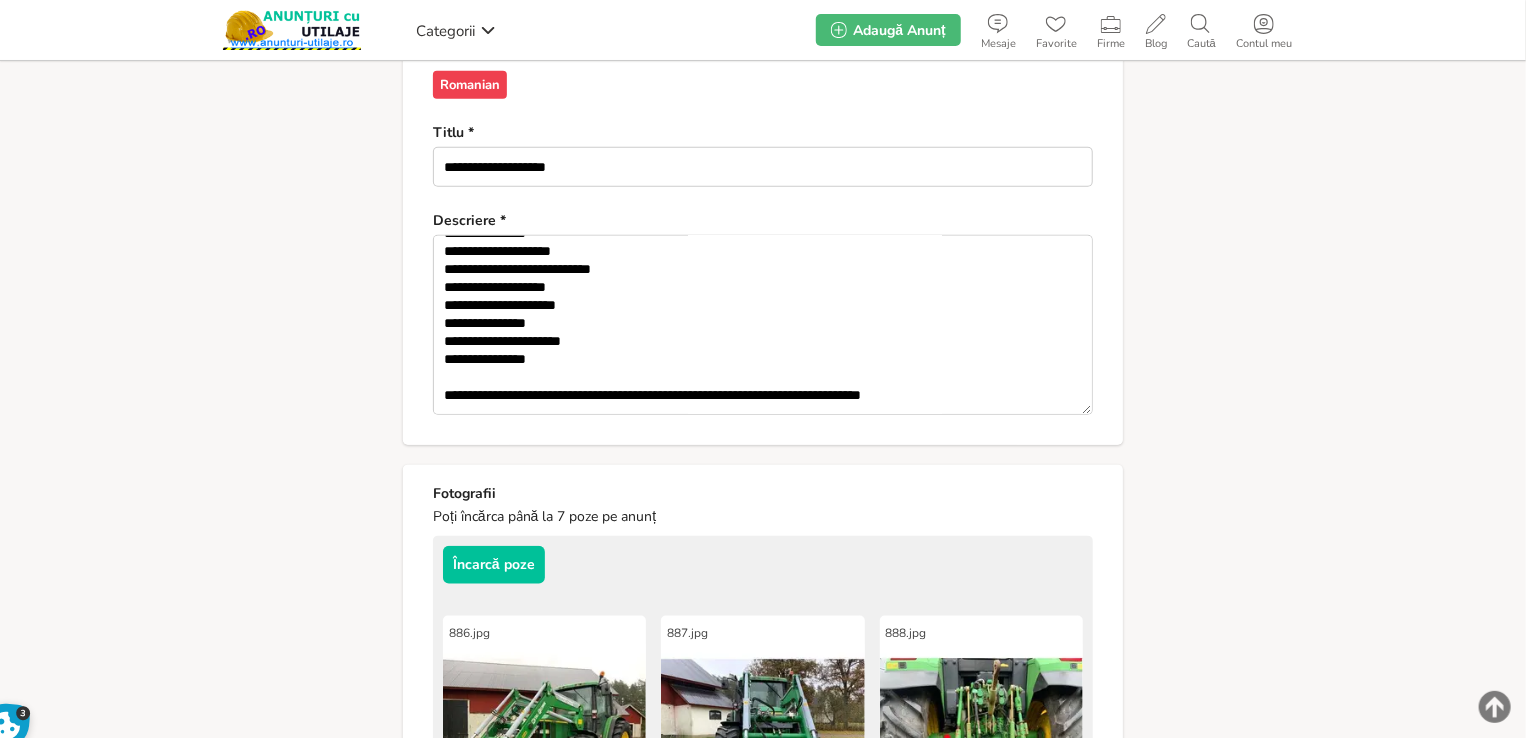 click on "**********" at bounding box center [763, 426] 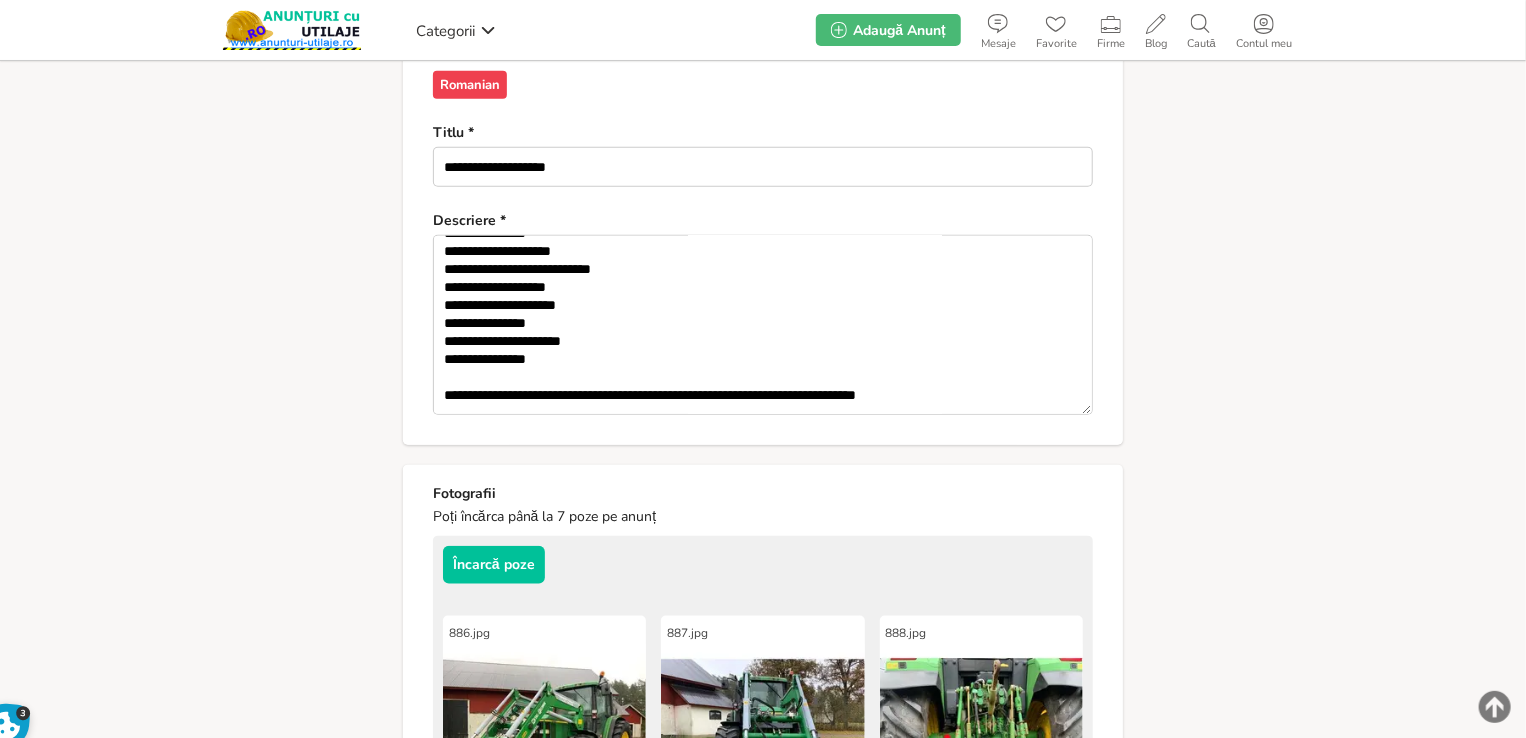click on "**********" at bounding box center (763, 325) 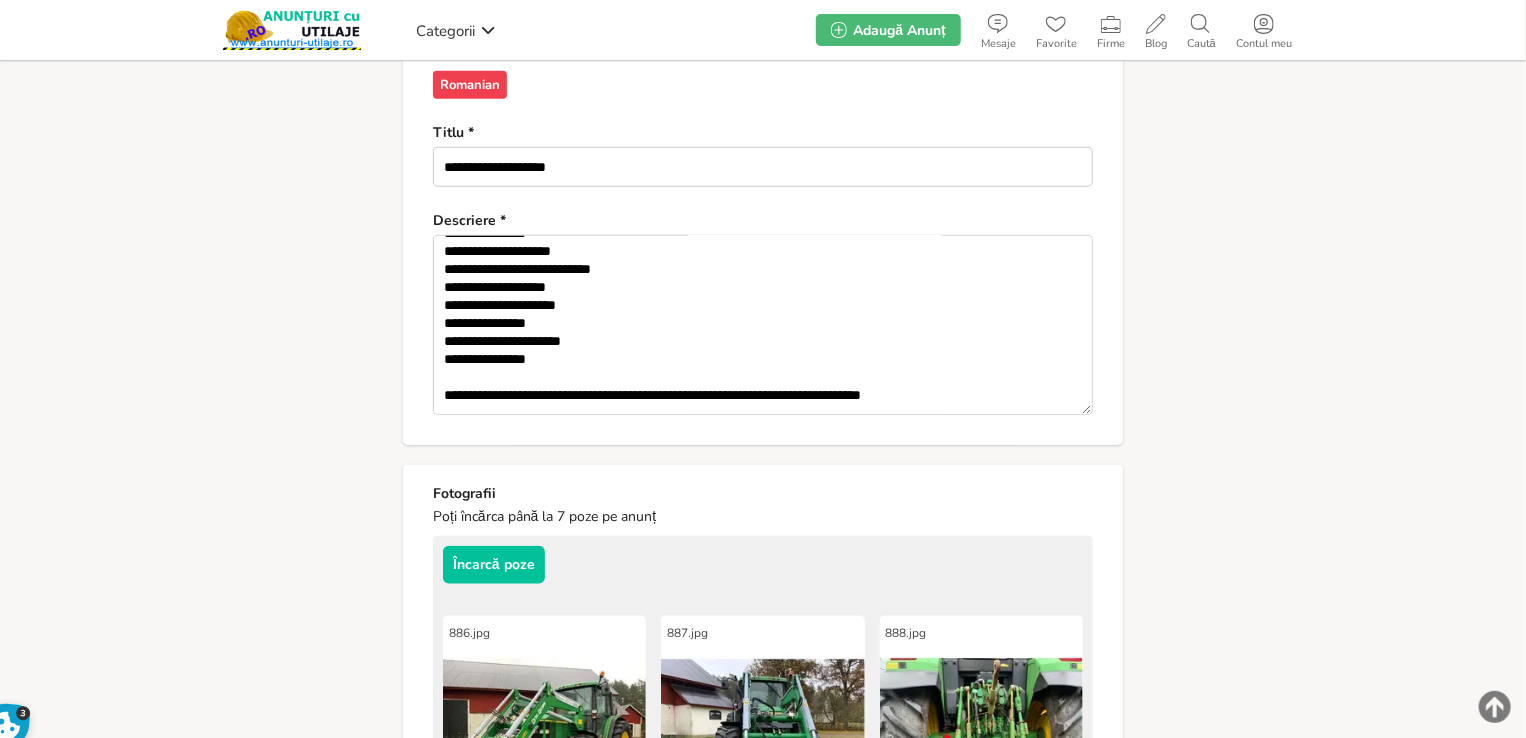 scroll, scrollTop: 192, scrollLeft: 0, axis: vertical 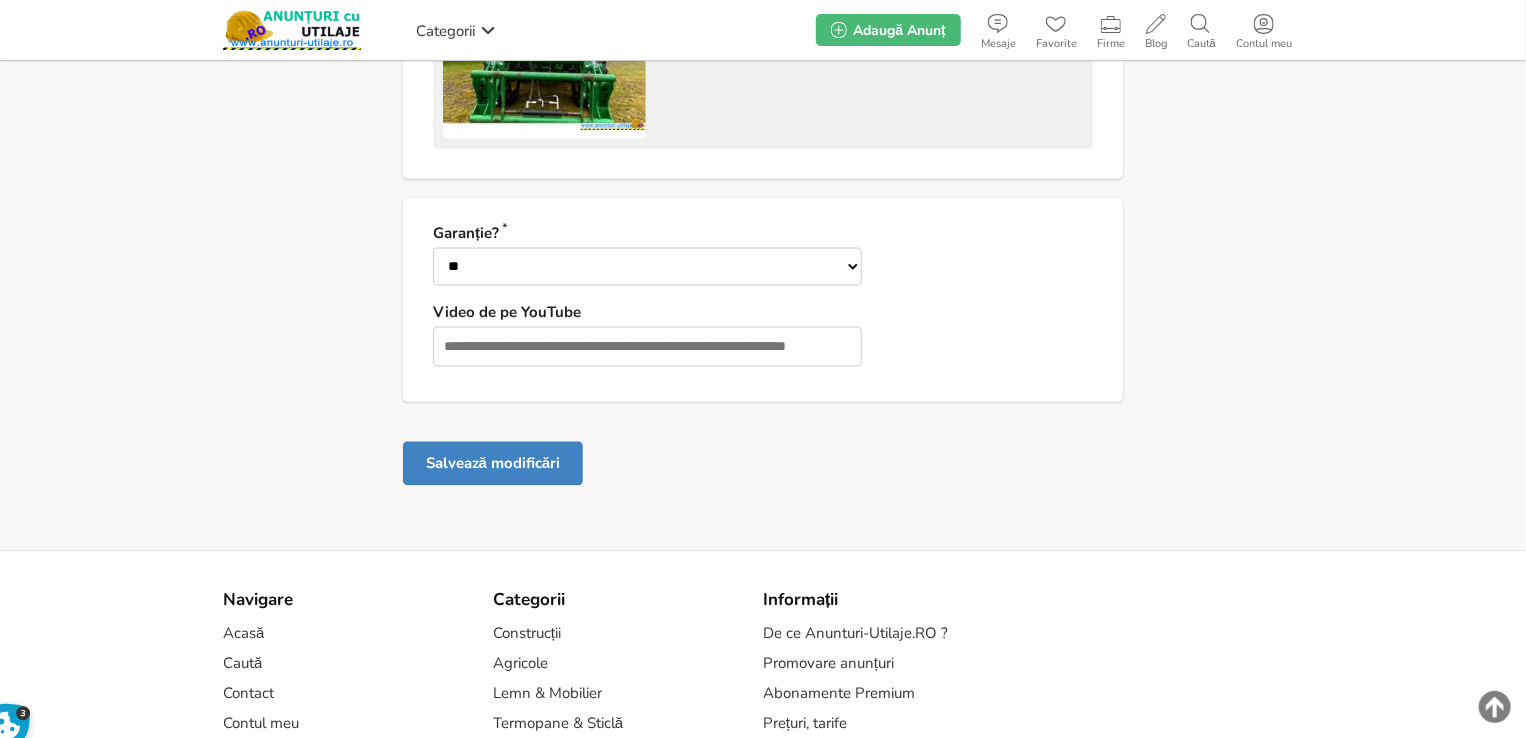 type on "**********" 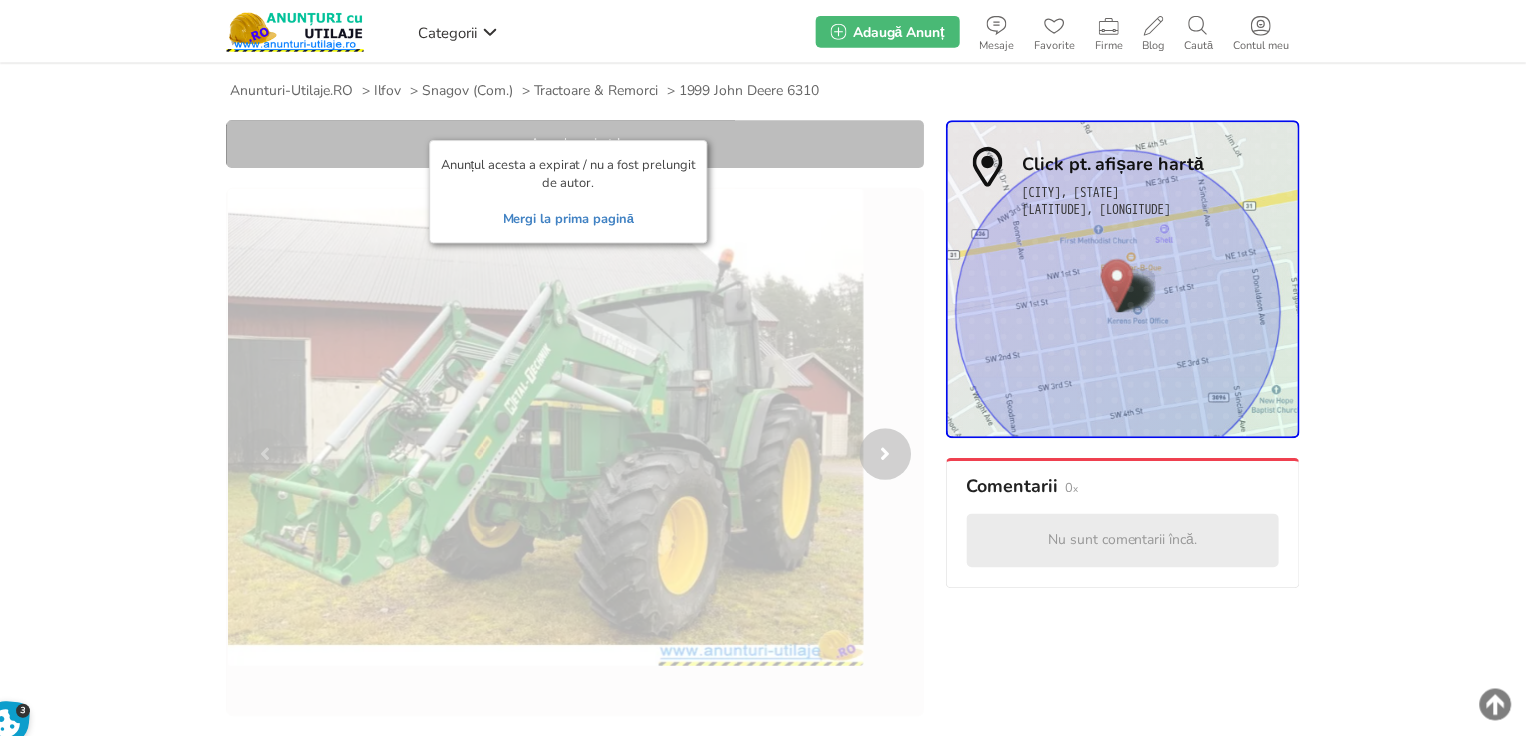 scroll, scrollTop: 0, scrollLeft: 0, axis: both 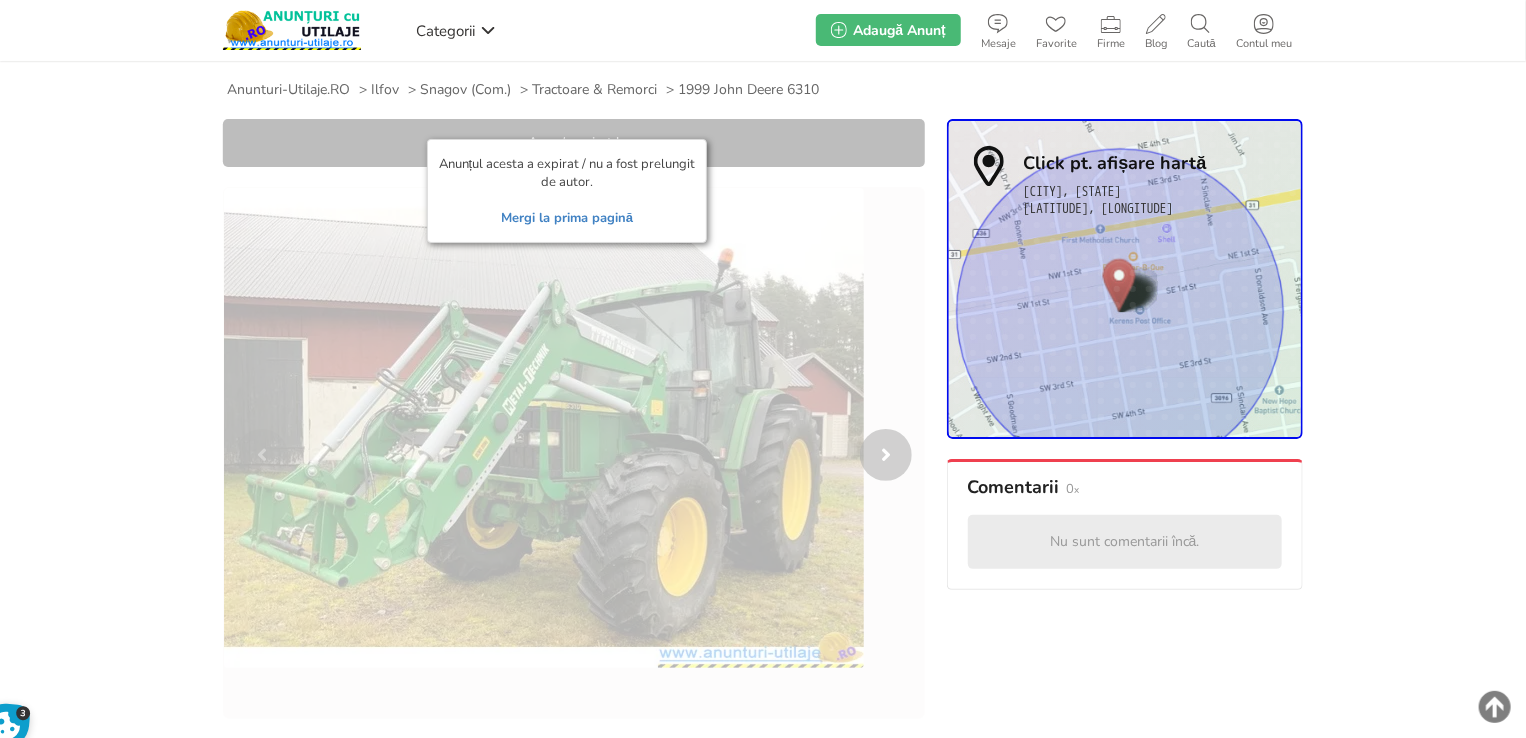 drag, startPoint x: 604, startPoint y: 217, endPoint x: 797, endPoint y: 565, distance: 397.9359 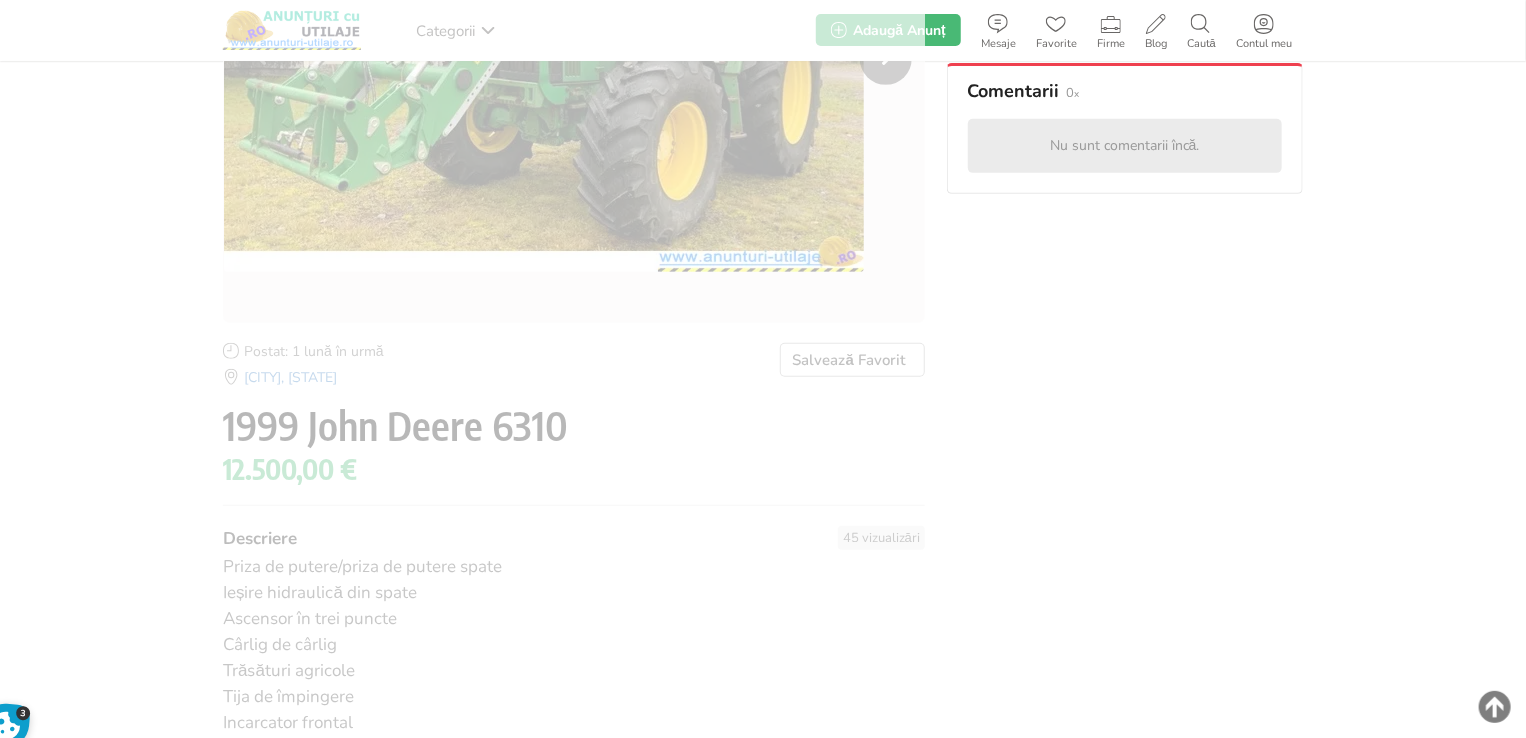 scroll, scrollTop: 500, scrollLeft: 0, axis: vertical 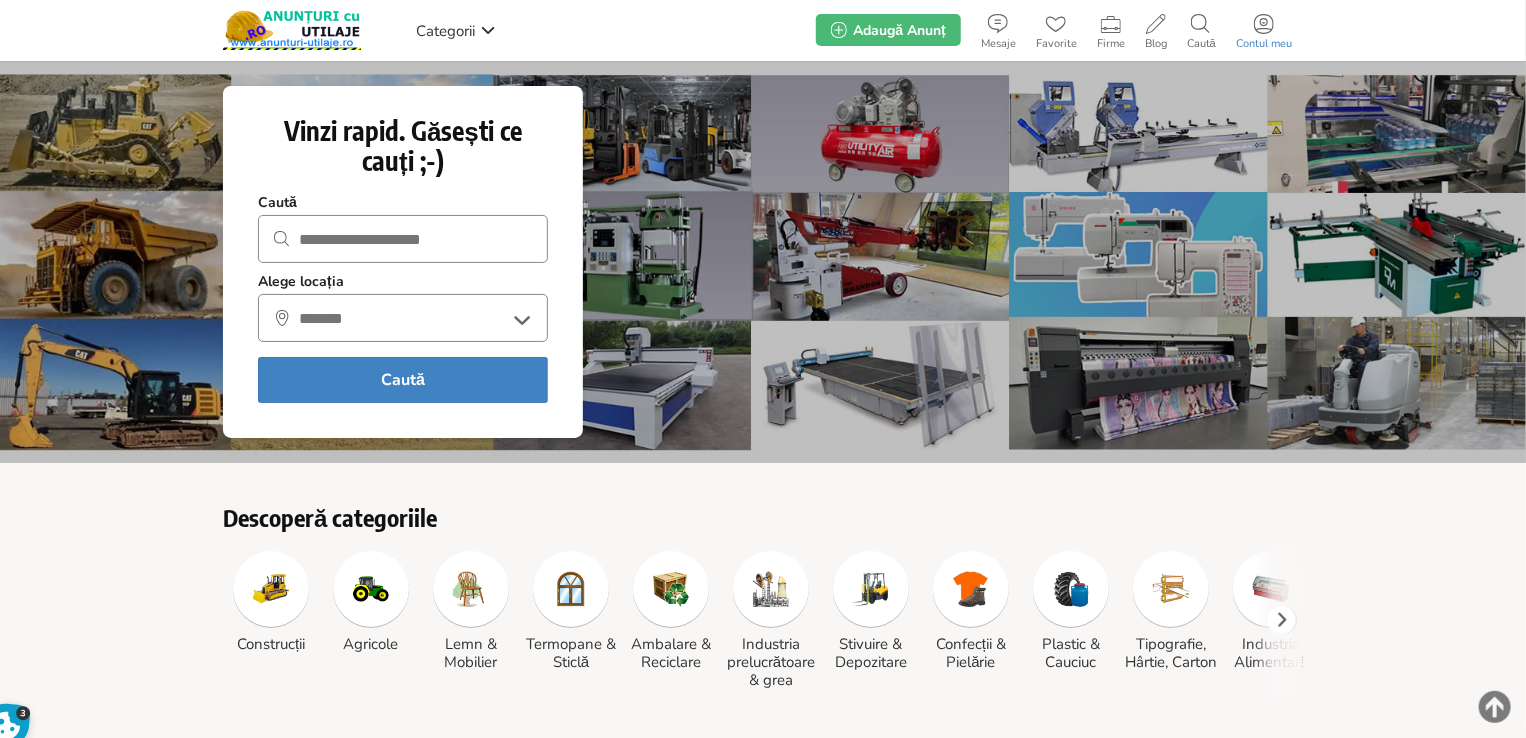 click at bounding box center [1264, 24] 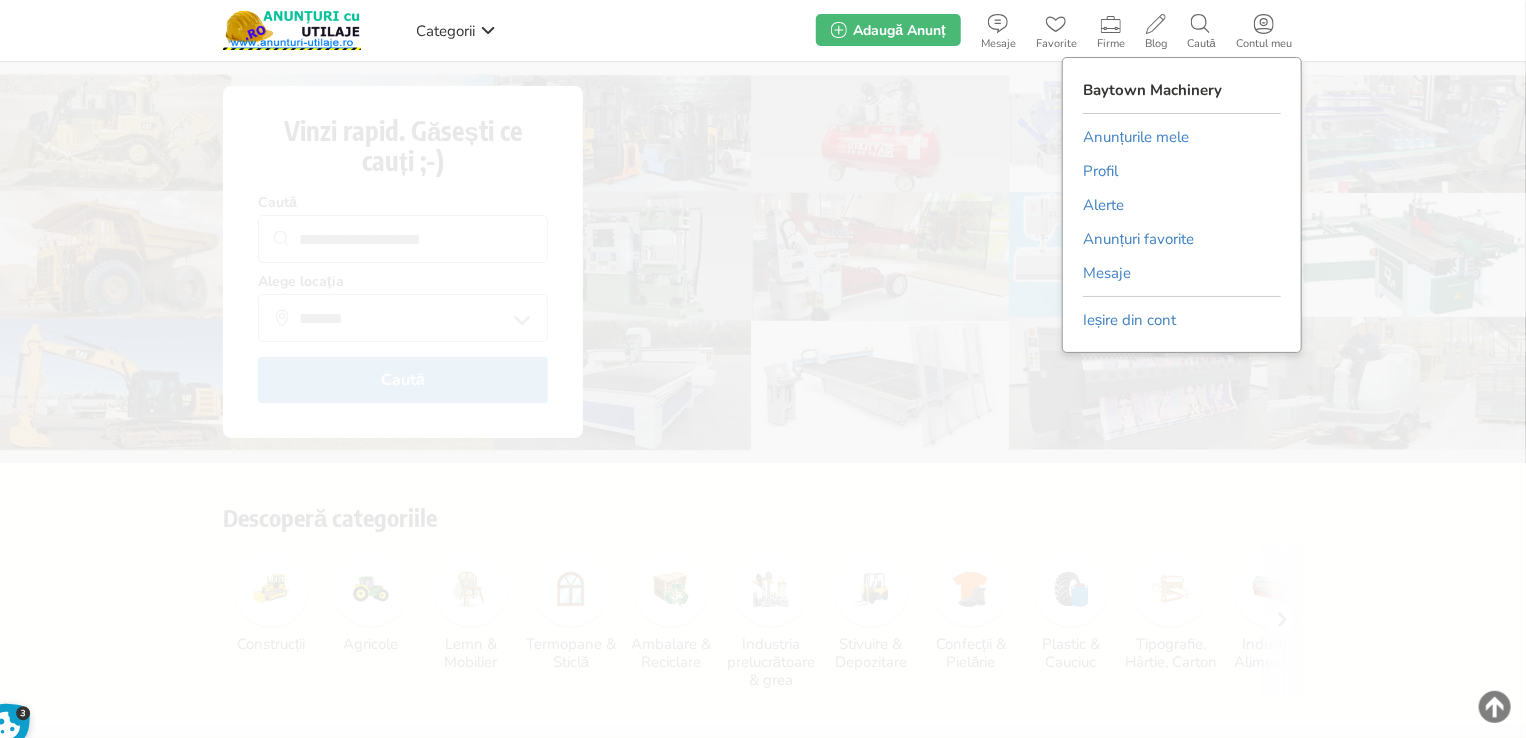 click on "Anunțurile mele" at bounding box center [1136, 137] 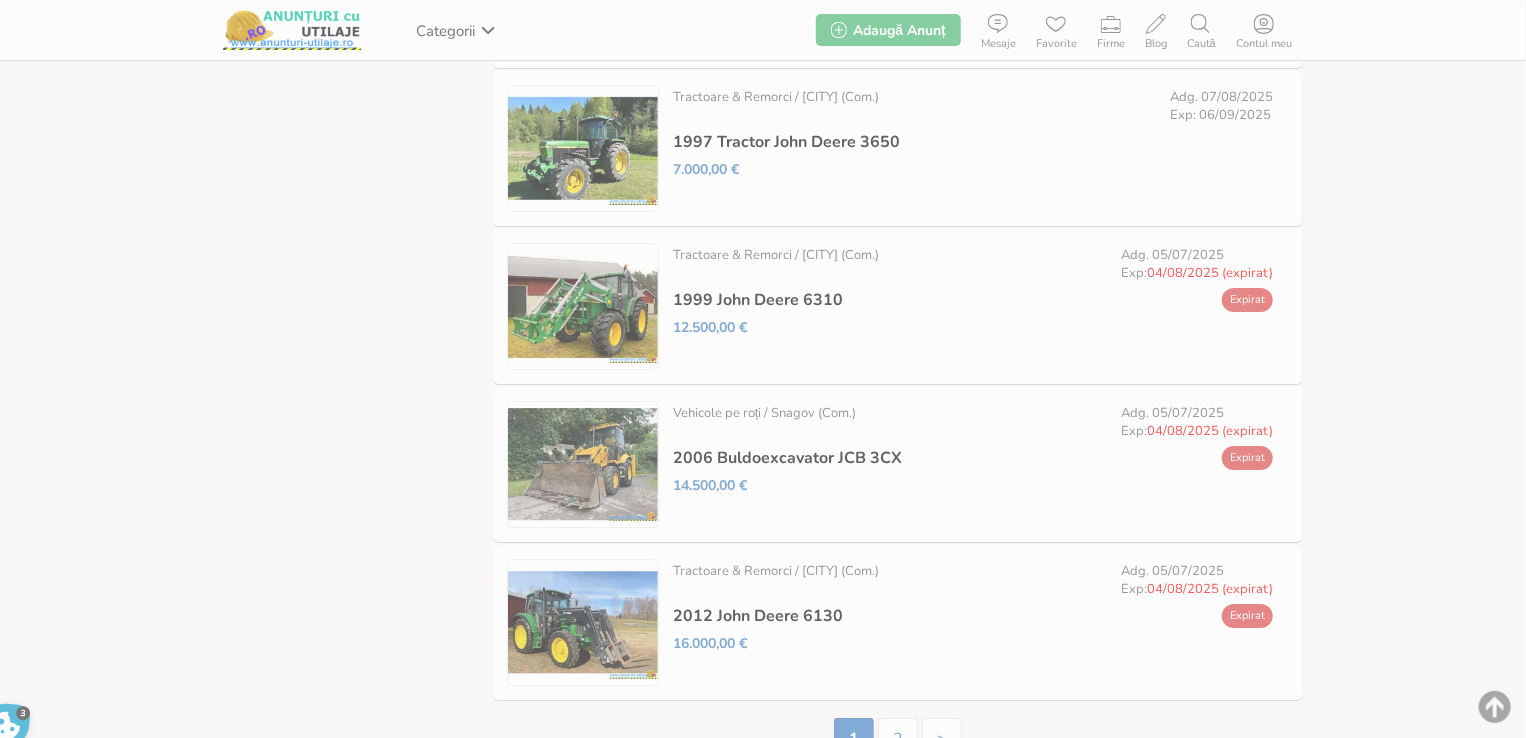 scroll, scrollTop: 3482, scrollLeft: 0, axis: vertical 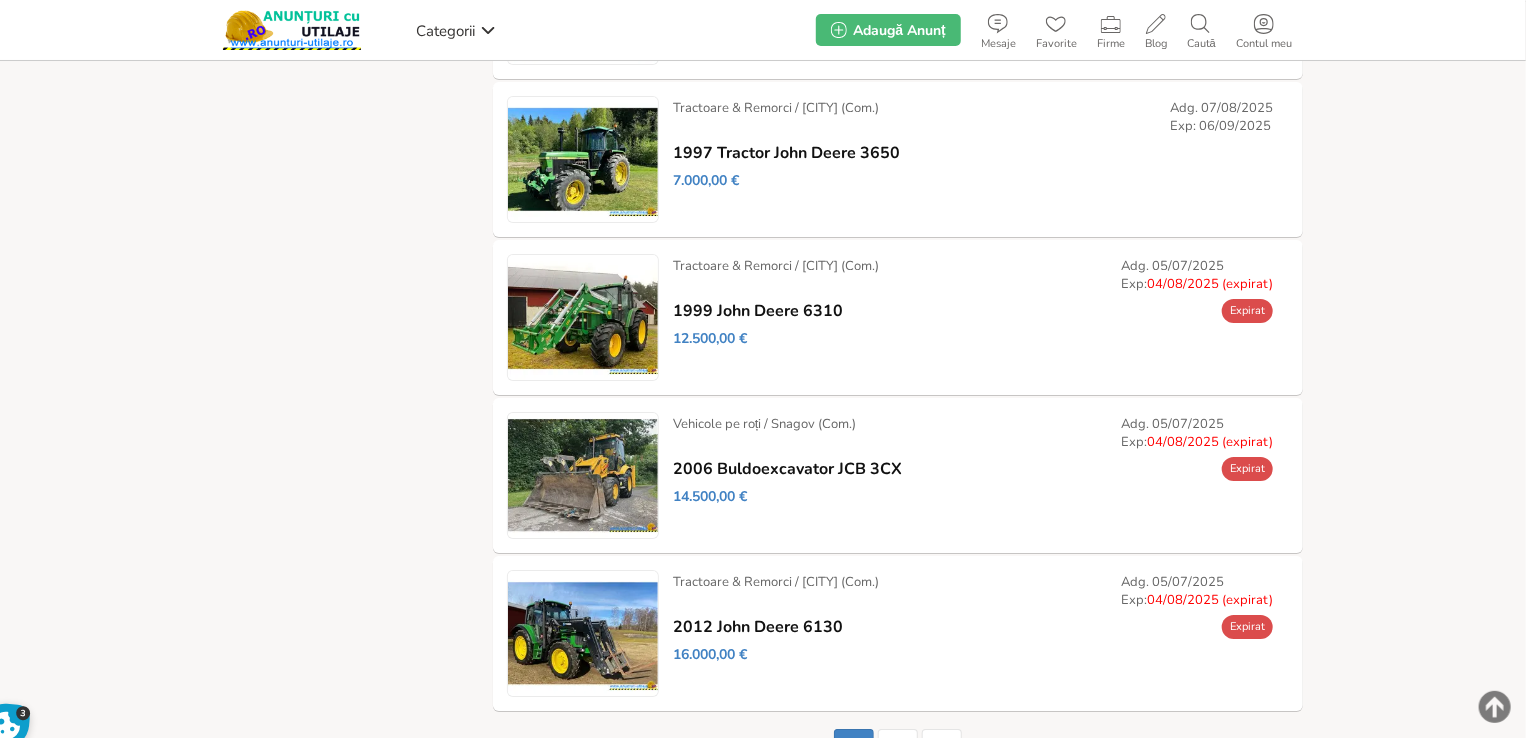 click on "Prelungește" at bounding box center (0, 0) 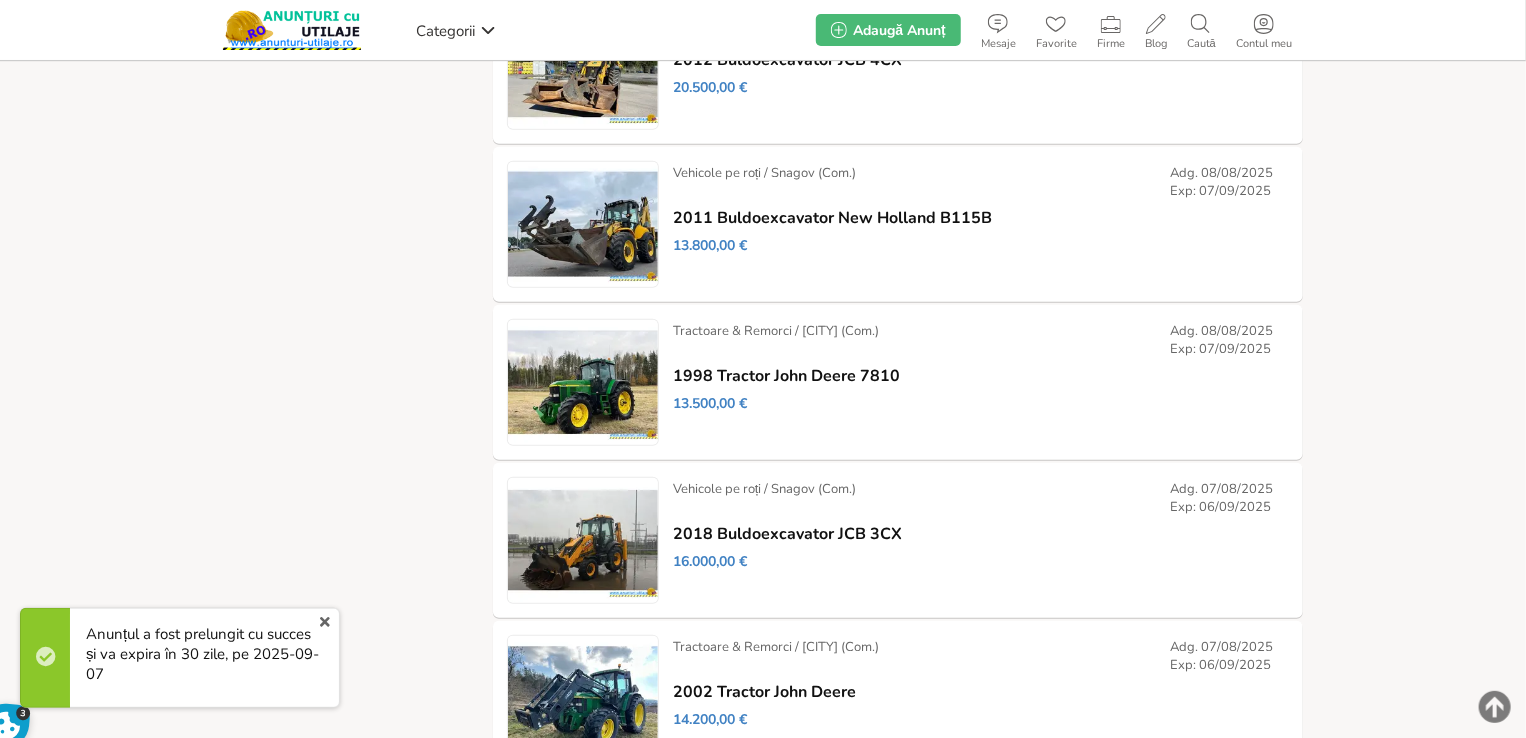 scroll, scrollTop: 900, scrollLeft: 0, axis: vertical 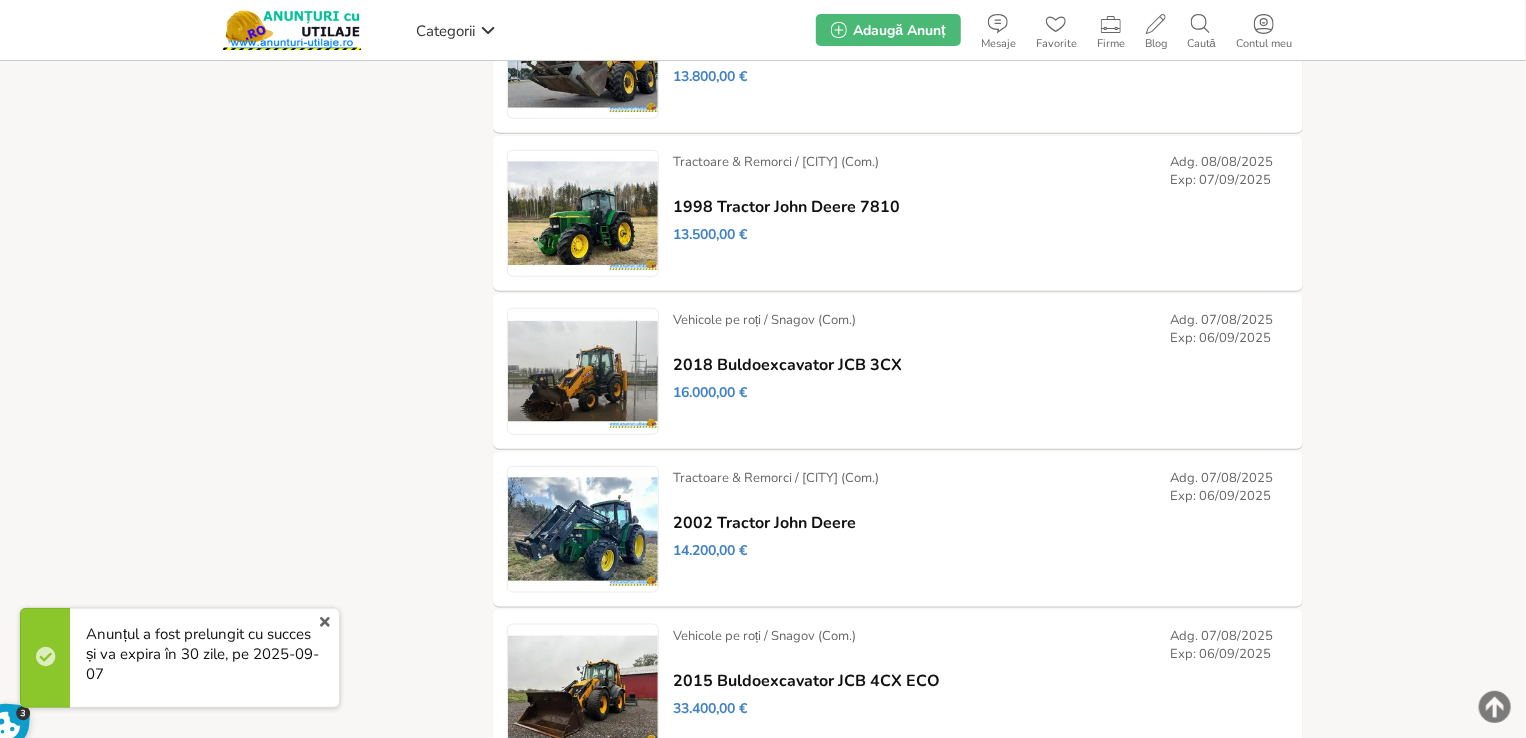 click on "x" at bounding box center [325, 622] 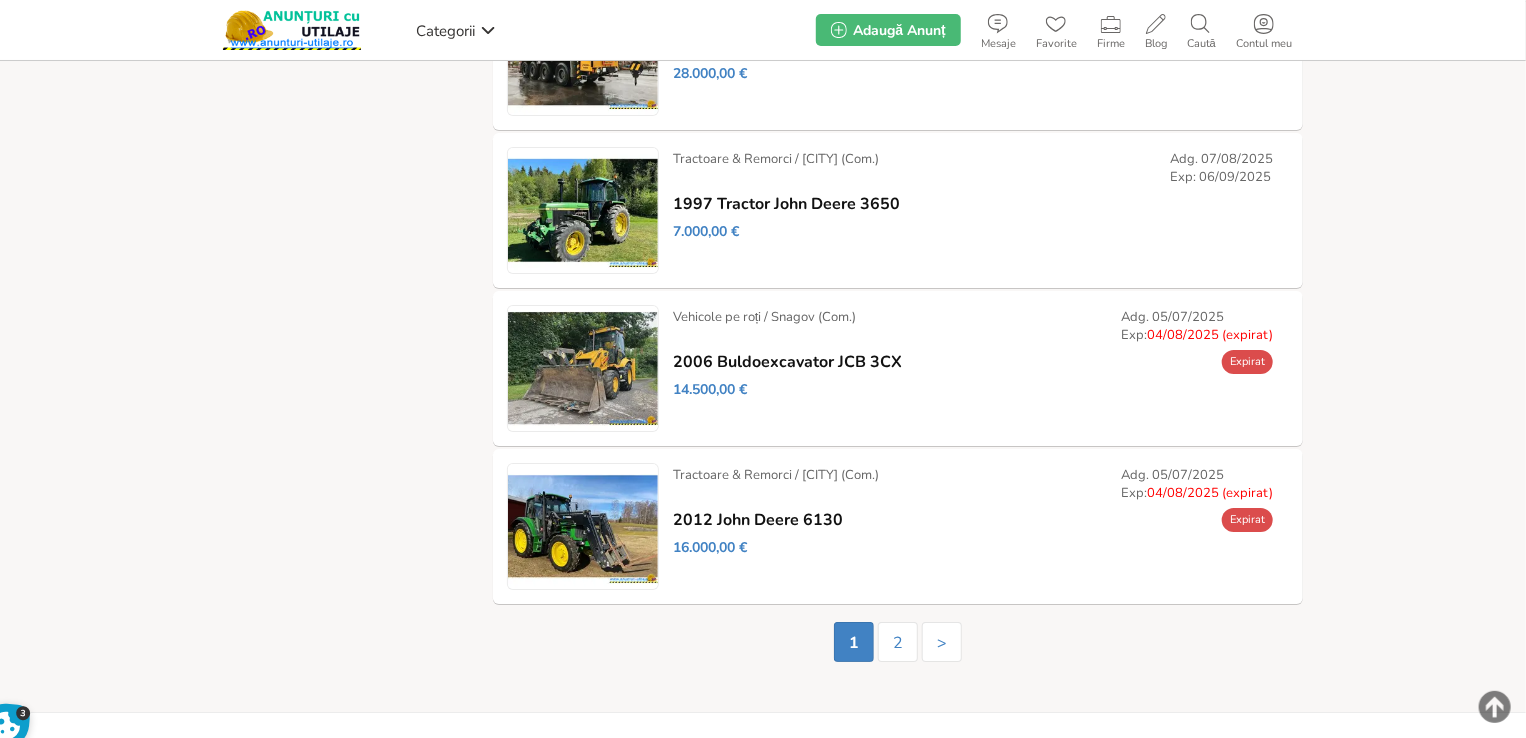 scroll, scrollTop: 3588, scrollLeft: 0, axis: vertical 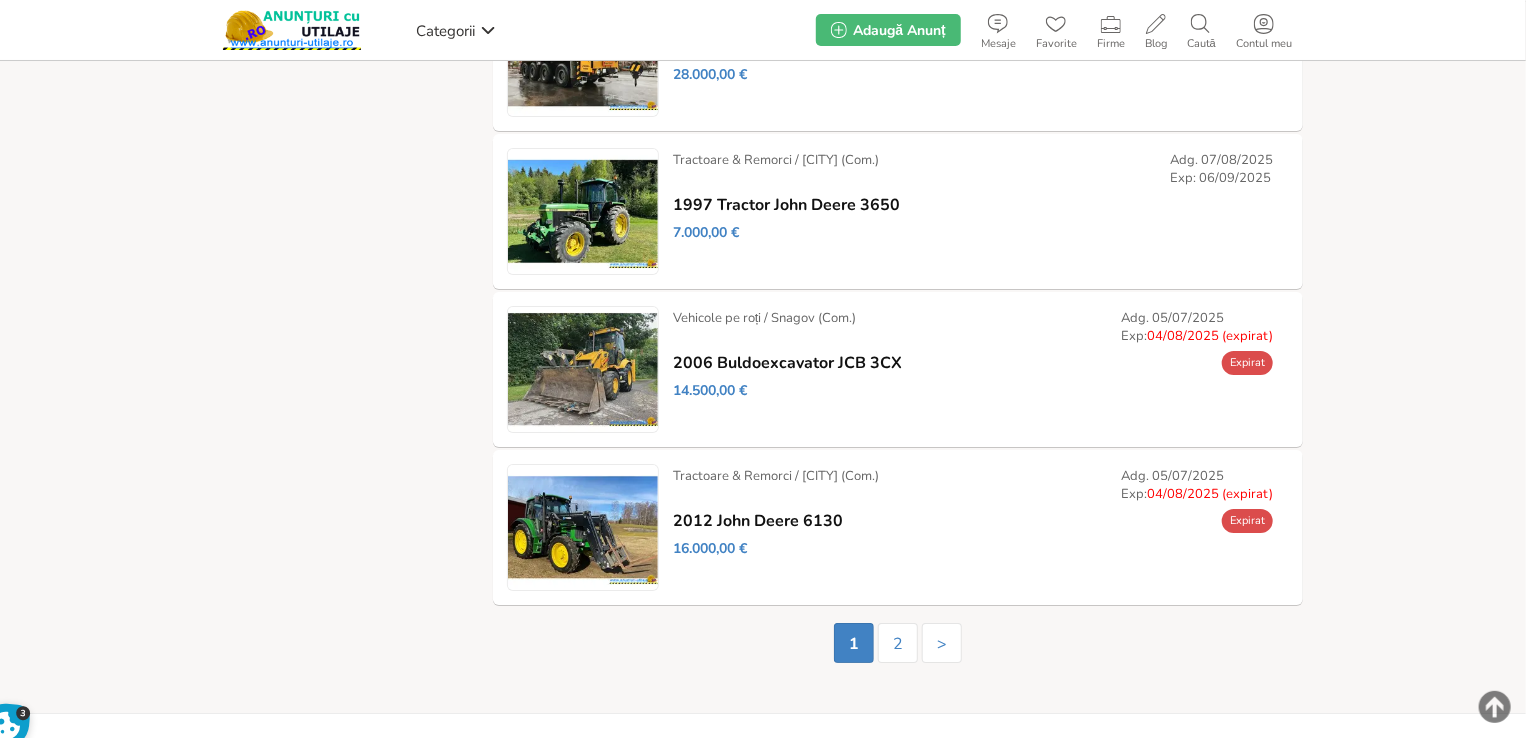 click on "Modifică" at bounding box center [0, 0] 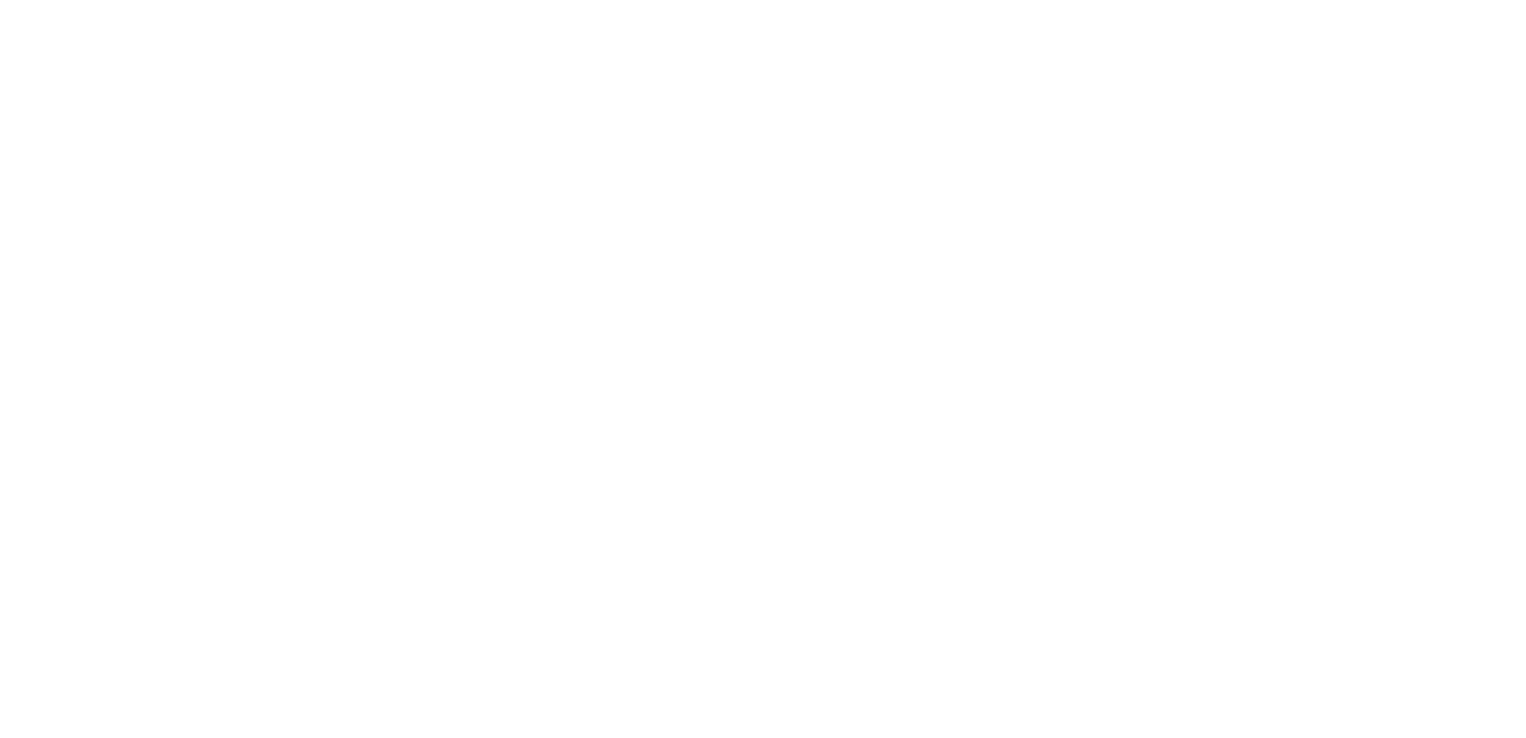type on "*" 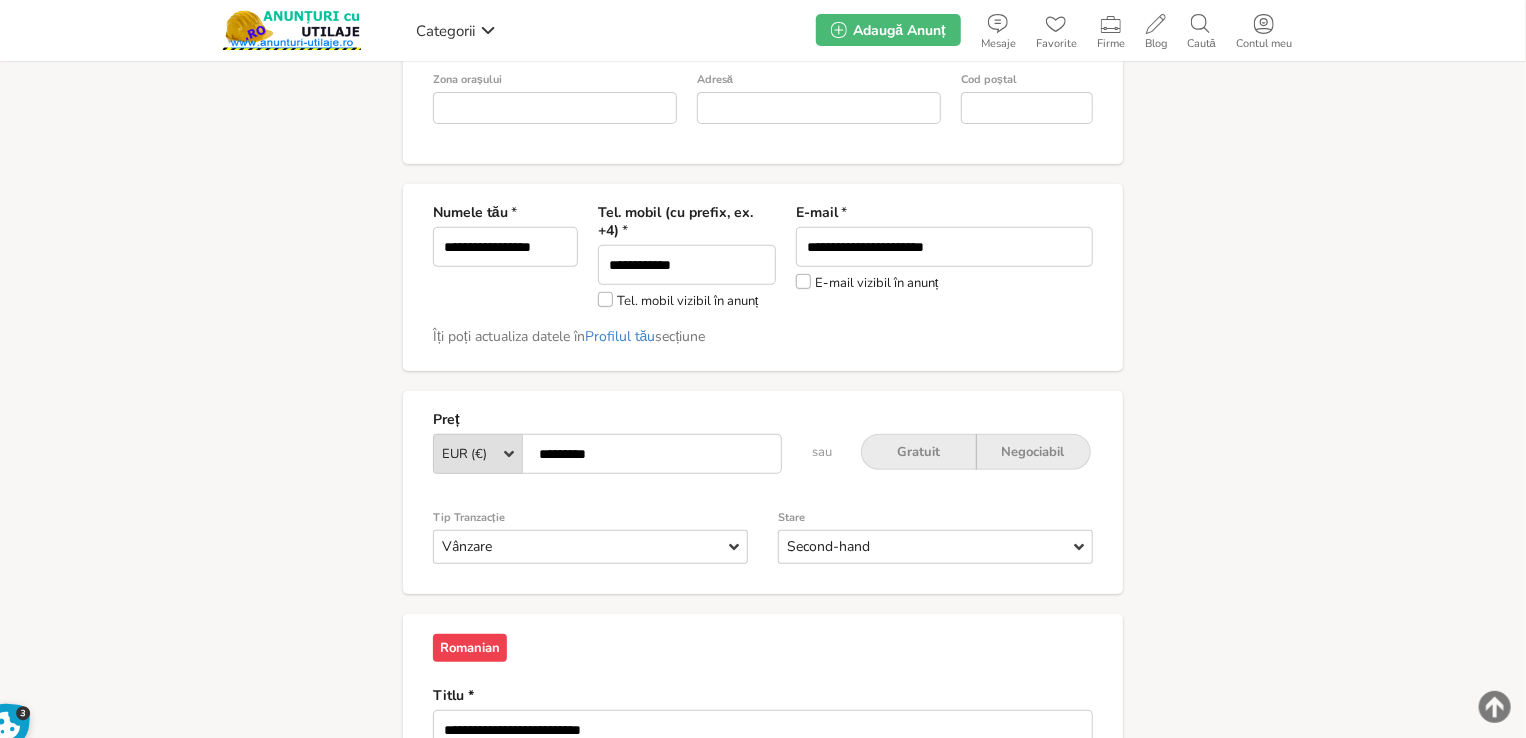 scroll, scrollTop: 500, scrollLeft: 0, axis: vertical 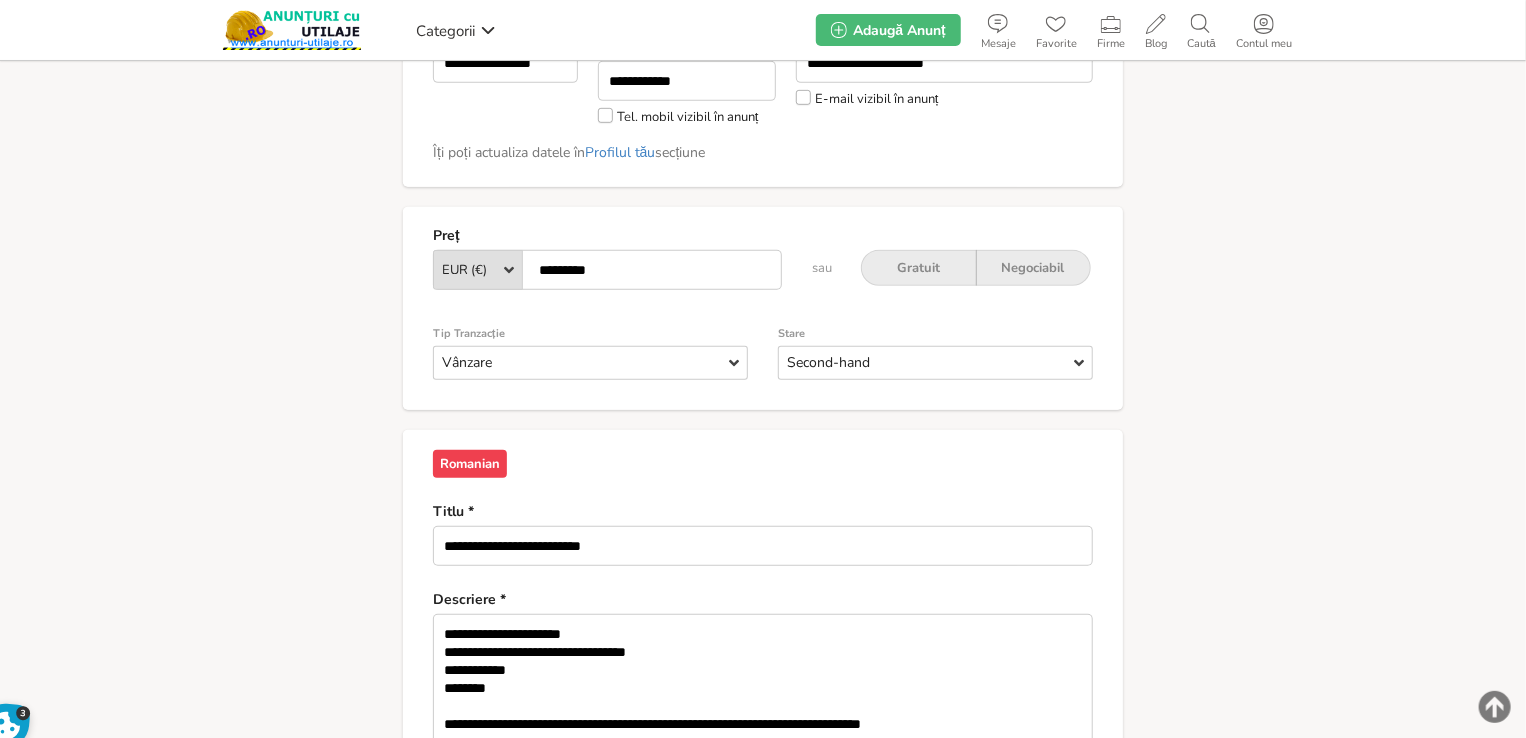 click on "Tel. mobil vizibil în anunț" at bounding box center [678, 116] 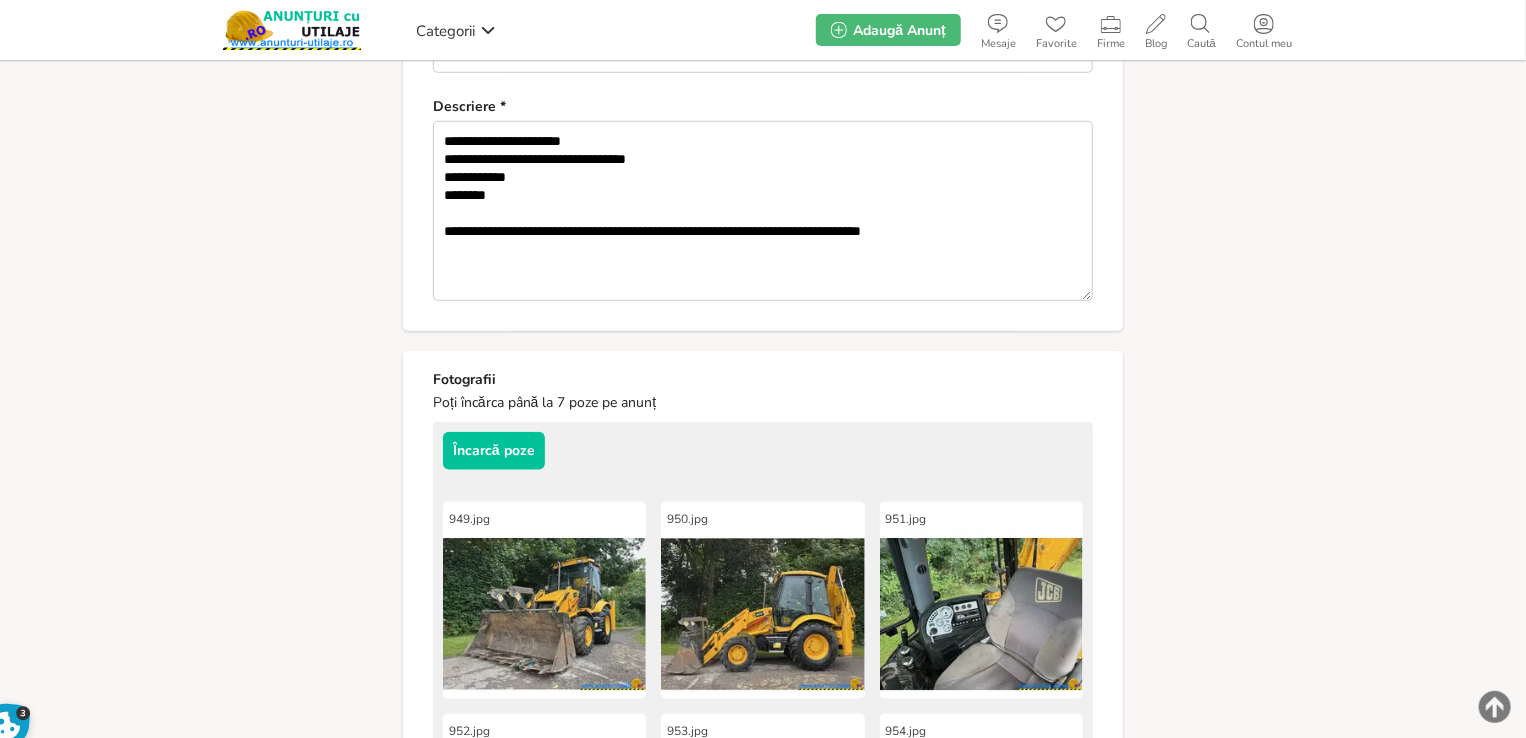 scroll, scrollTop: 800, scrollLeft: 0, axis: vertical 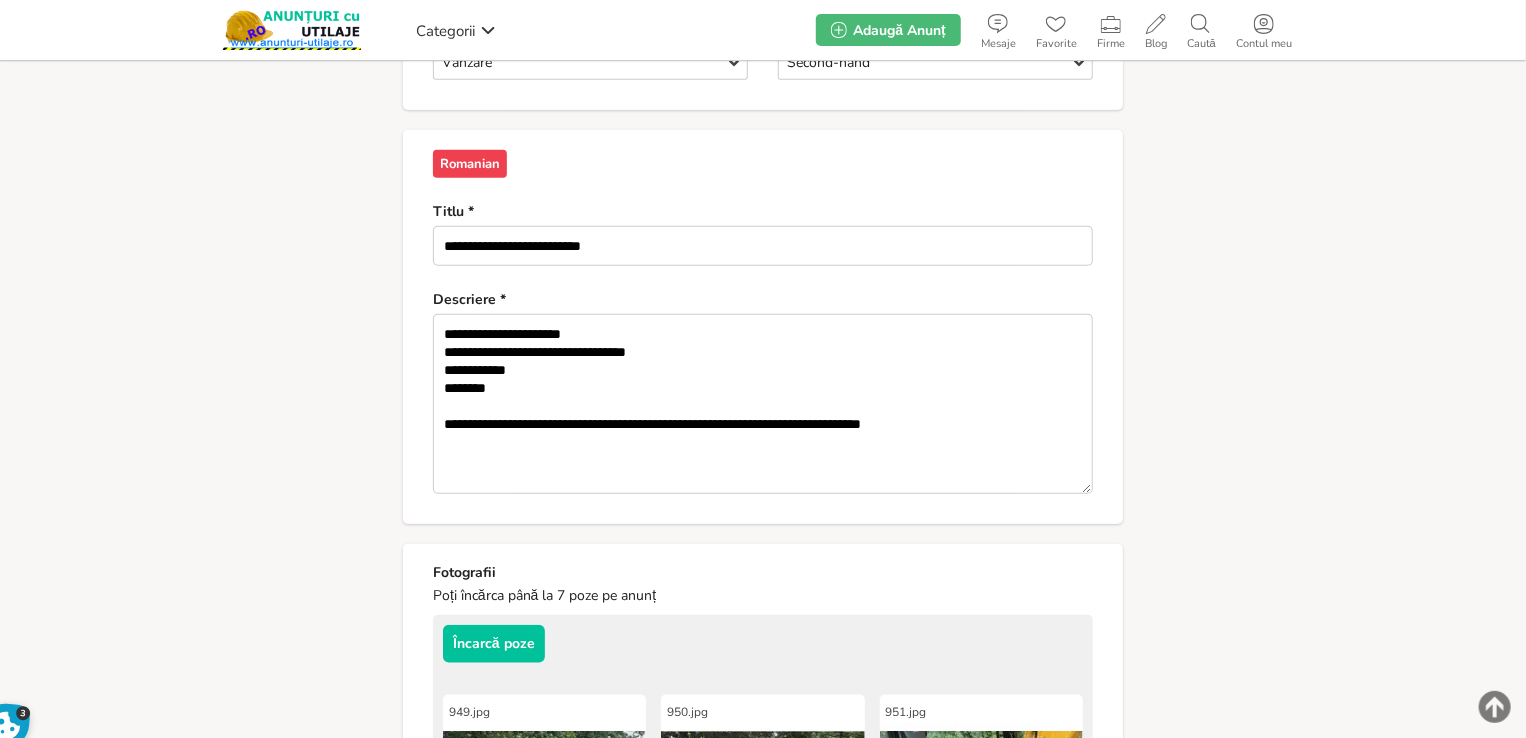 click on "**********" at bounding box center (763, 404) 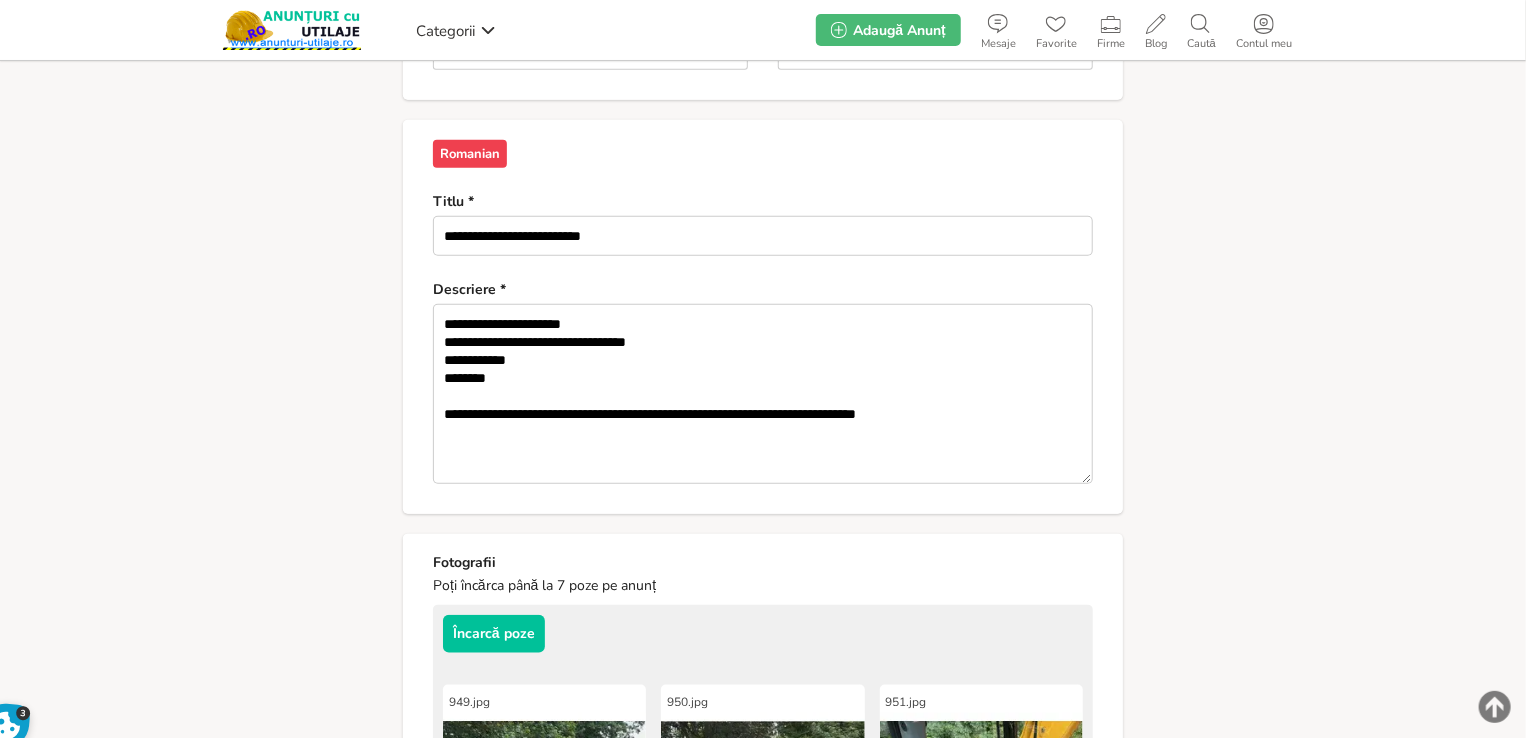 scroll, scrollTop: 789, scrollLeft: 0, axis: vertical 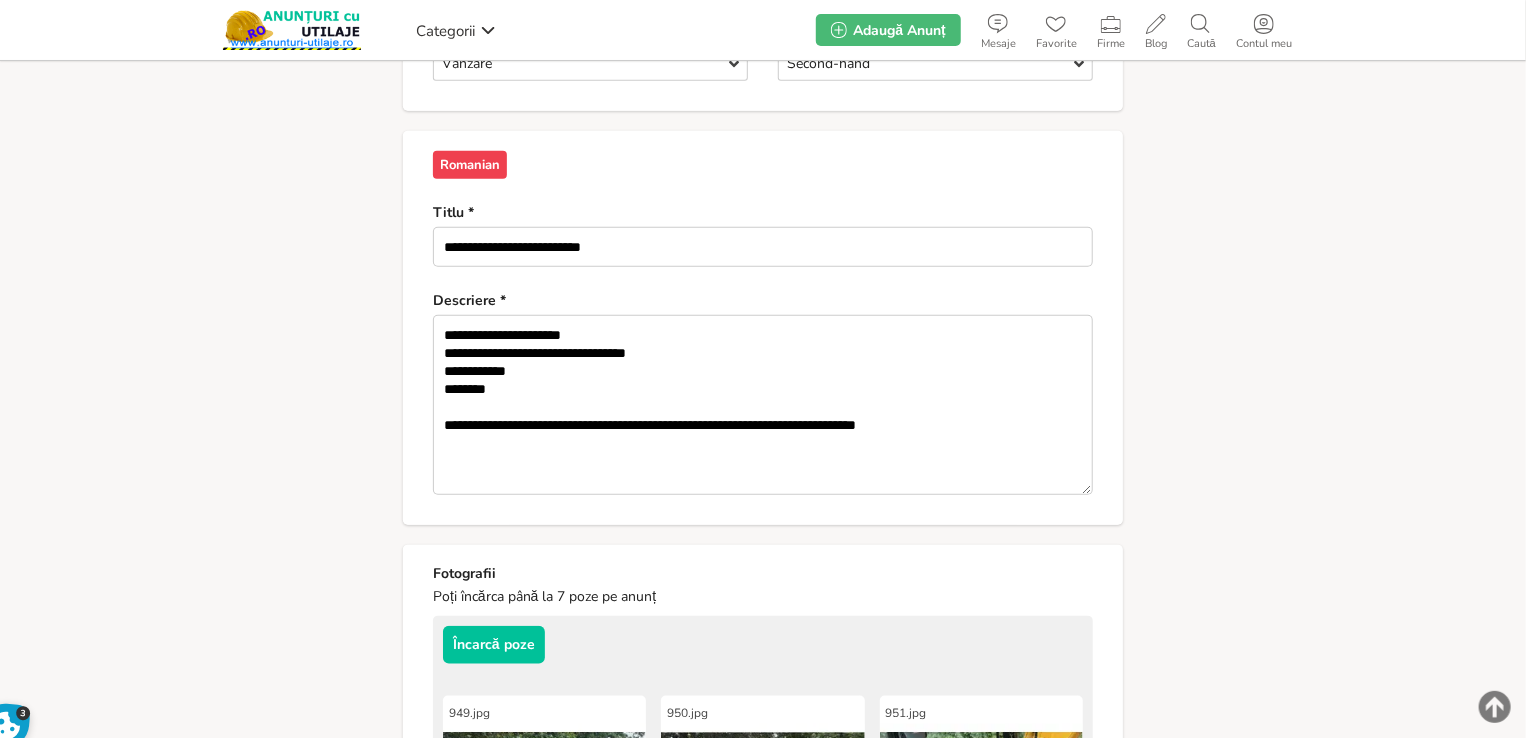 click on "**********" at bounding box center [763, 501] 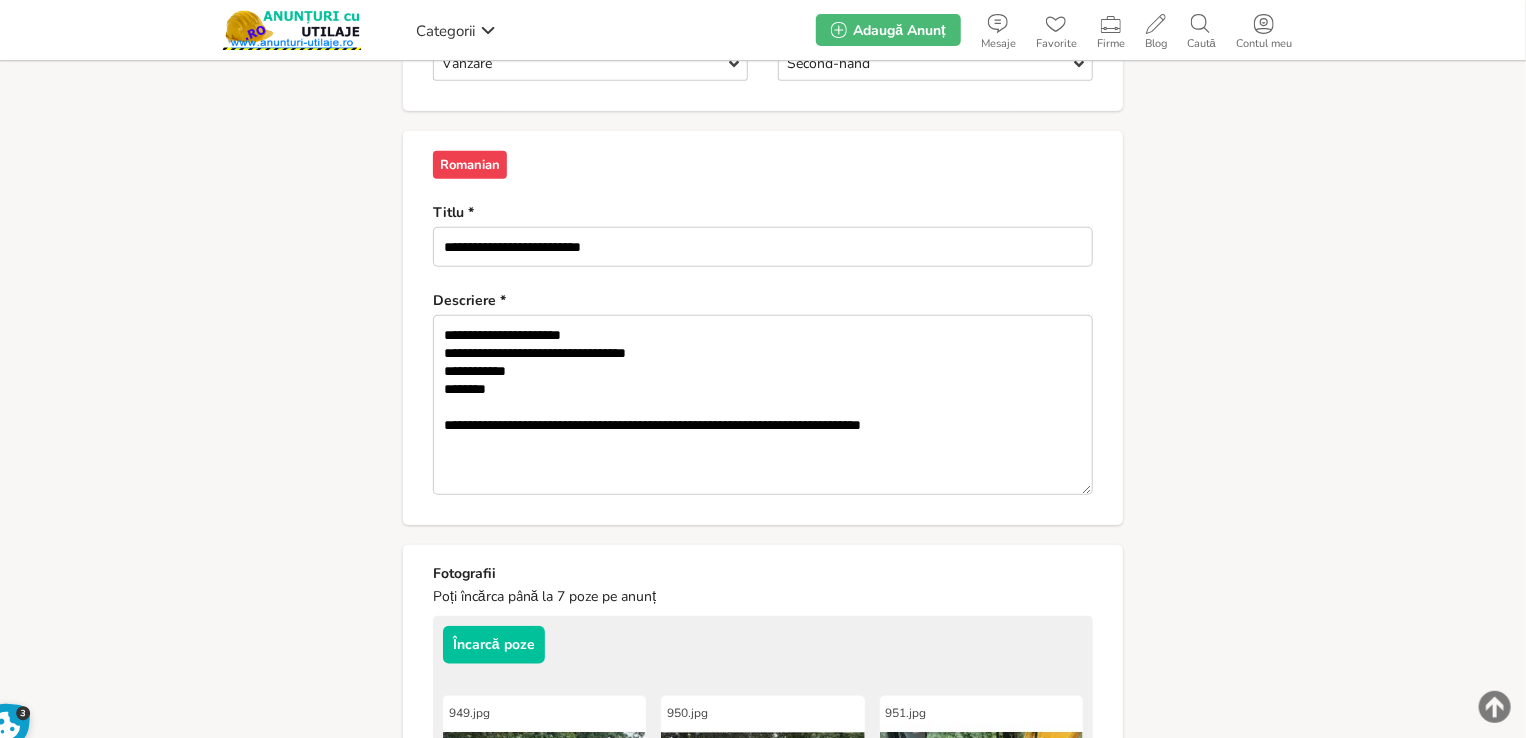 paste on "**********" 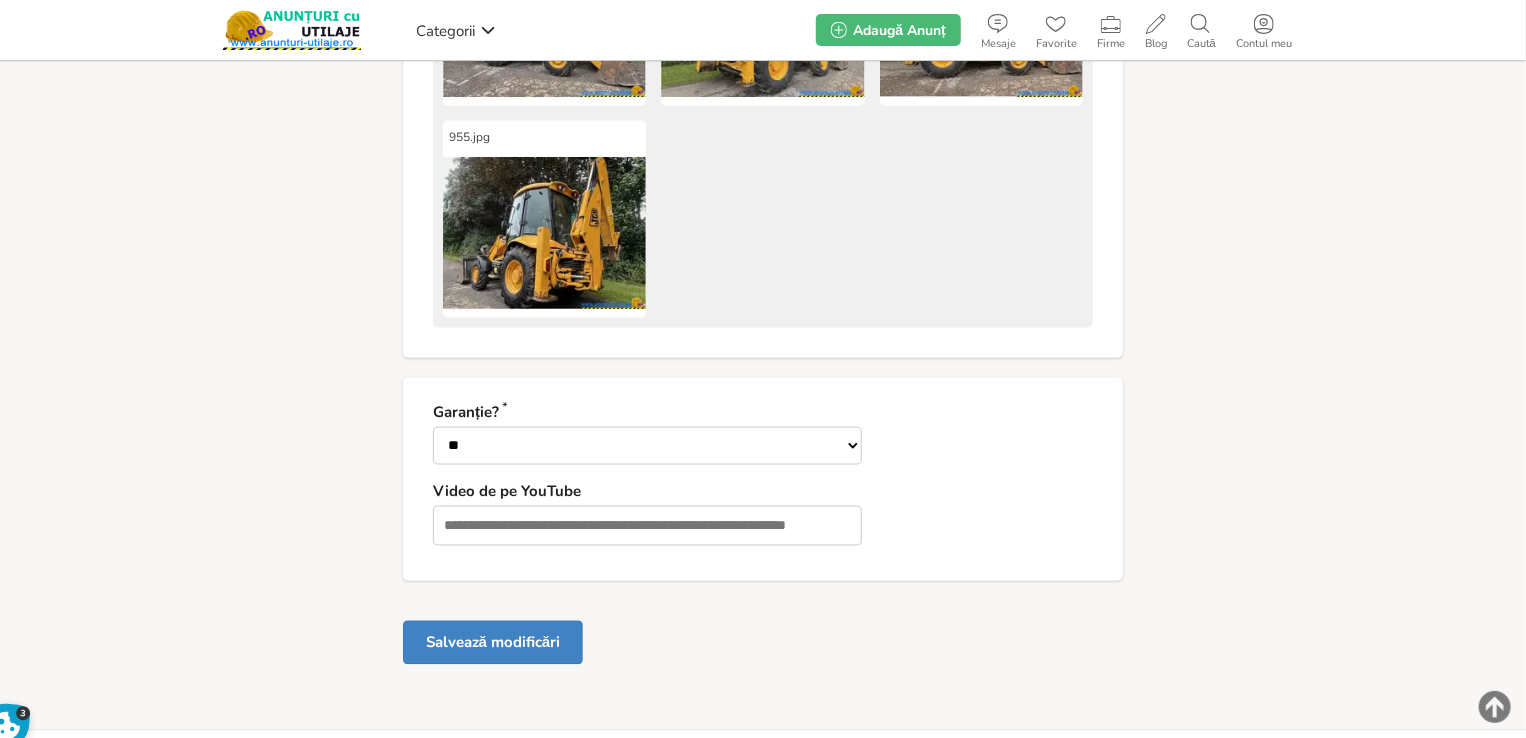 scroll, scrollTop: 2189, scrollLeft: 0, axis: vertical 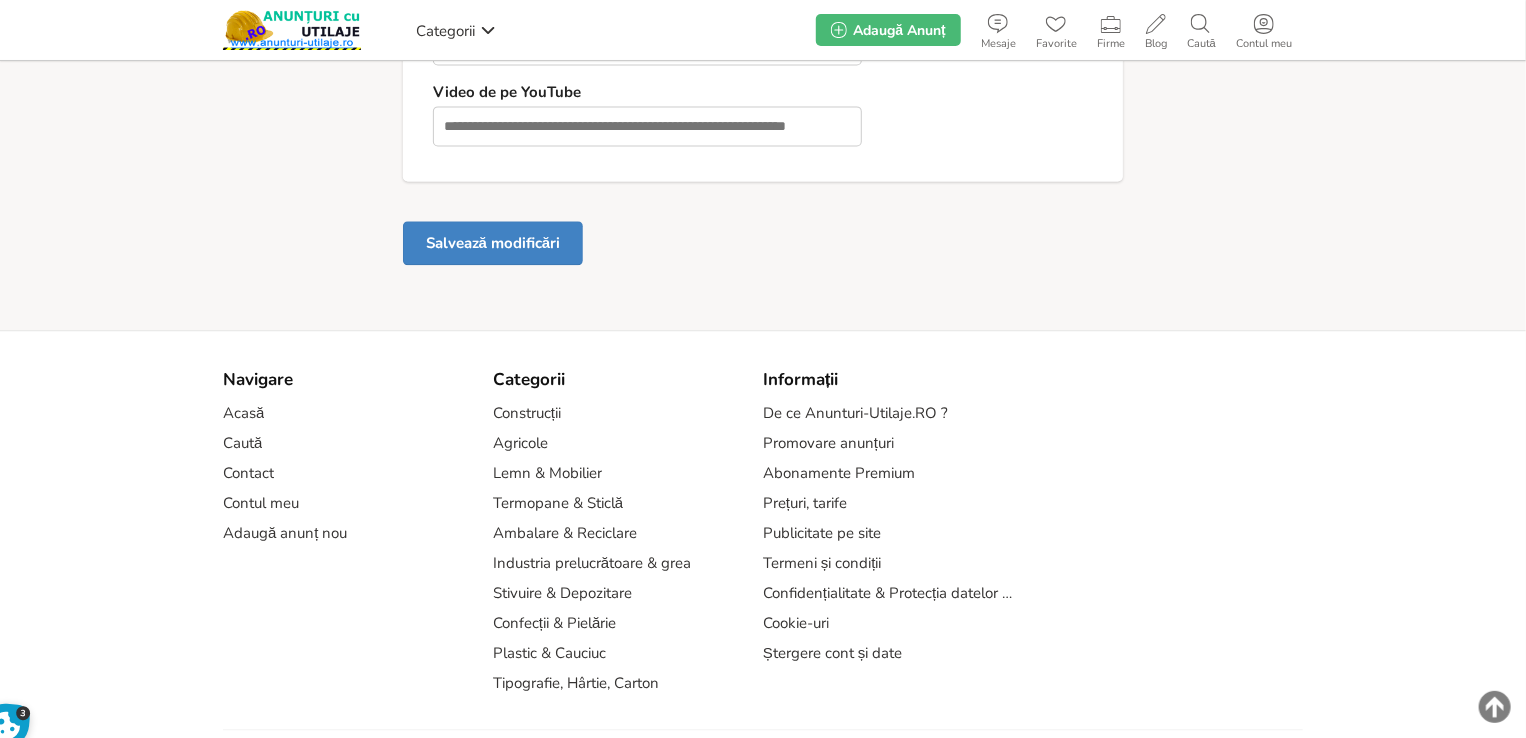 type on "**********" 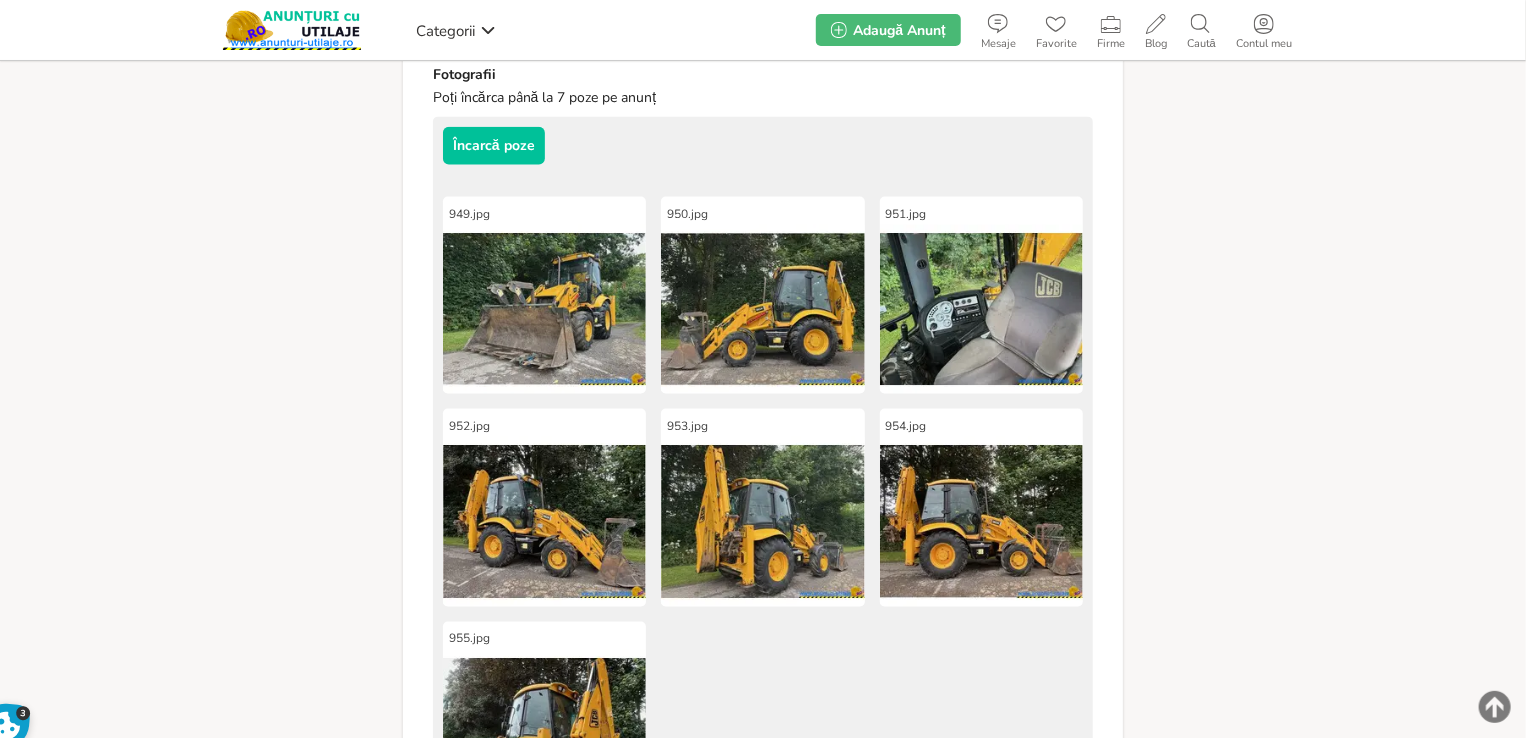 scroll, scrollTop: 1189, scrollLeft: 0, axis: vertical 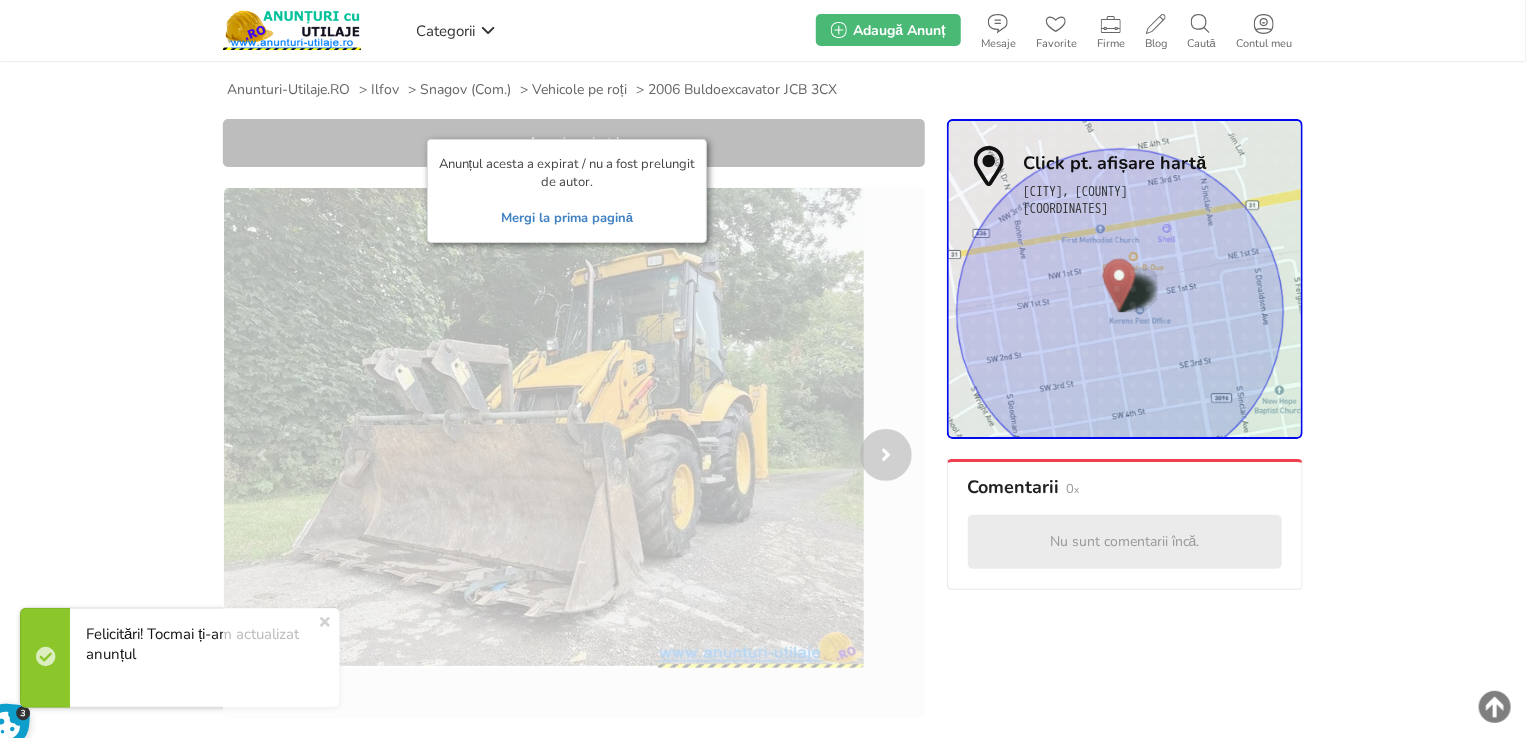 click on "Mergi la prima pagină" at bounding box center [567, 218] 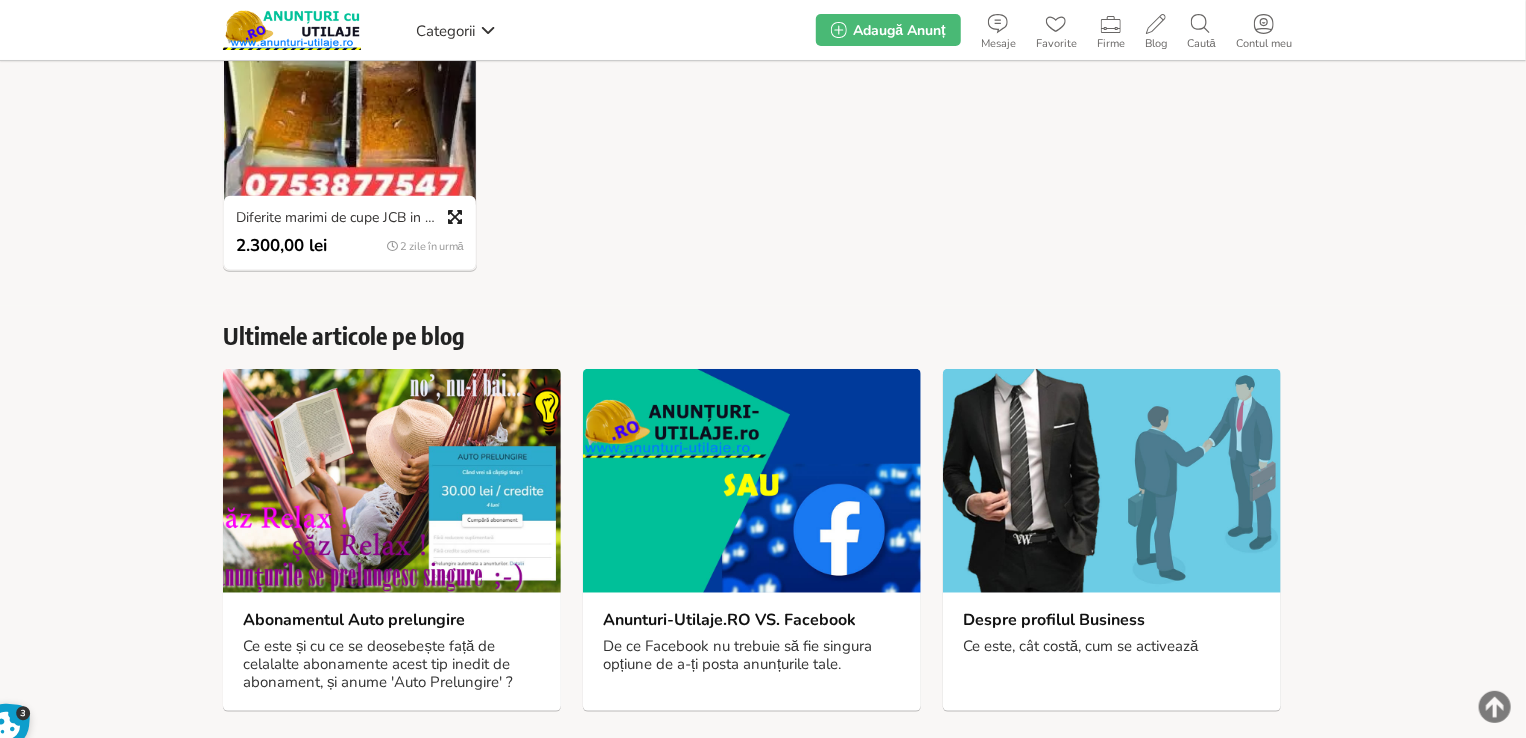 scroll, scrollTop: 400, scrollLeft: 0, axis: vertical 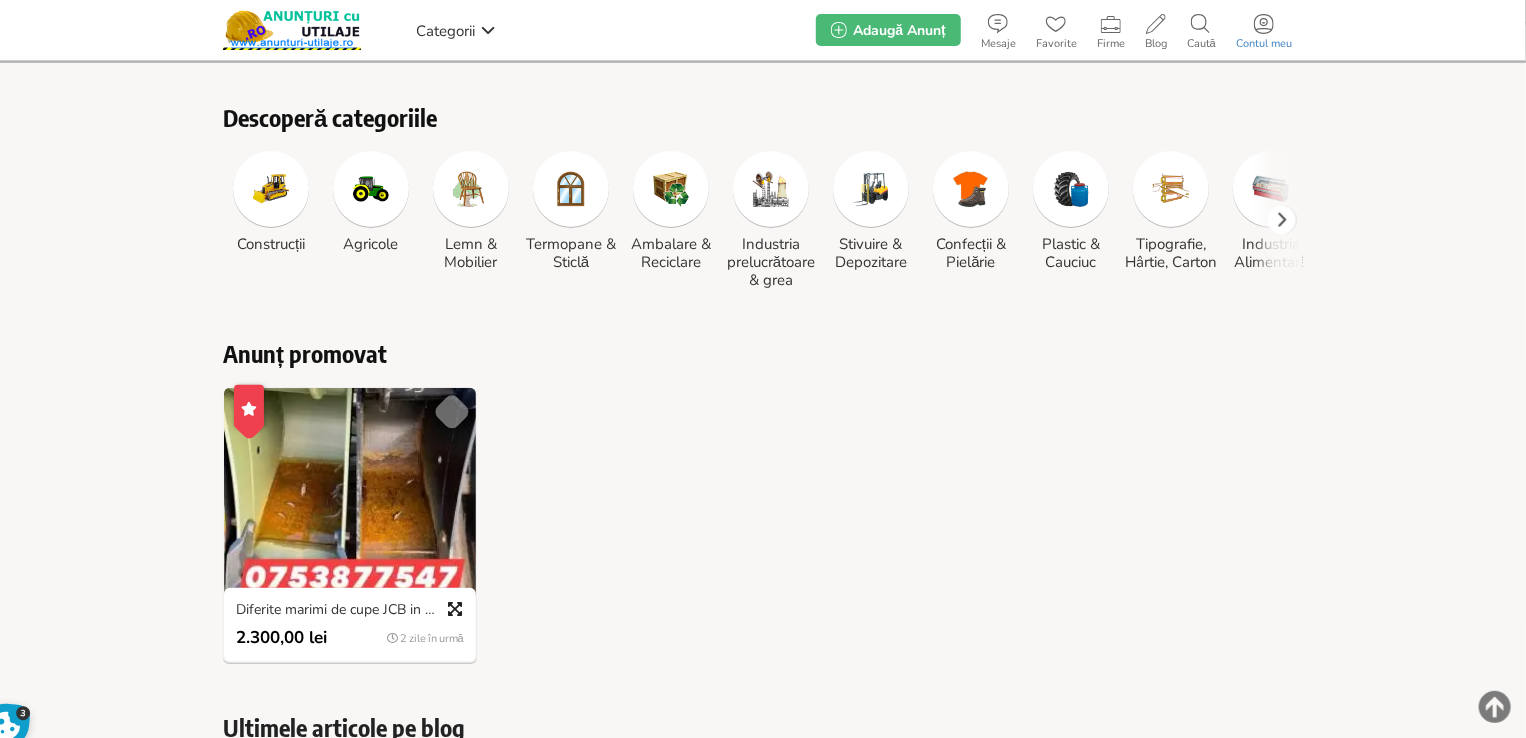 click 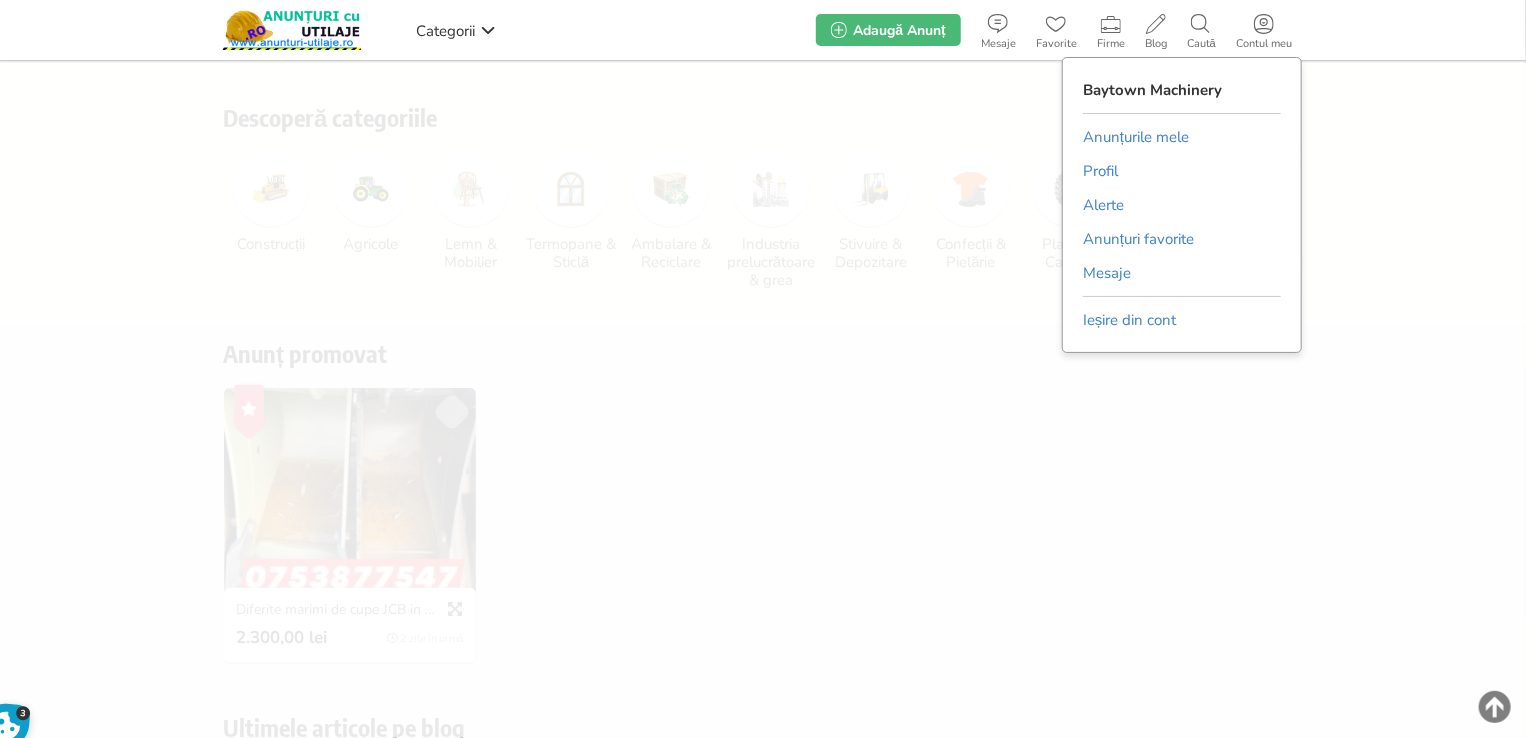 click on "Anunțurile mele" at bounding box center [1136, 137] 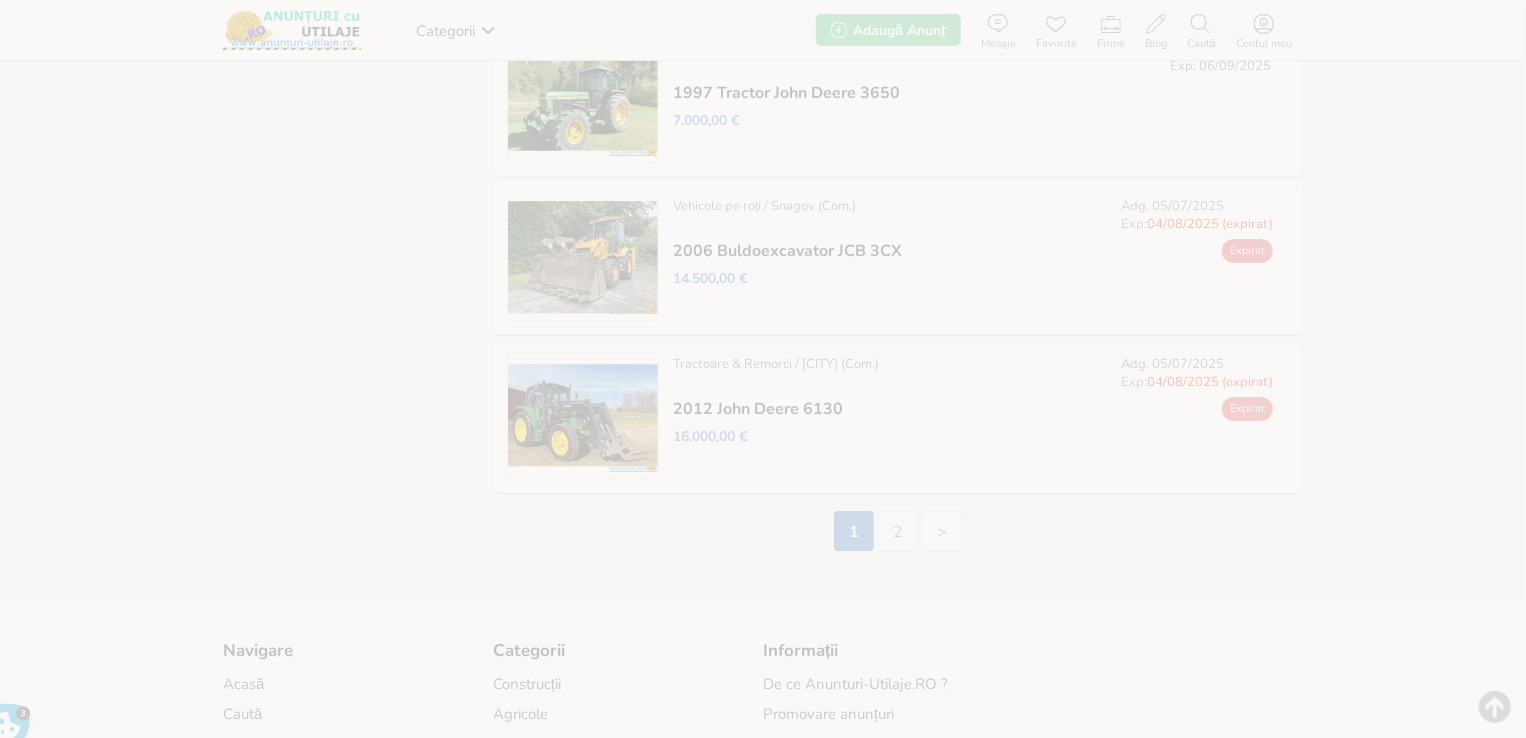 scroll, scrollTop: 3688, scrollLeft: 0, axis: vertical 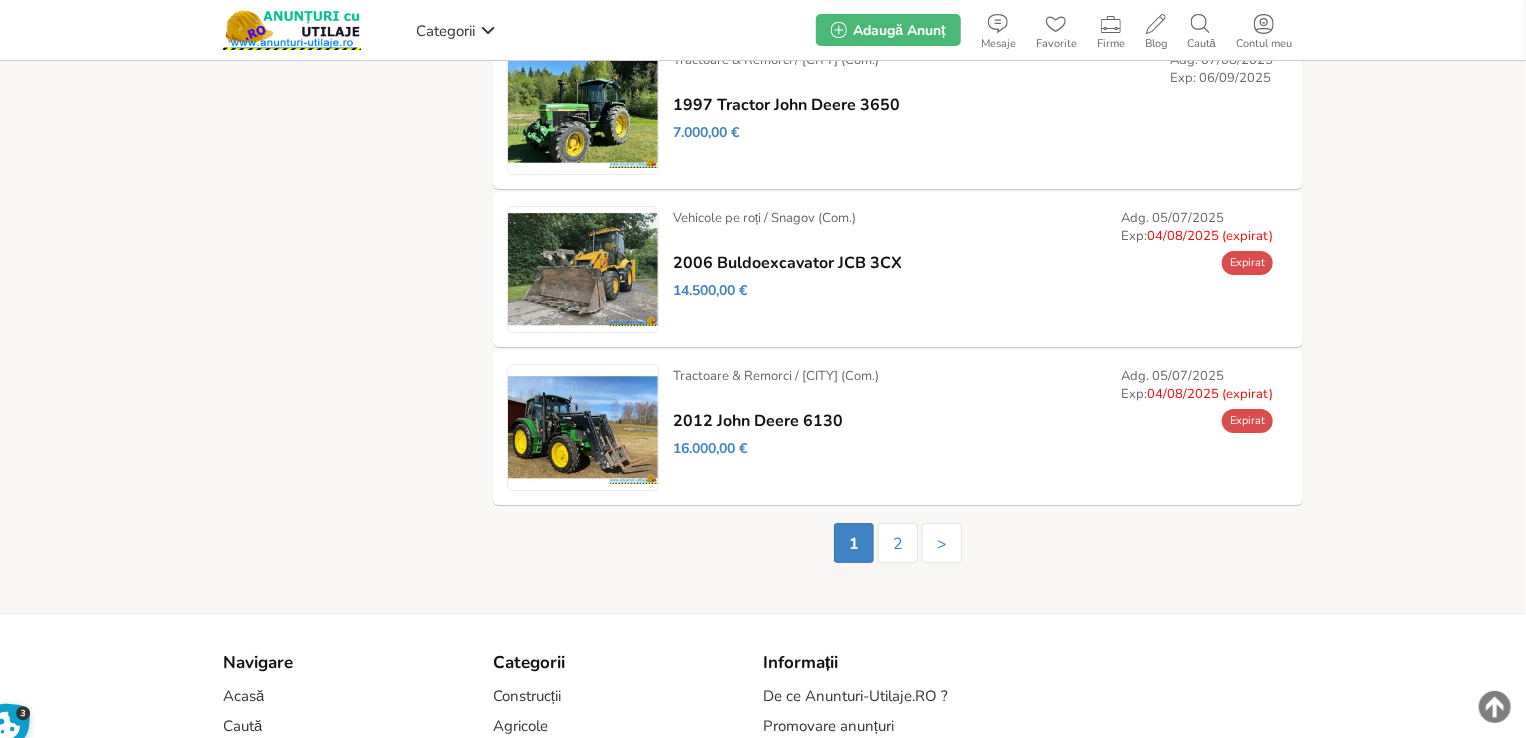 click on "Prelungește" at bounding box center (0, 0) 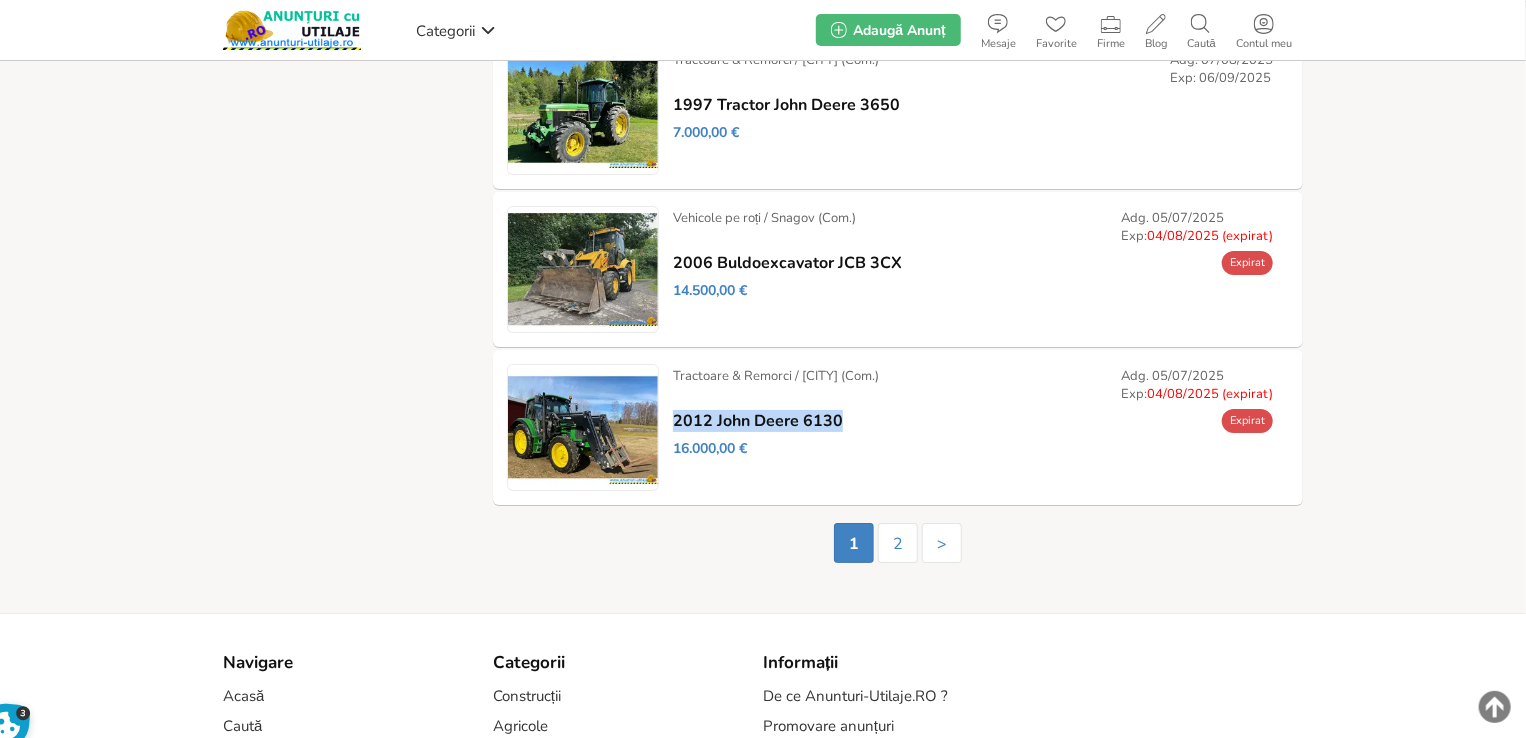 drag, startPoint x: 862, startPoint y: 425, endPoint x: 838, endPoint y: 418, distance: 25 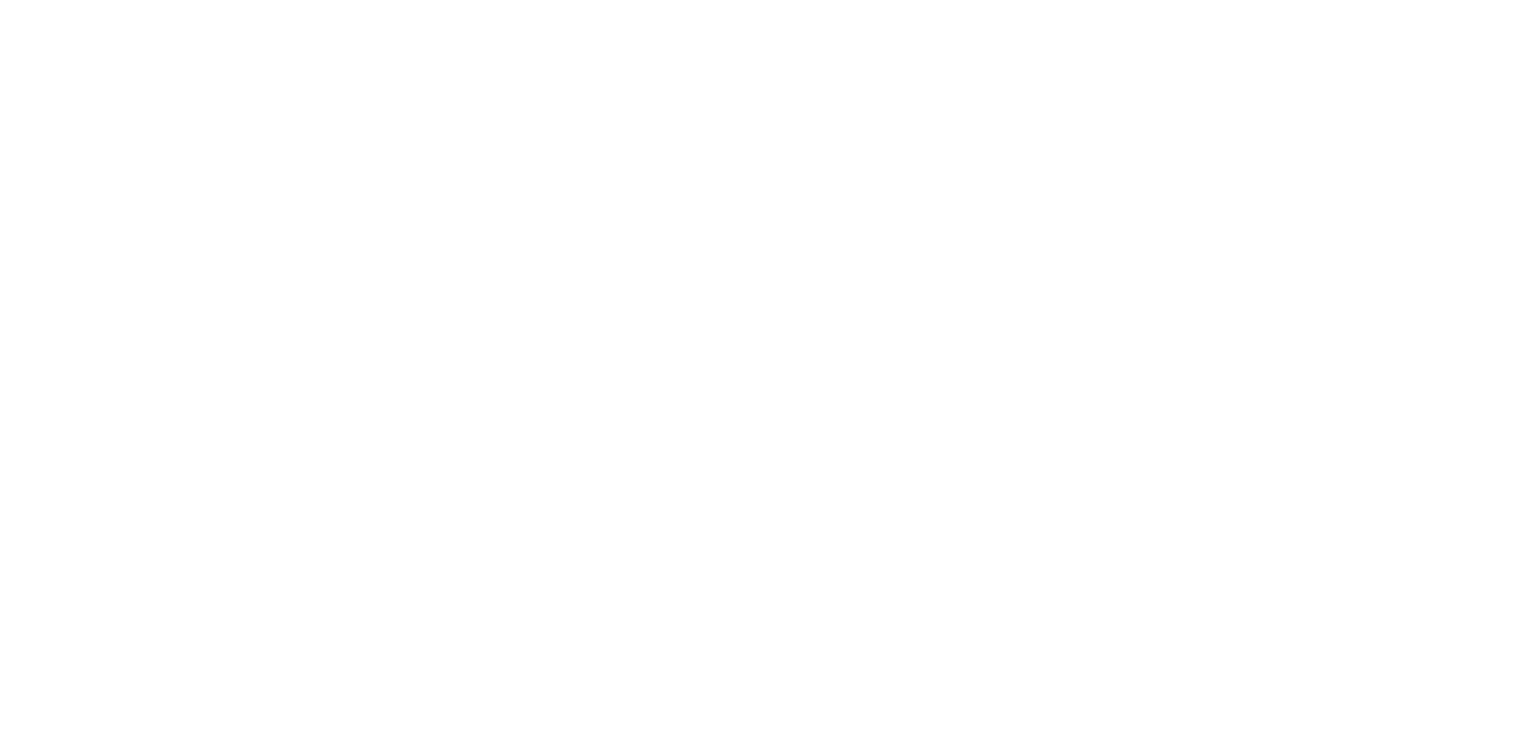 scroll, scrollTop: 0, scrollLeft: 0, axis: both 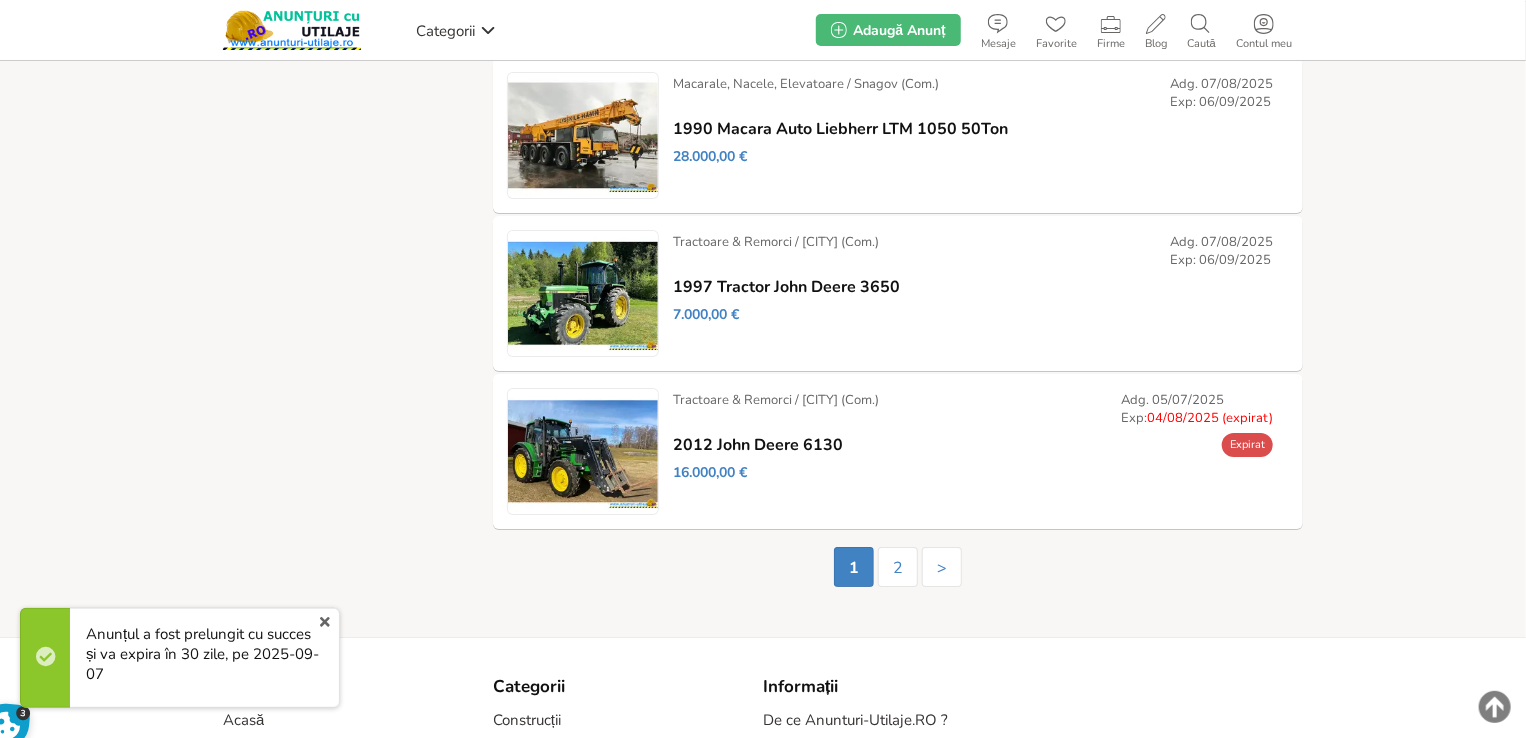 click on "Modifică" at bounding box center (0, 0) 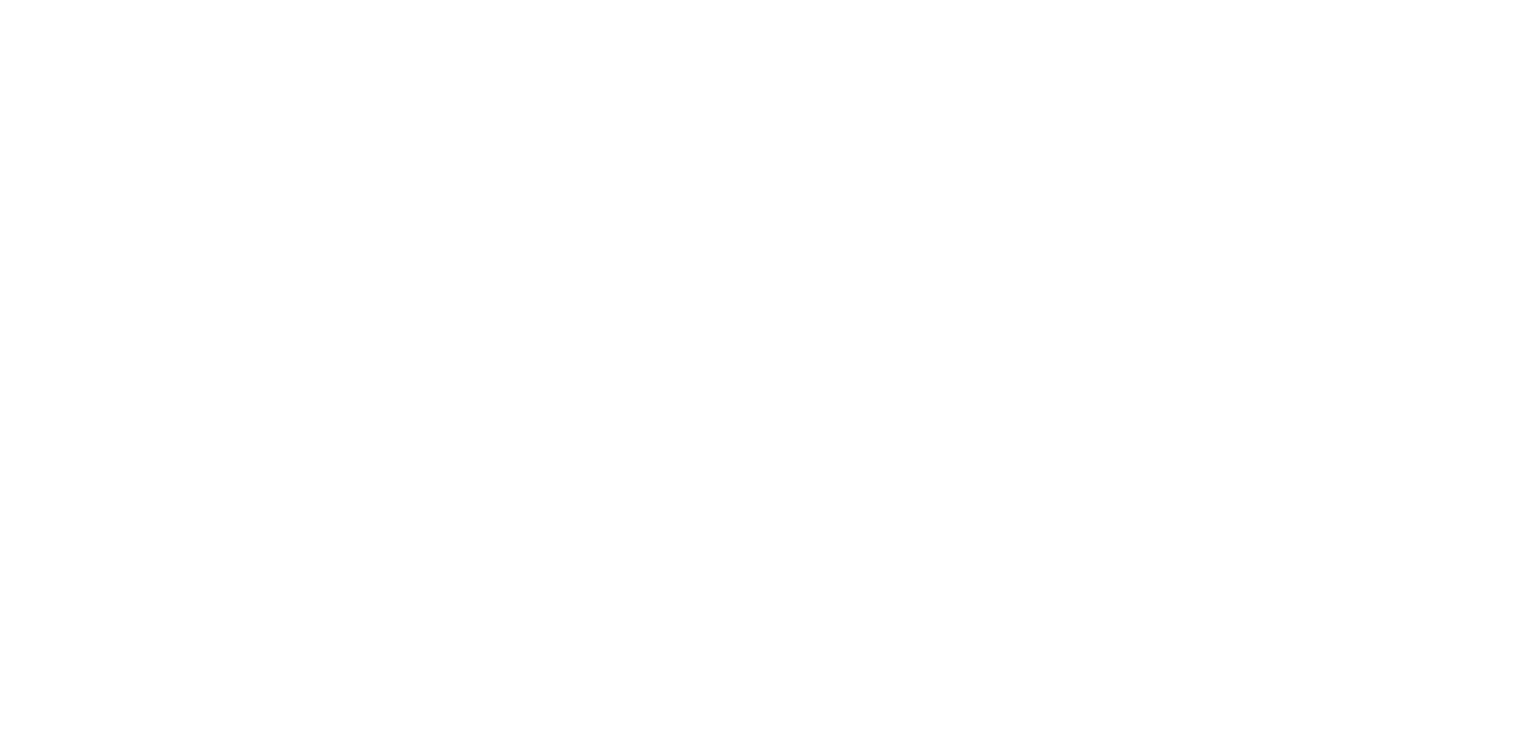 scroll, scrollTop: 0, scrollLeft: 0, axis: both 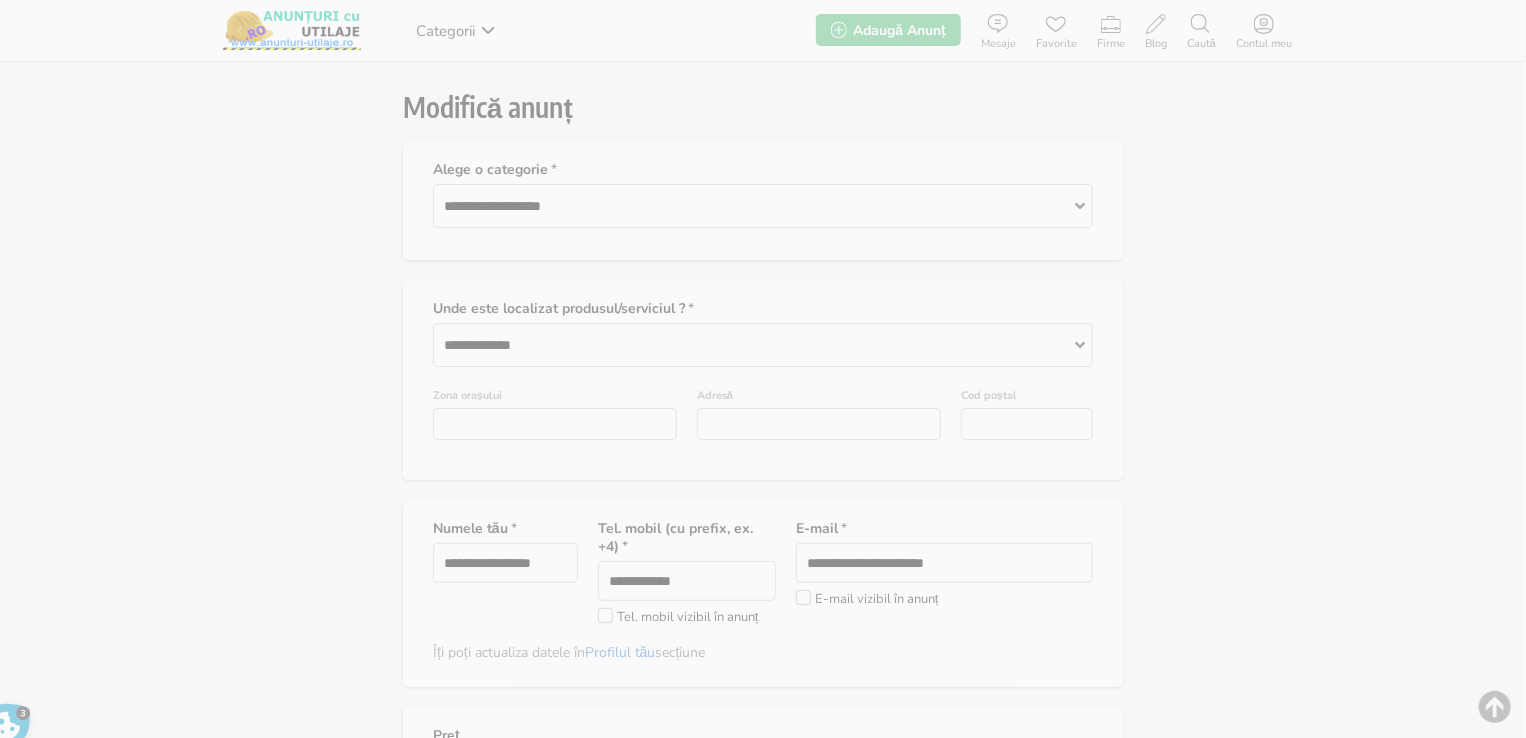 click on "**********" at bounding box center (763, 1295) 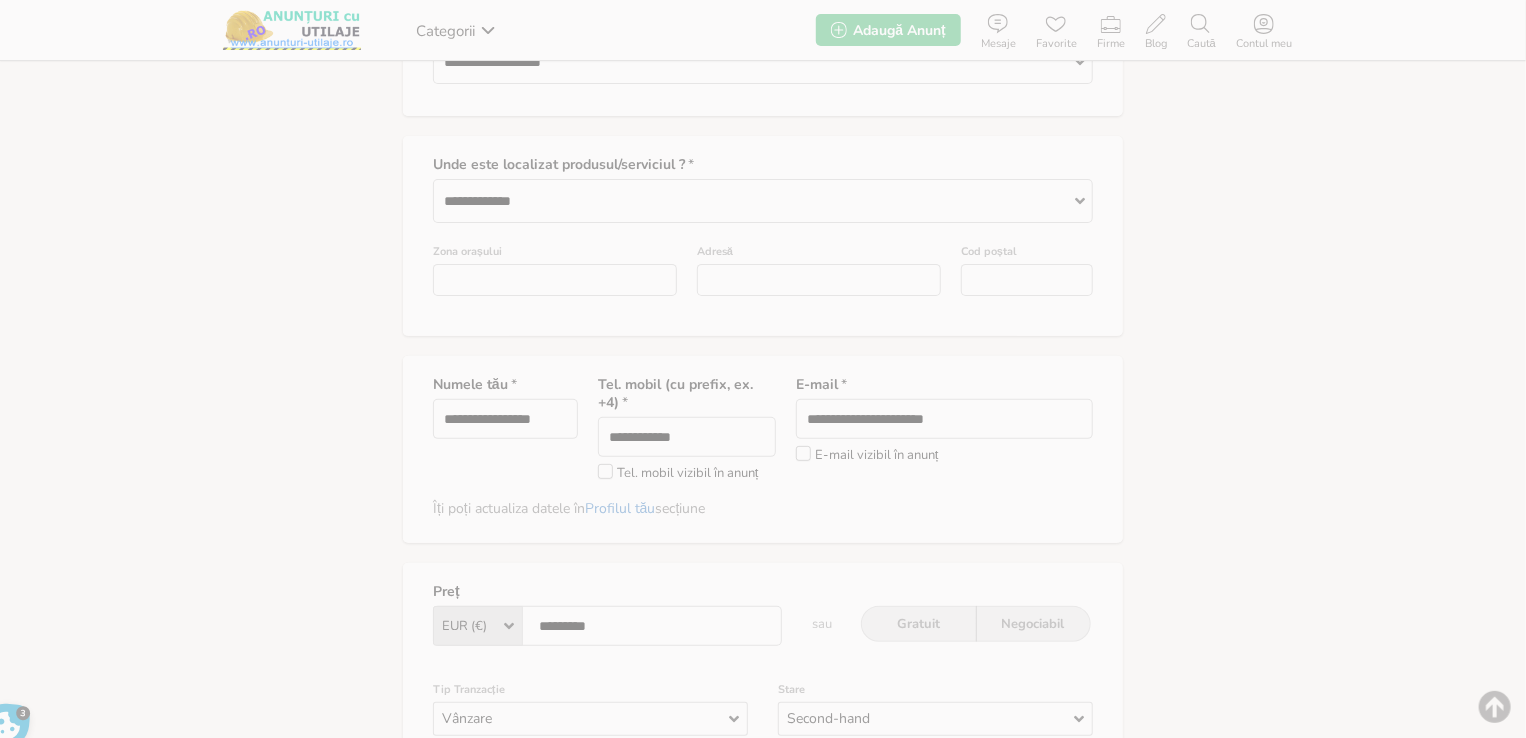 scroll, scrollTop: 500, scrollLeft: 0, axis: vertical 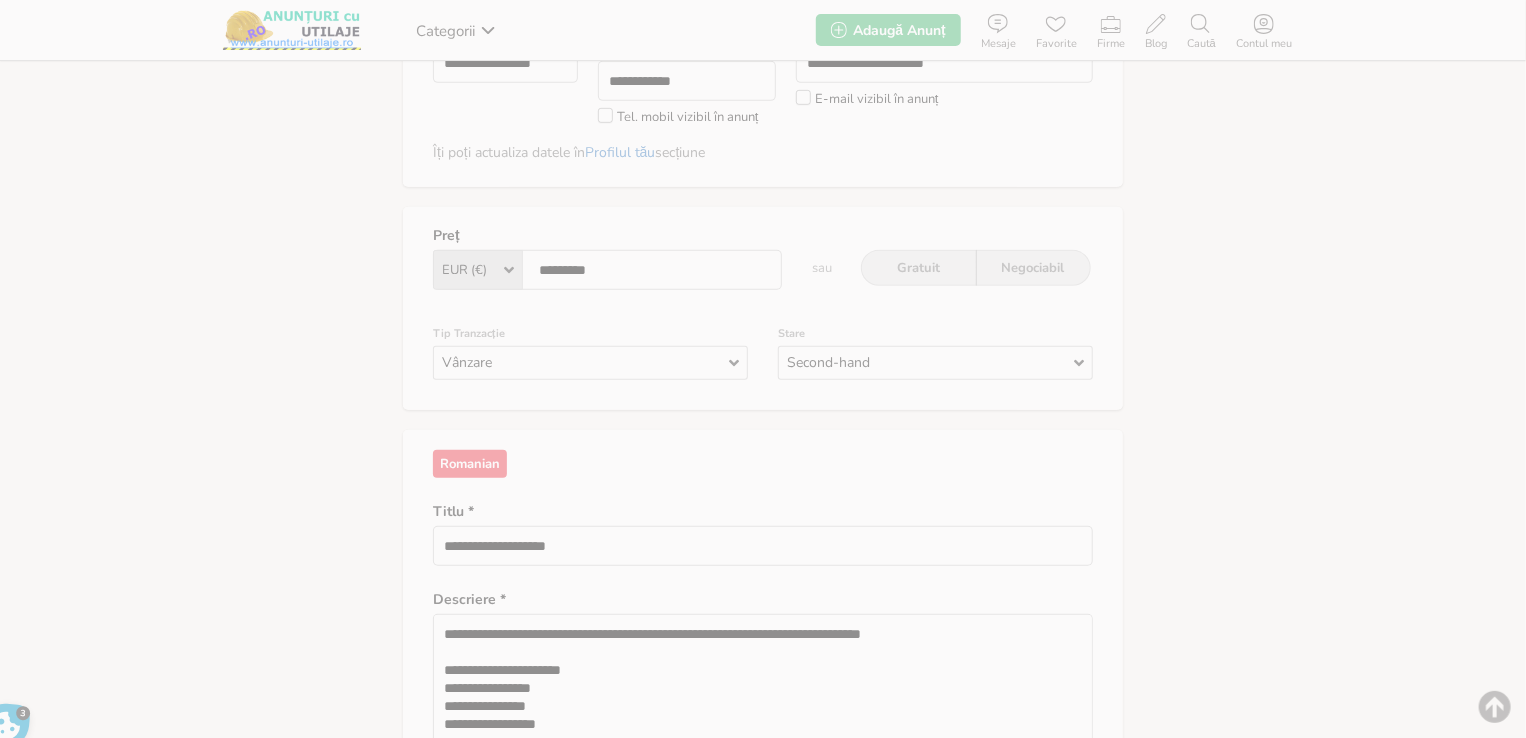 click on "Tel. mobil vizibil în anunț" at bounding box center (678, 116) 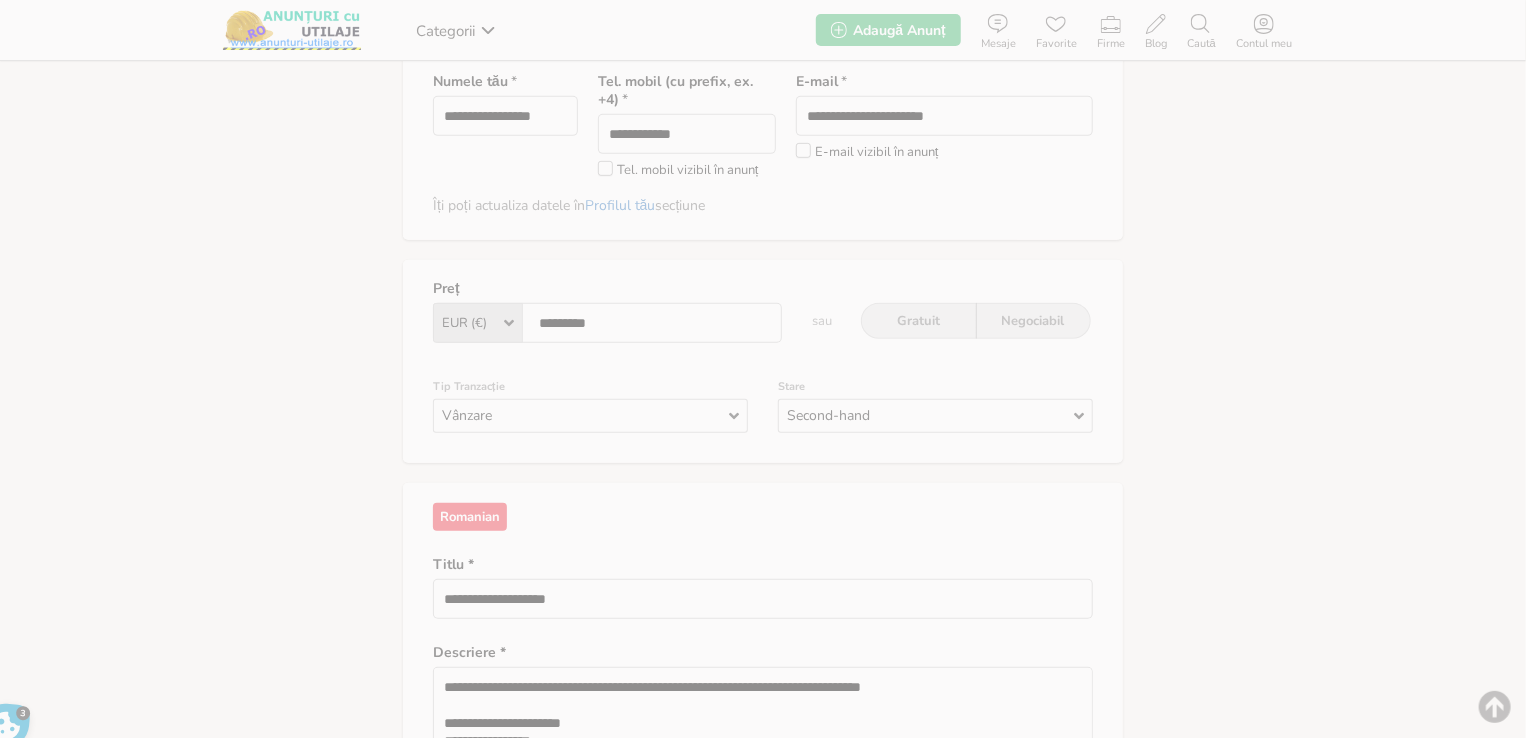scroll, scrollTop: 400, scrollLeft: 0, axis: vertical 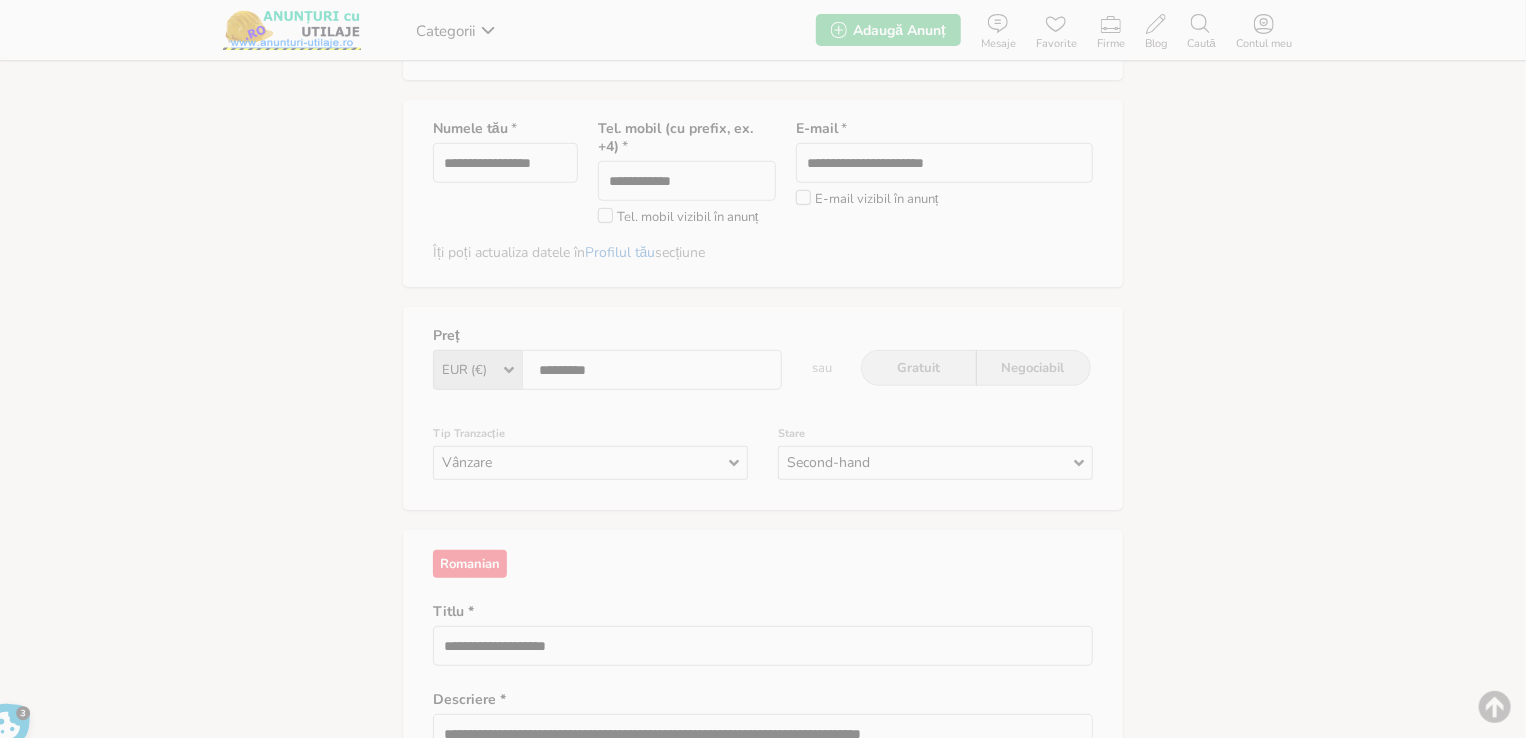 click on "E-mail vizibil în anunț" at bounding box center (867, 198) 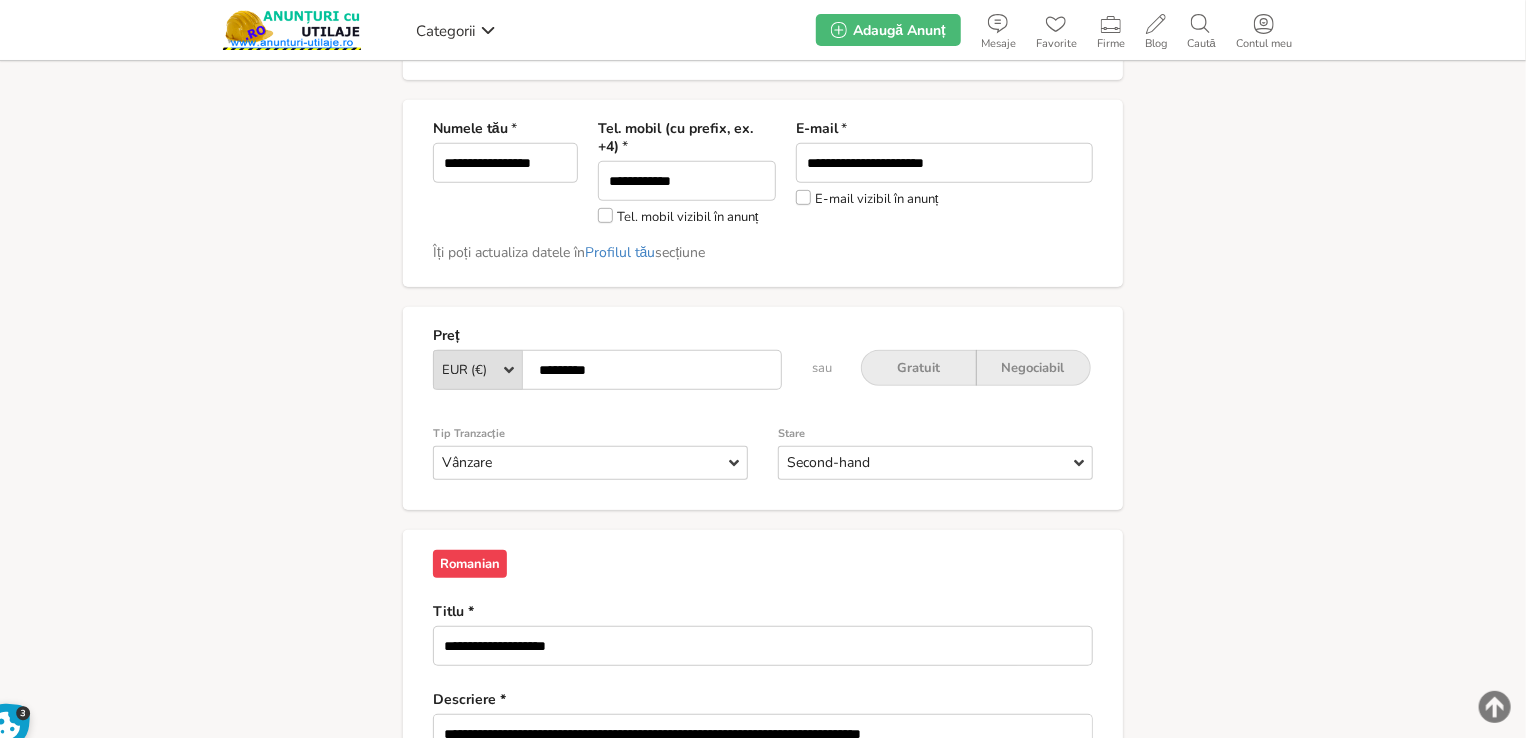 click on "*********" at bounding box center [607, 370] 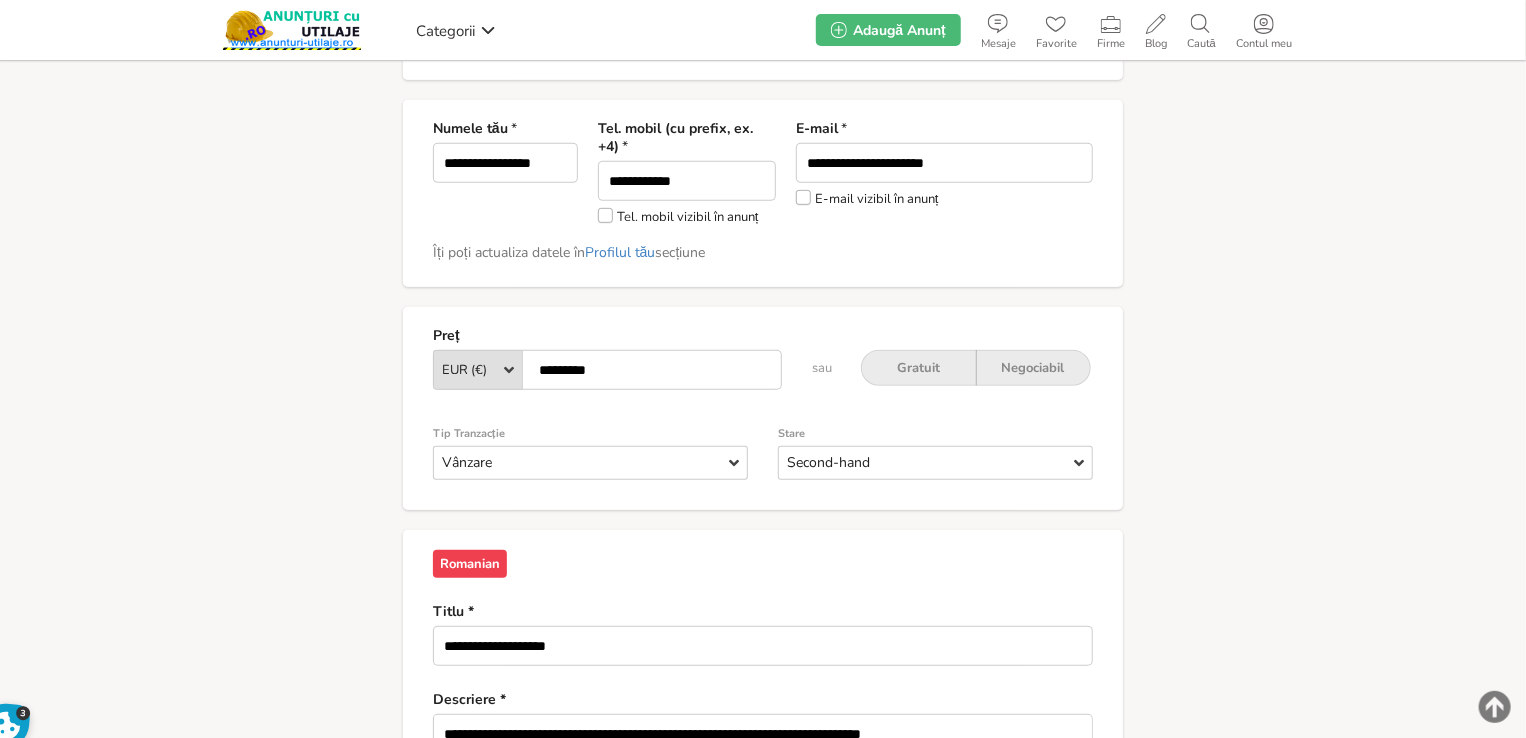 click on "*********" at bounding box center (607, 370) 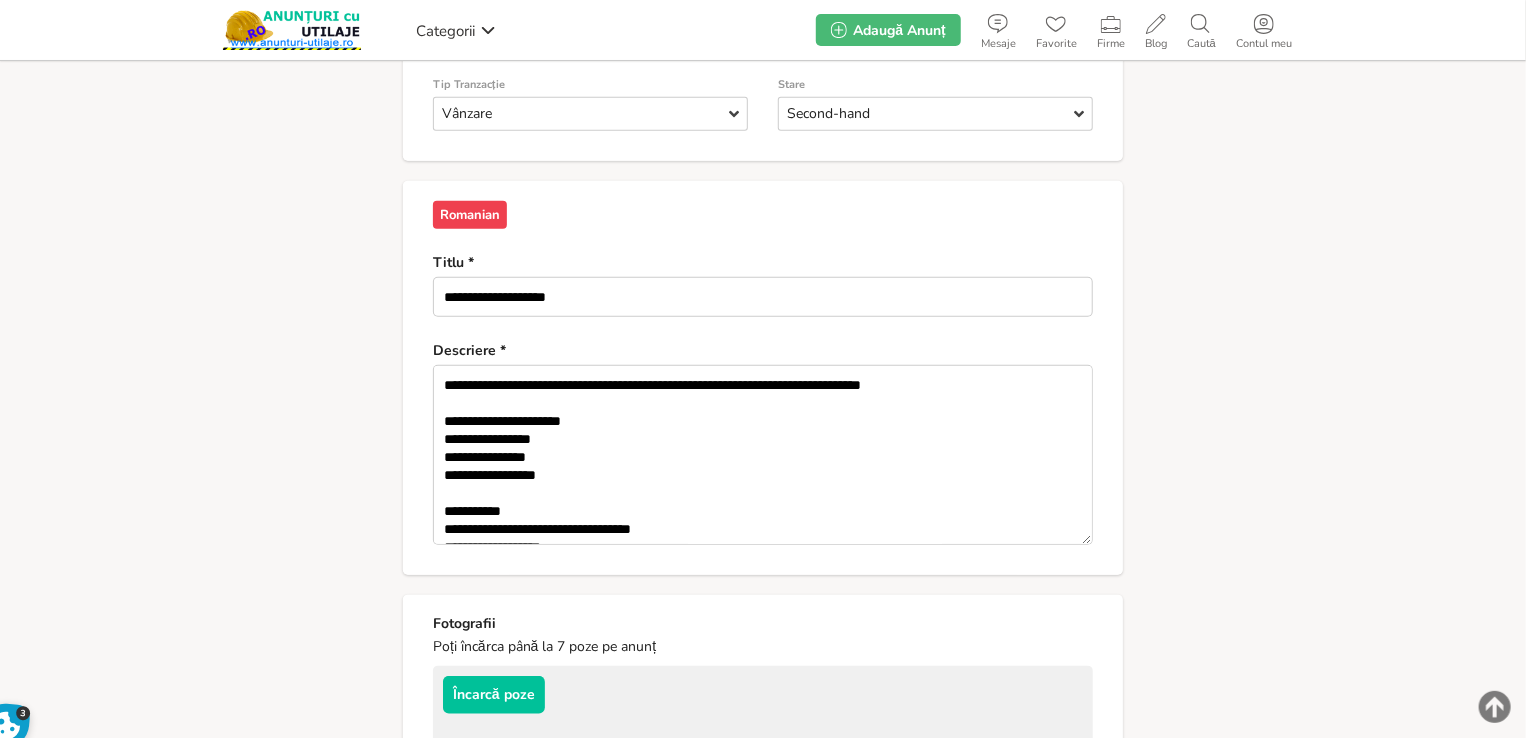 scroll, scrollTop: 789, scrollLeft: 0, axis: vertical 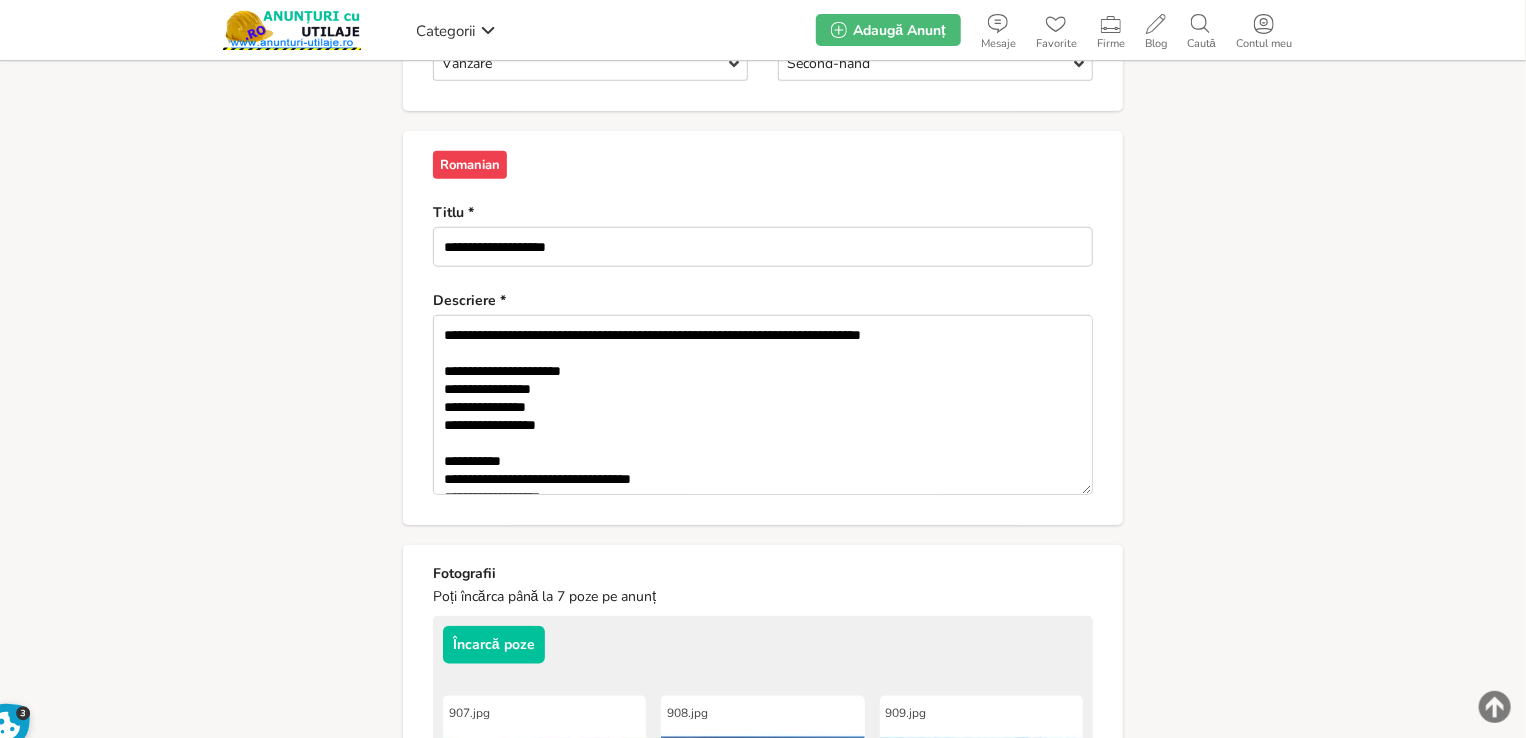 click on "**********" at bounding box center [763, 405] 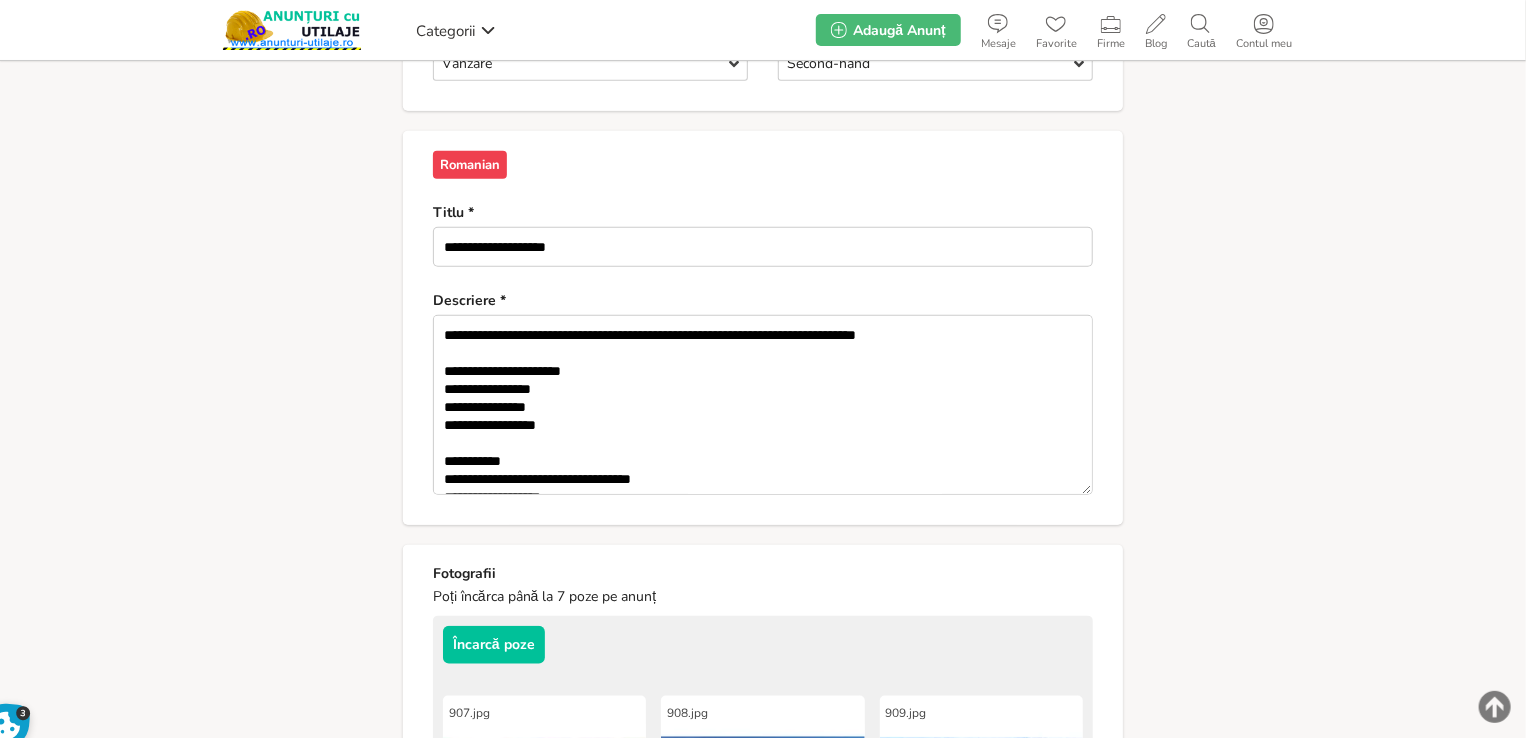 click on "**********" at bounding box center [763, 405] 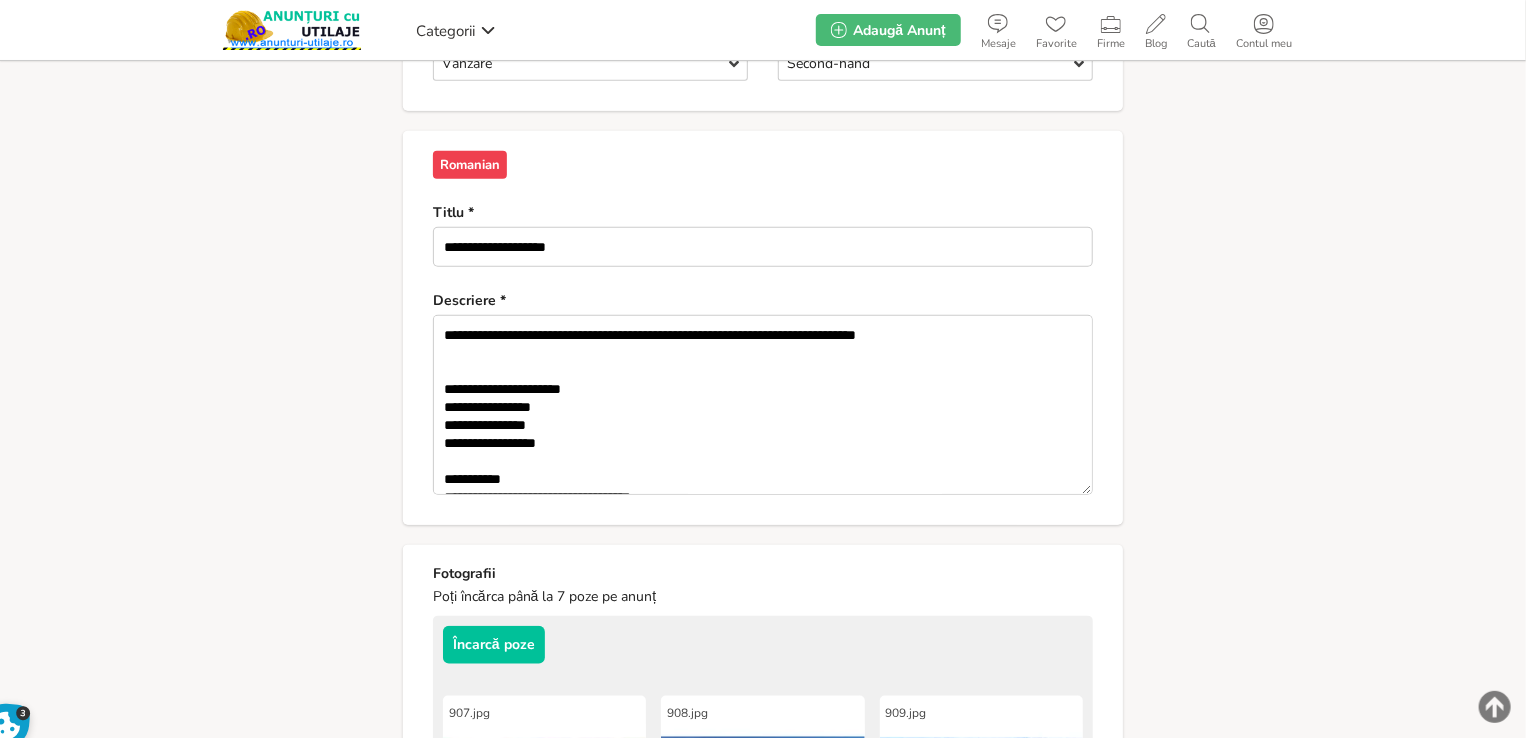 click on "**********" at bounding box center [763, 501] 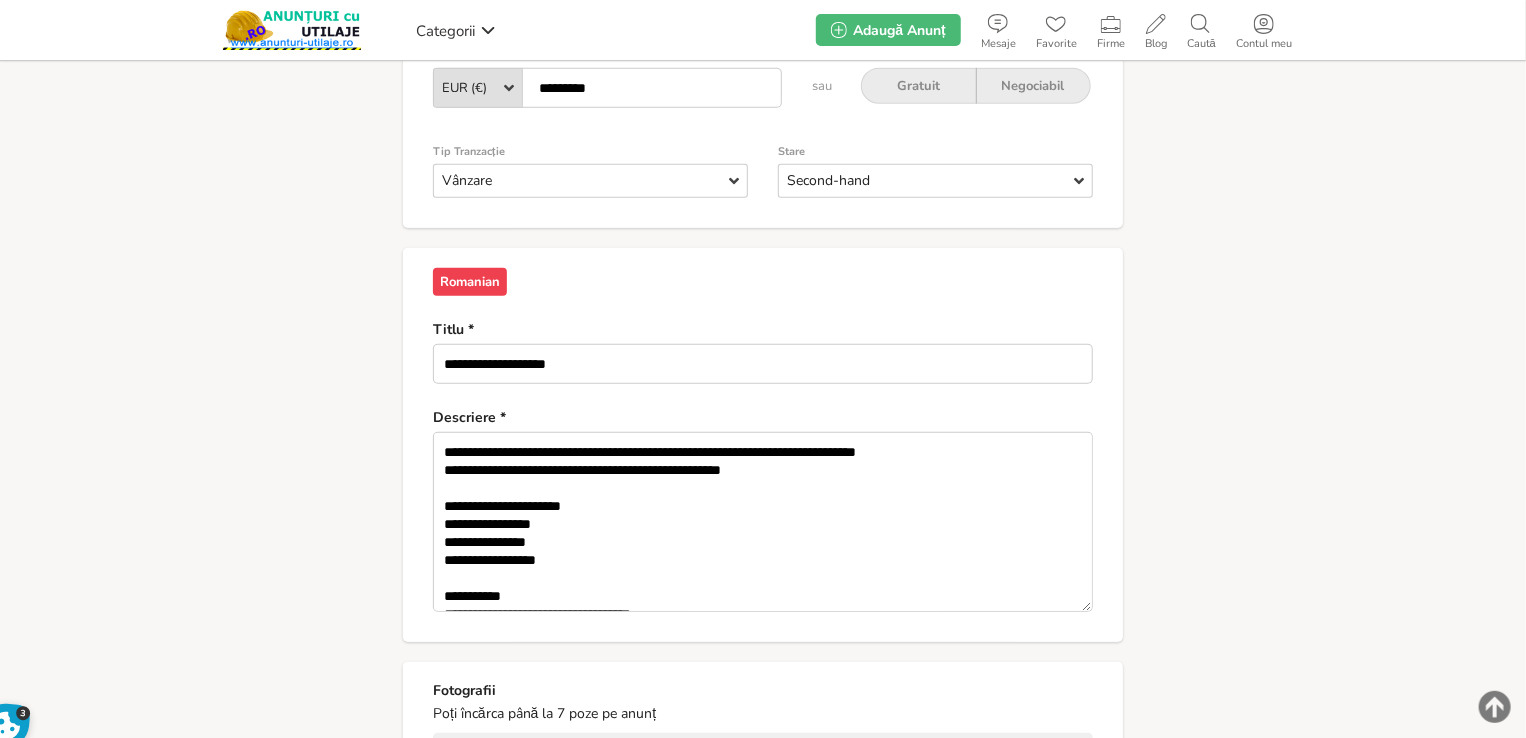 scroll, scrollTop: 389, scrollLeft: 0, axis: vertical 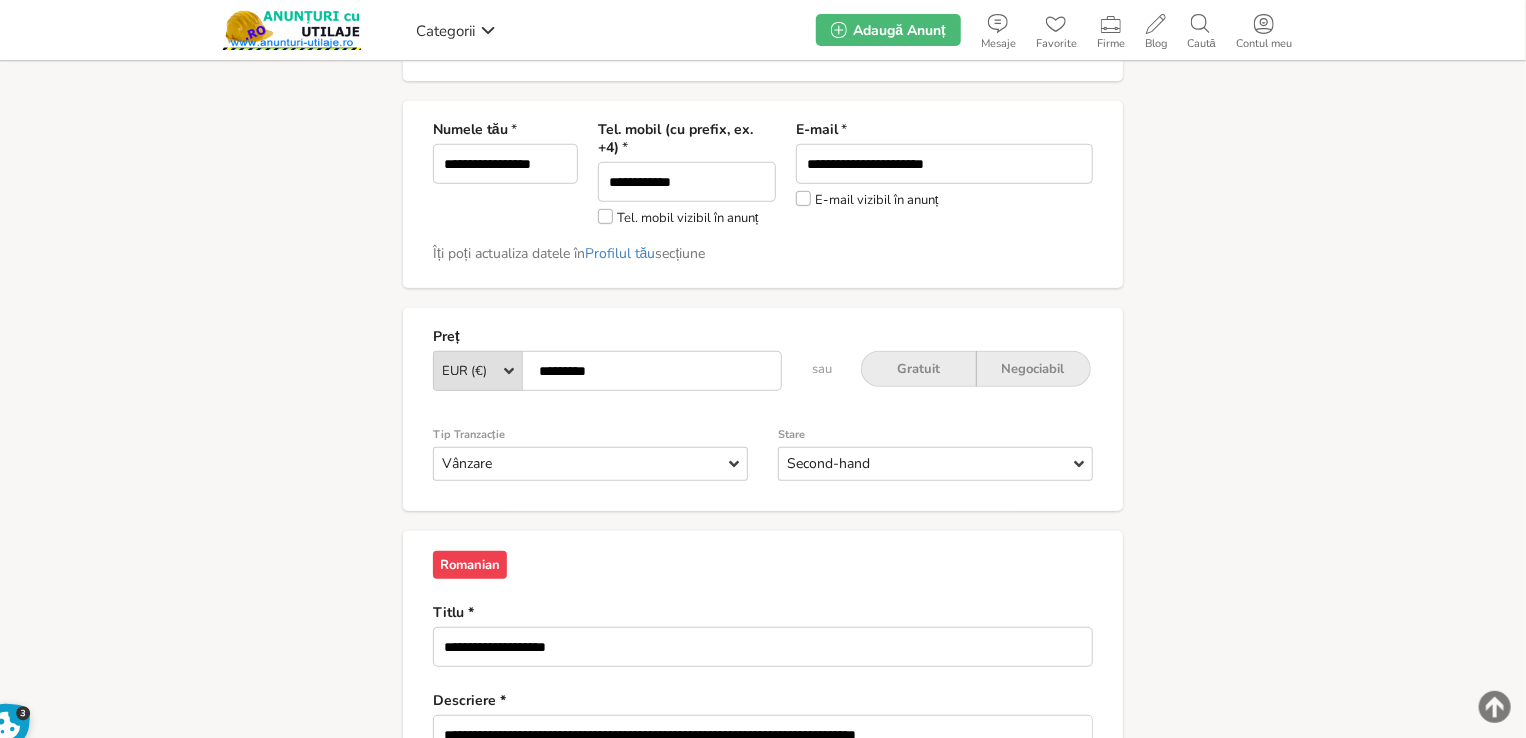 type on "**********" 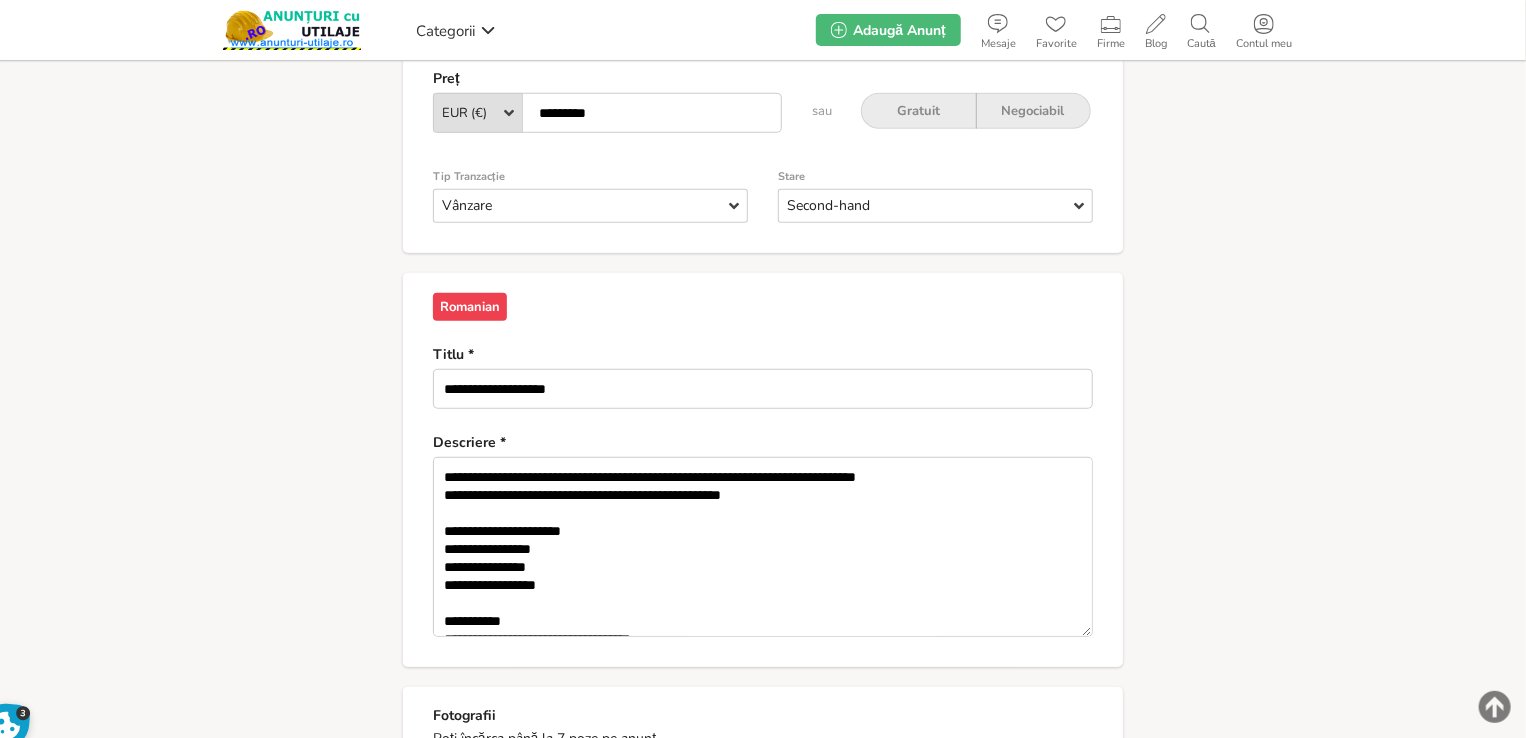 scroll, scrollTop: 489, scrollLeft: 0, axis: vertical 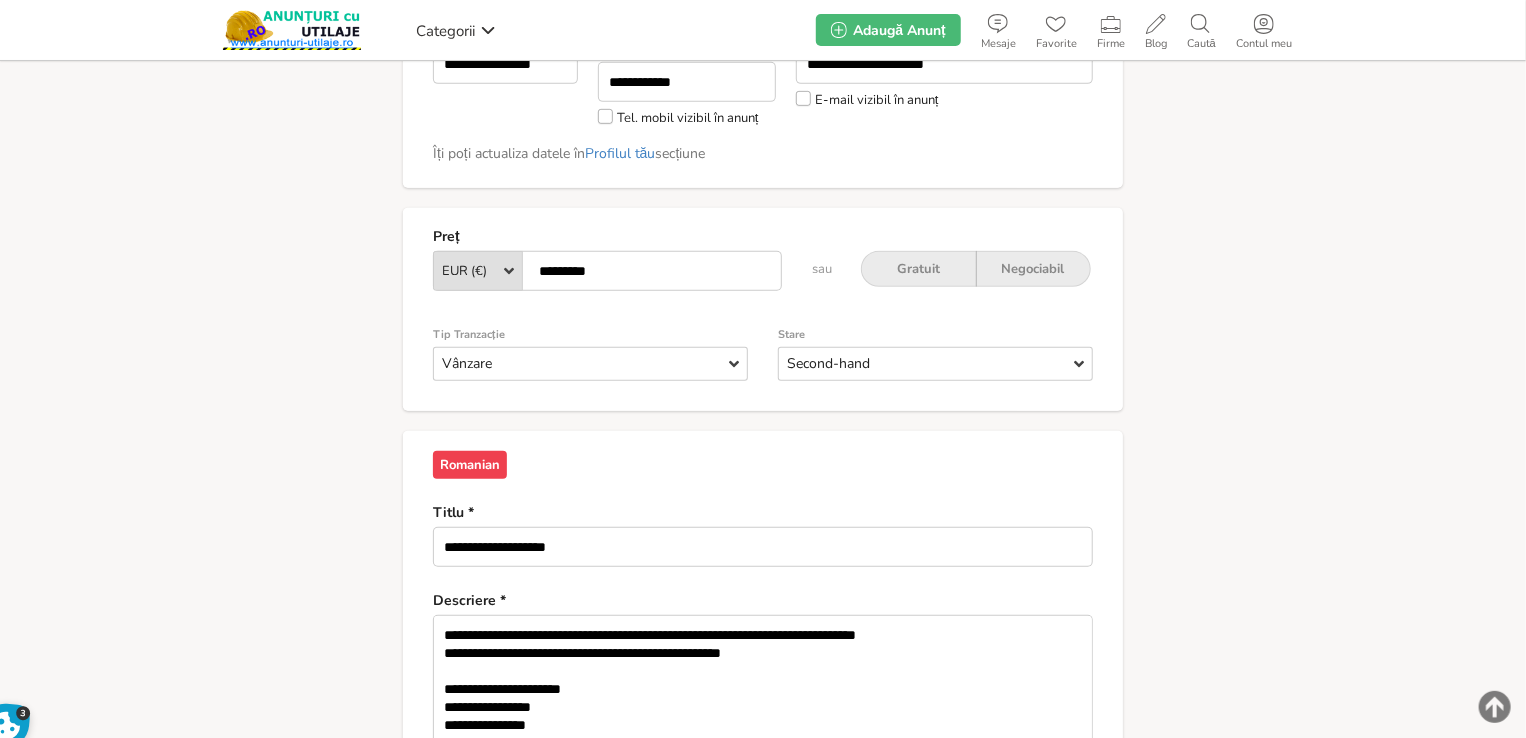 click on "*********" at bounding box center [607, 271] 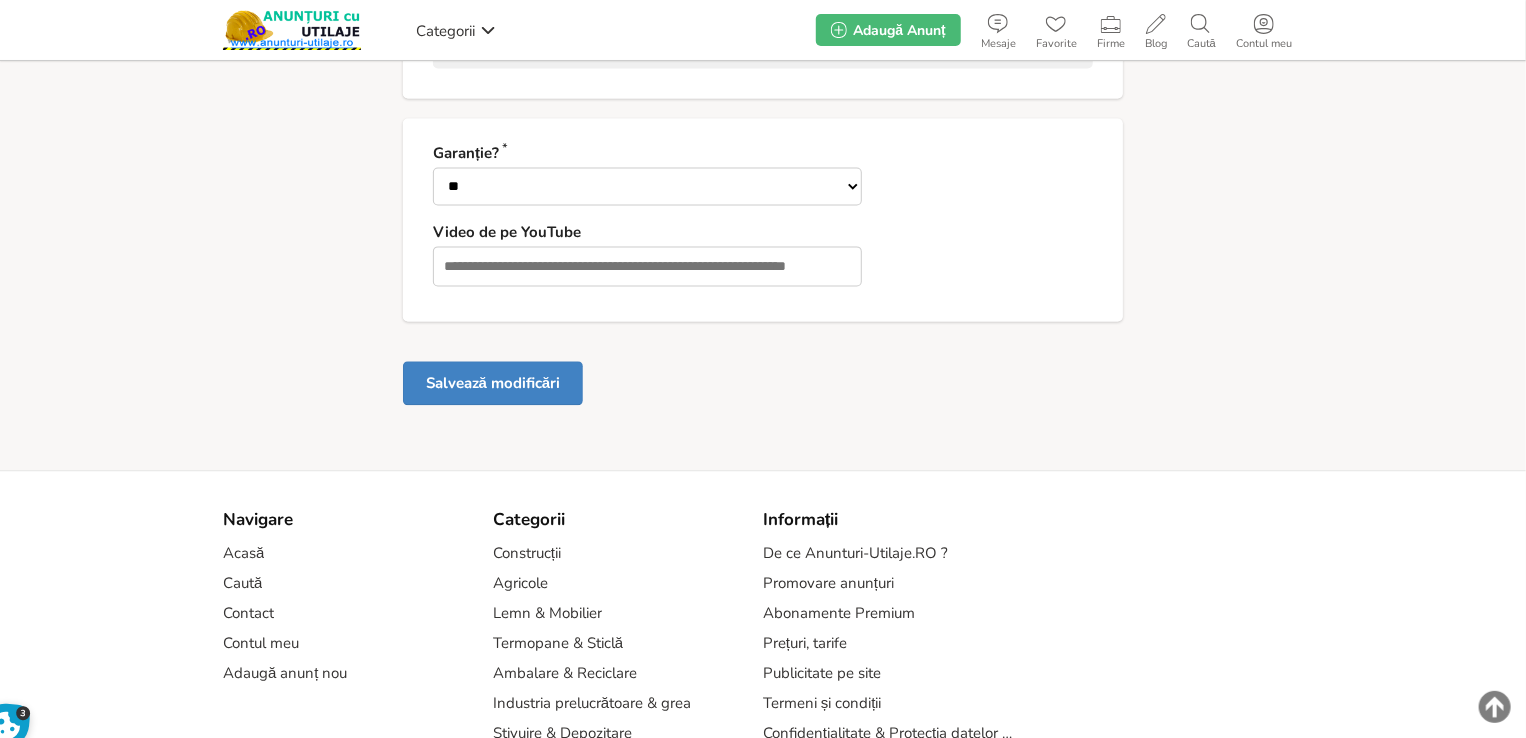 scroll, scrollTop: 2289, scrollLeft: 0, axis: vertical 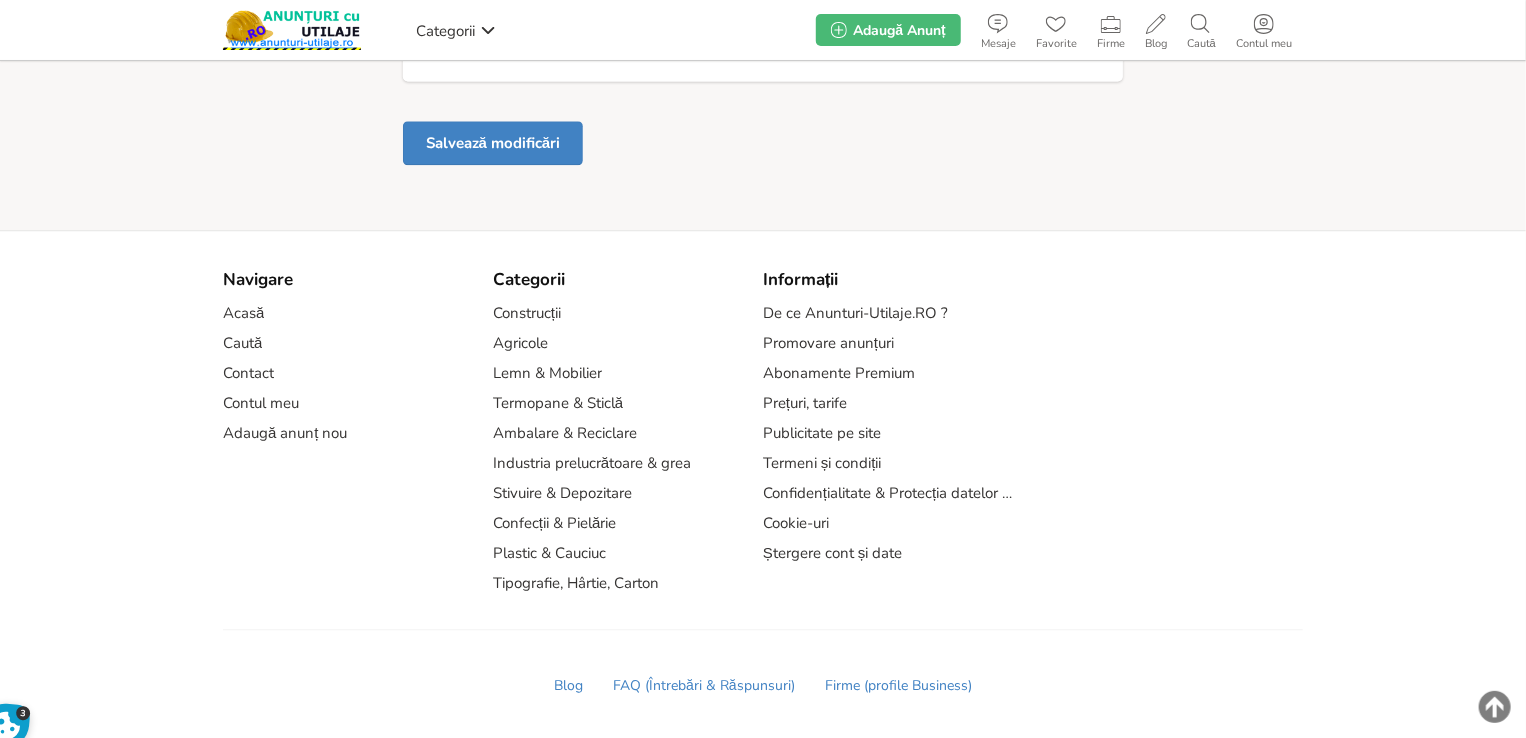type on "*********" 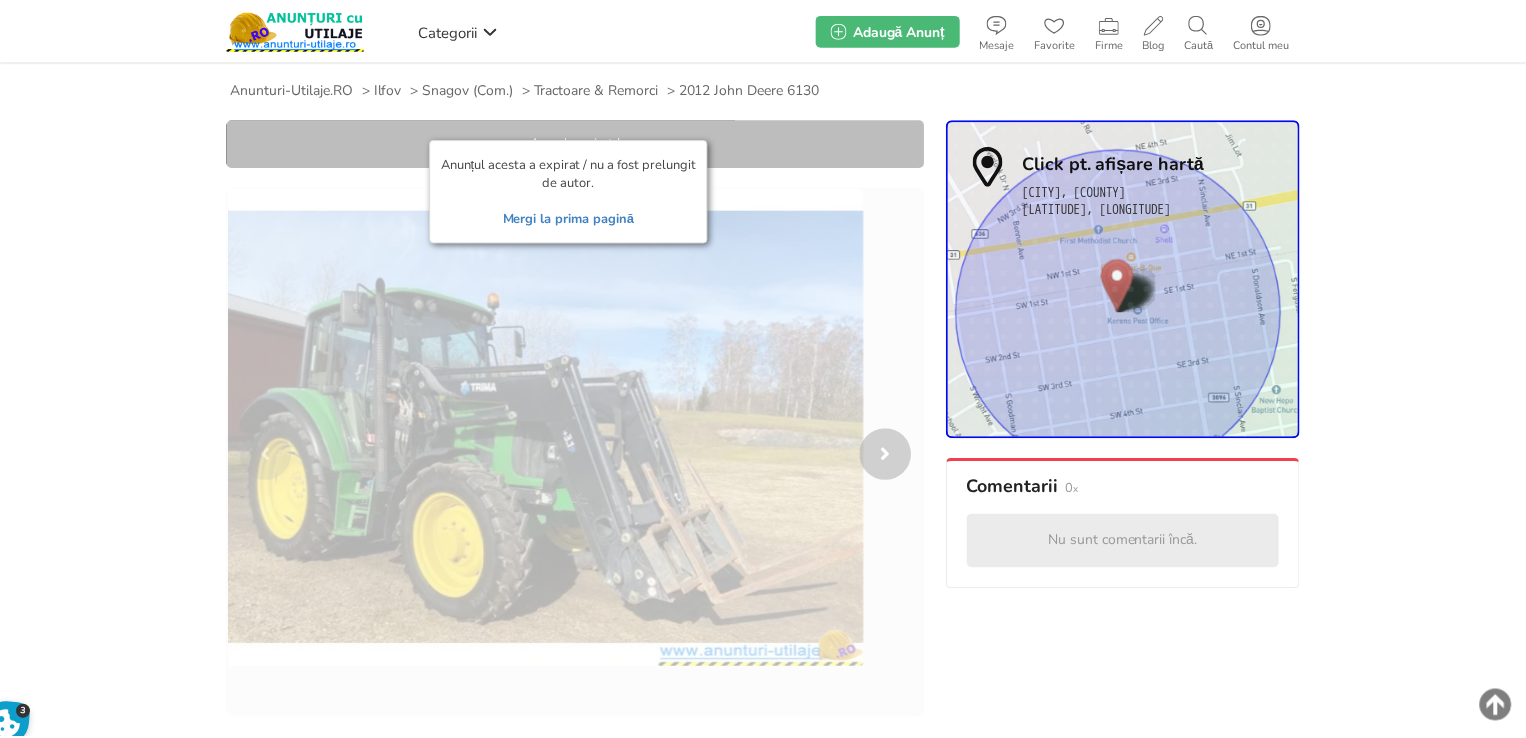 scroll, scrollTop: 0, scrollLeft: 0, axis: both 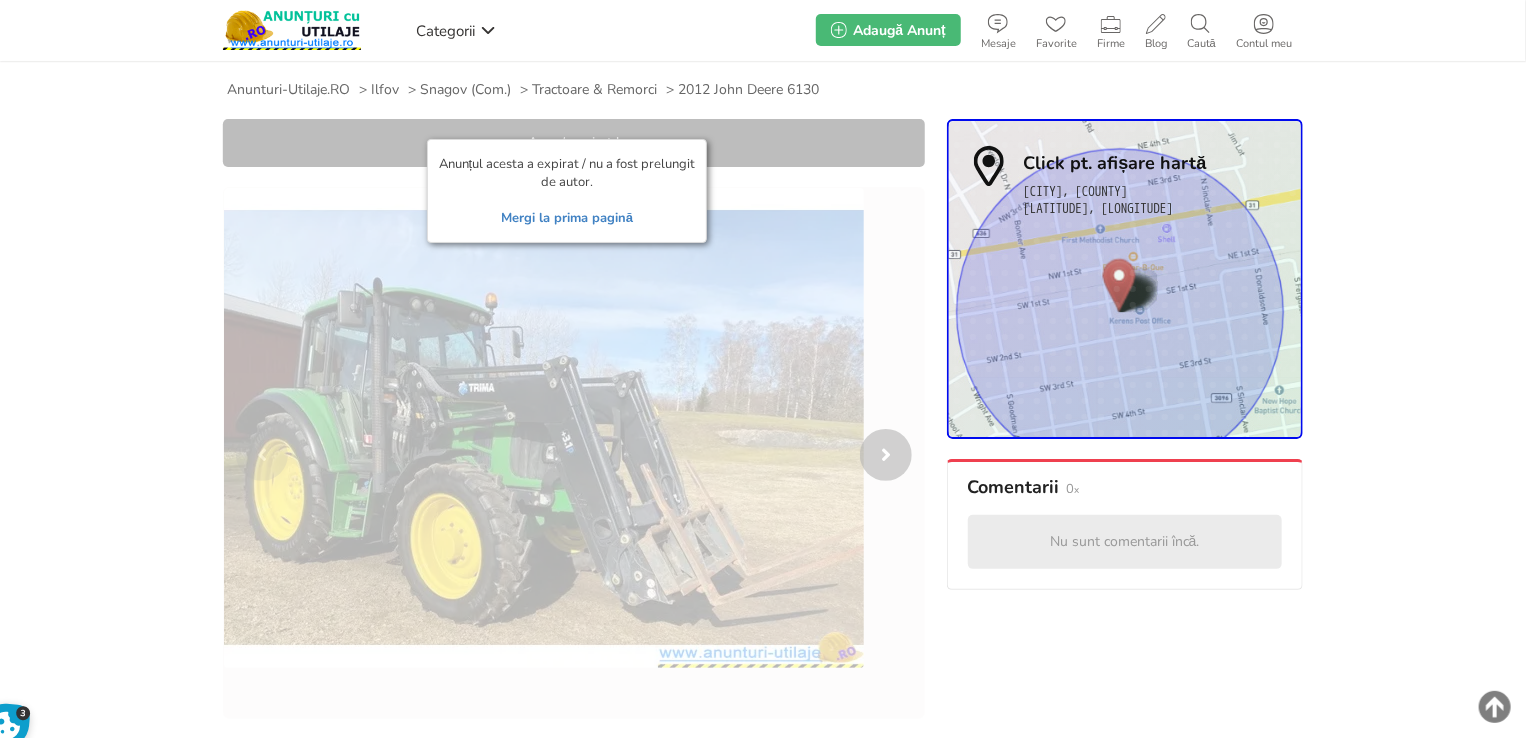 click on "Mergi la prima pagină" at bounding box center (567, 218) 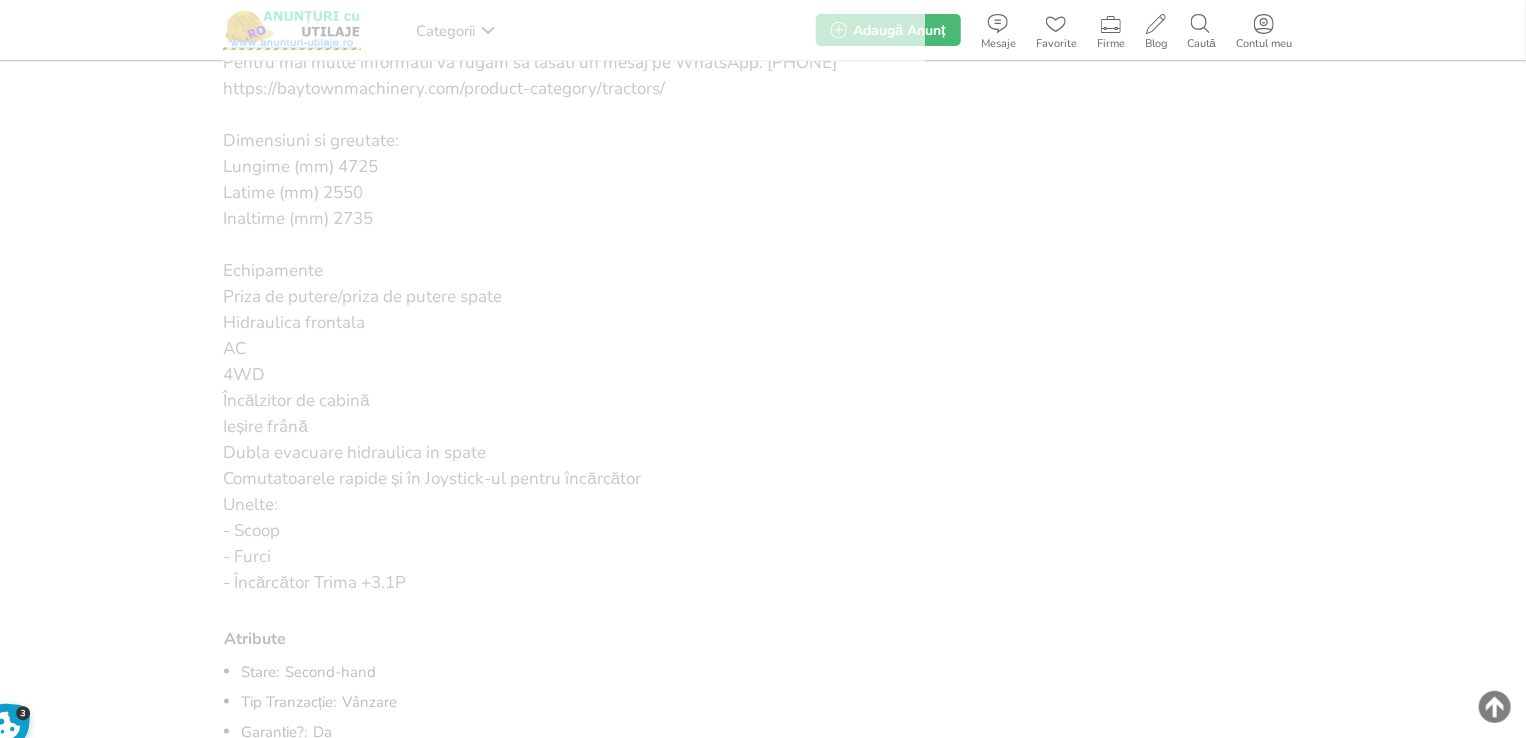 scroll, scrollTop: 500, scrollLeft: 0, axis: vertical 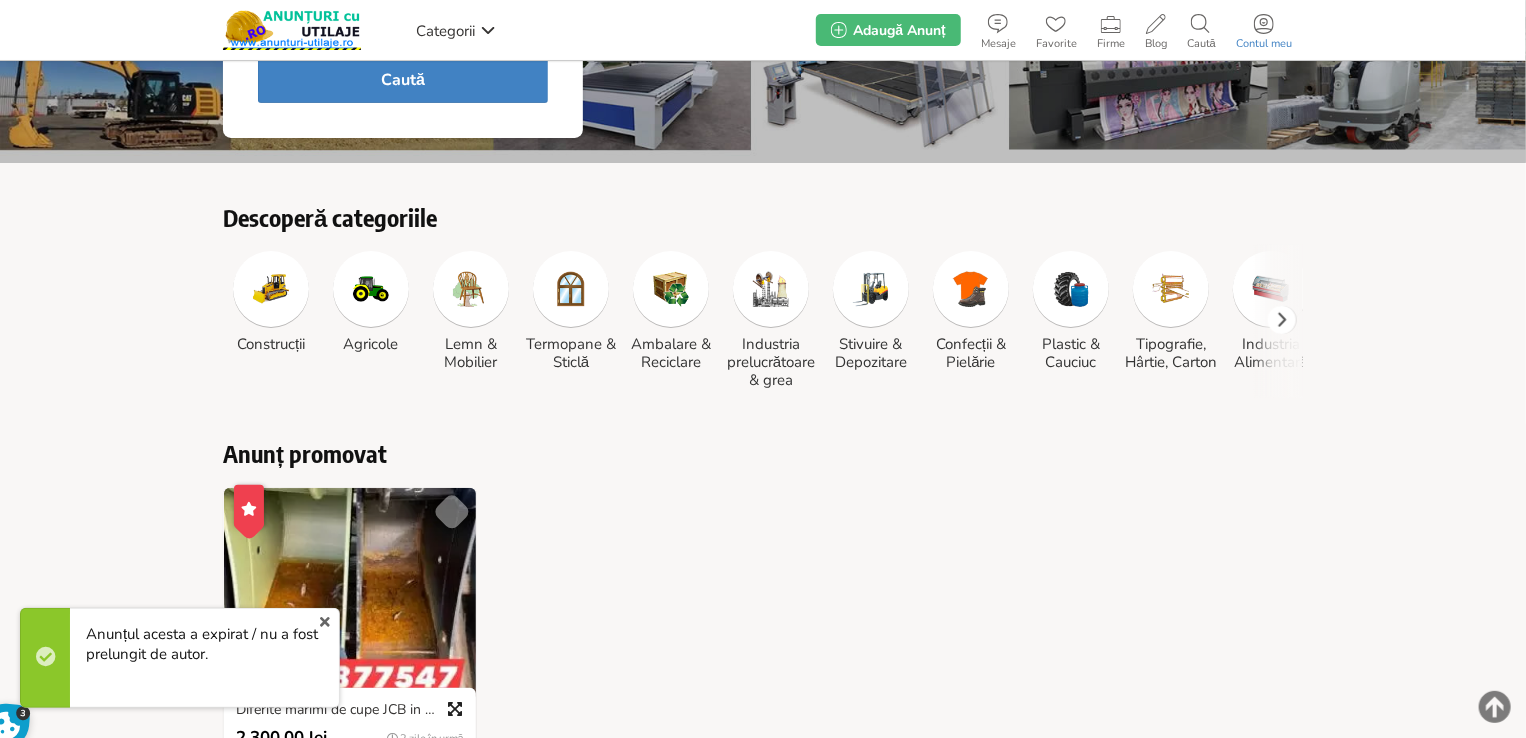 click on "Contul meu" at bounding box center (1264, 44) 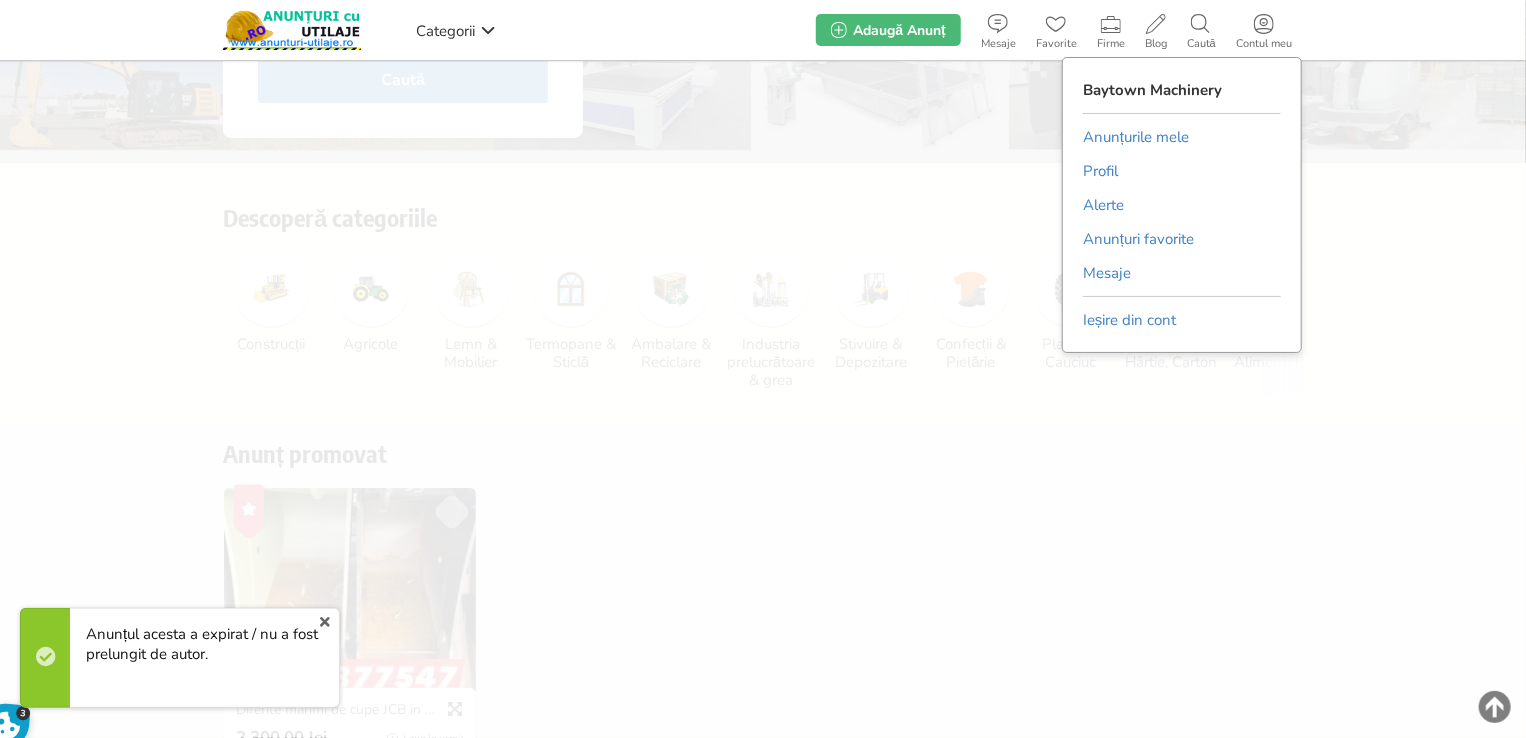 click on "Anunțurile mele" at bounding box center [1136, 137] 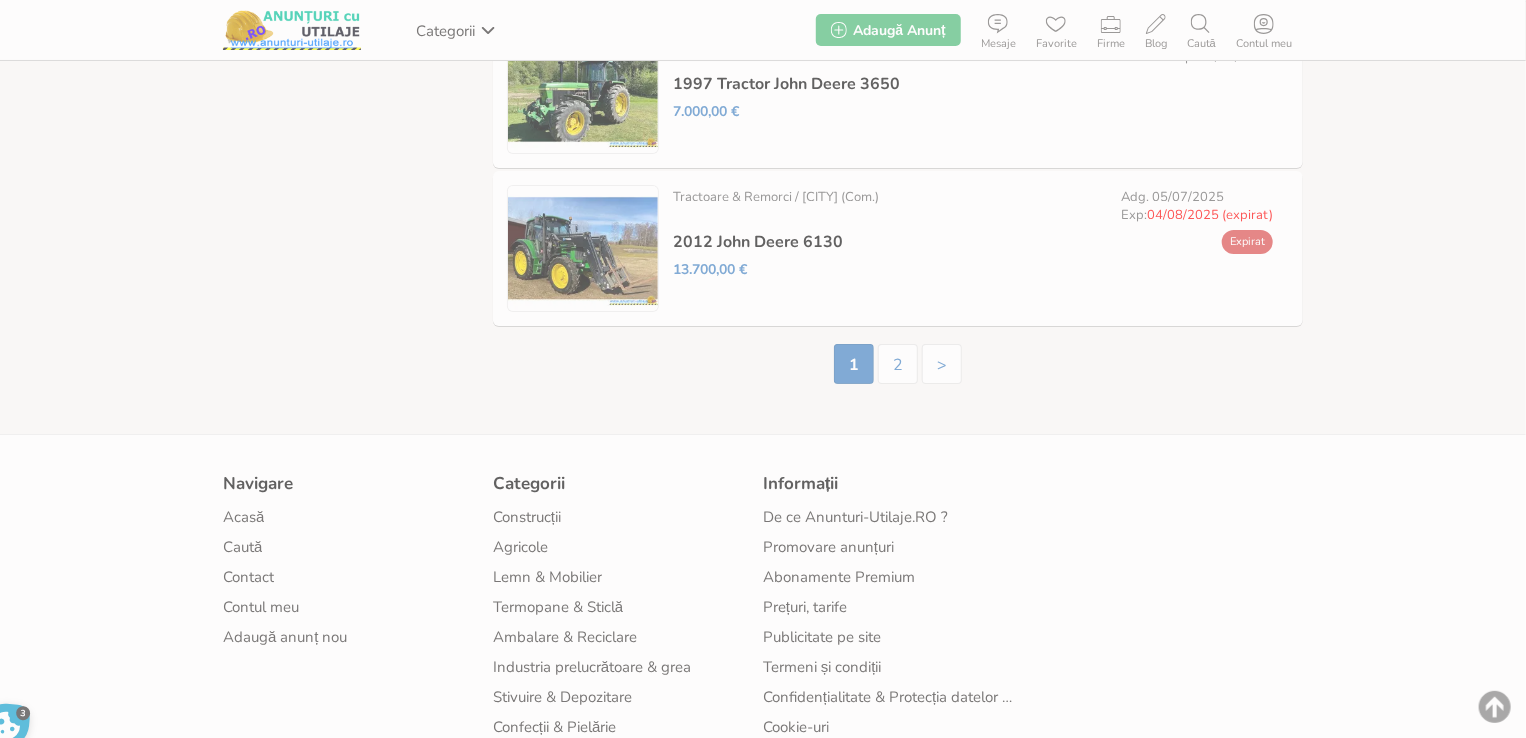 scroll, scrollTop: 3688, scrollLeft: 0, axis: vertical 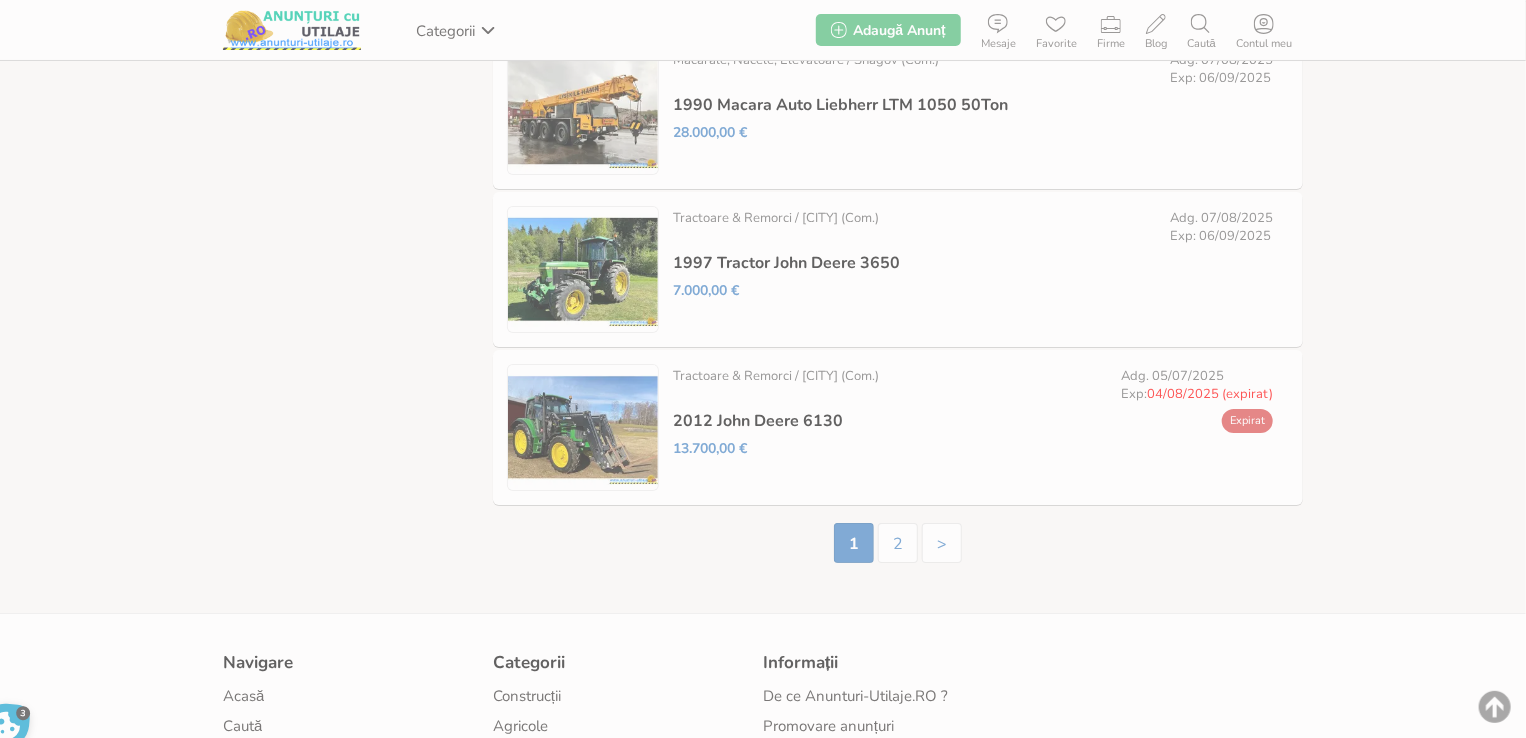click on "Prelungește" at bounding box center (0, 0) 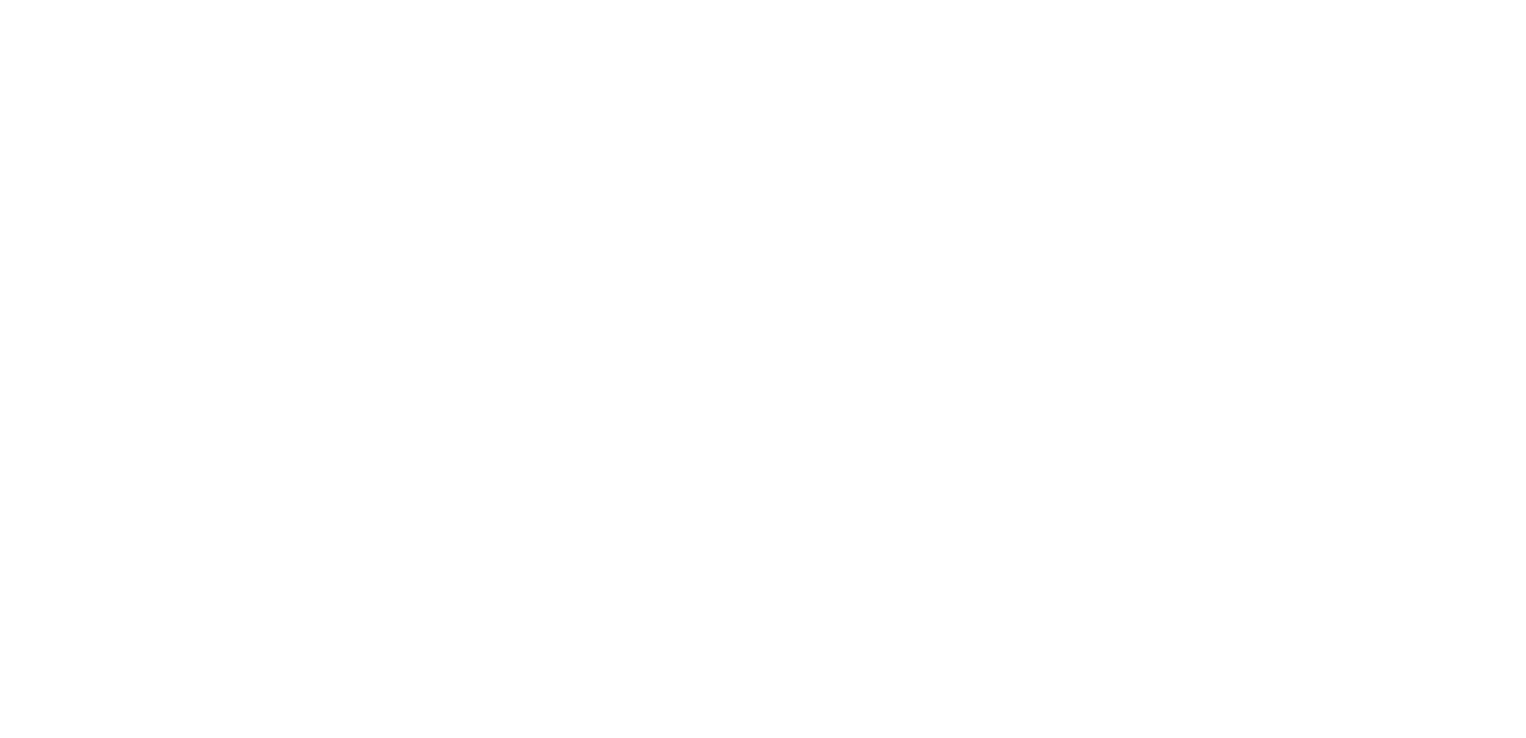 scroll, scrollTop: 0, scrollLeft: 0, axis: both 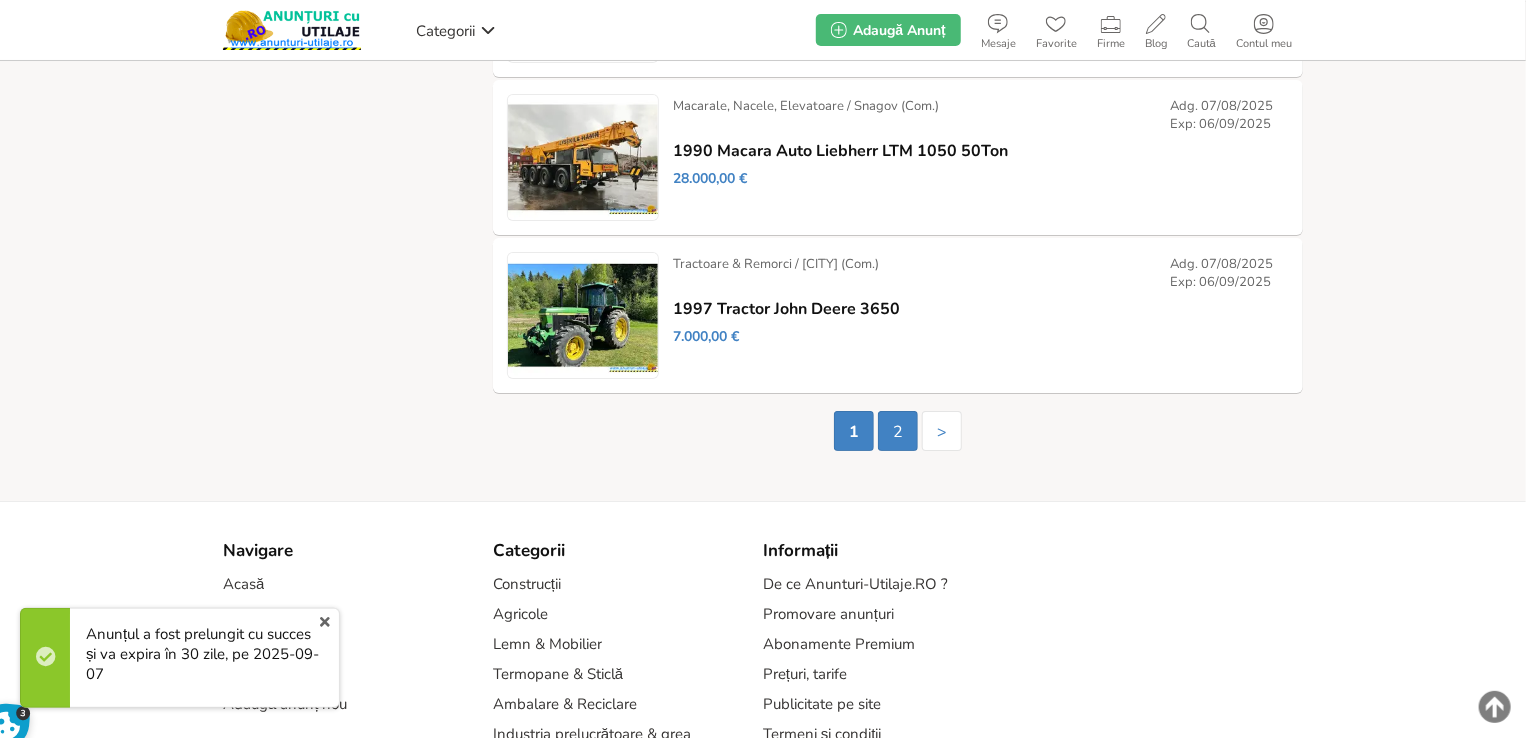 click on "2" at bounding box center [898, 431] 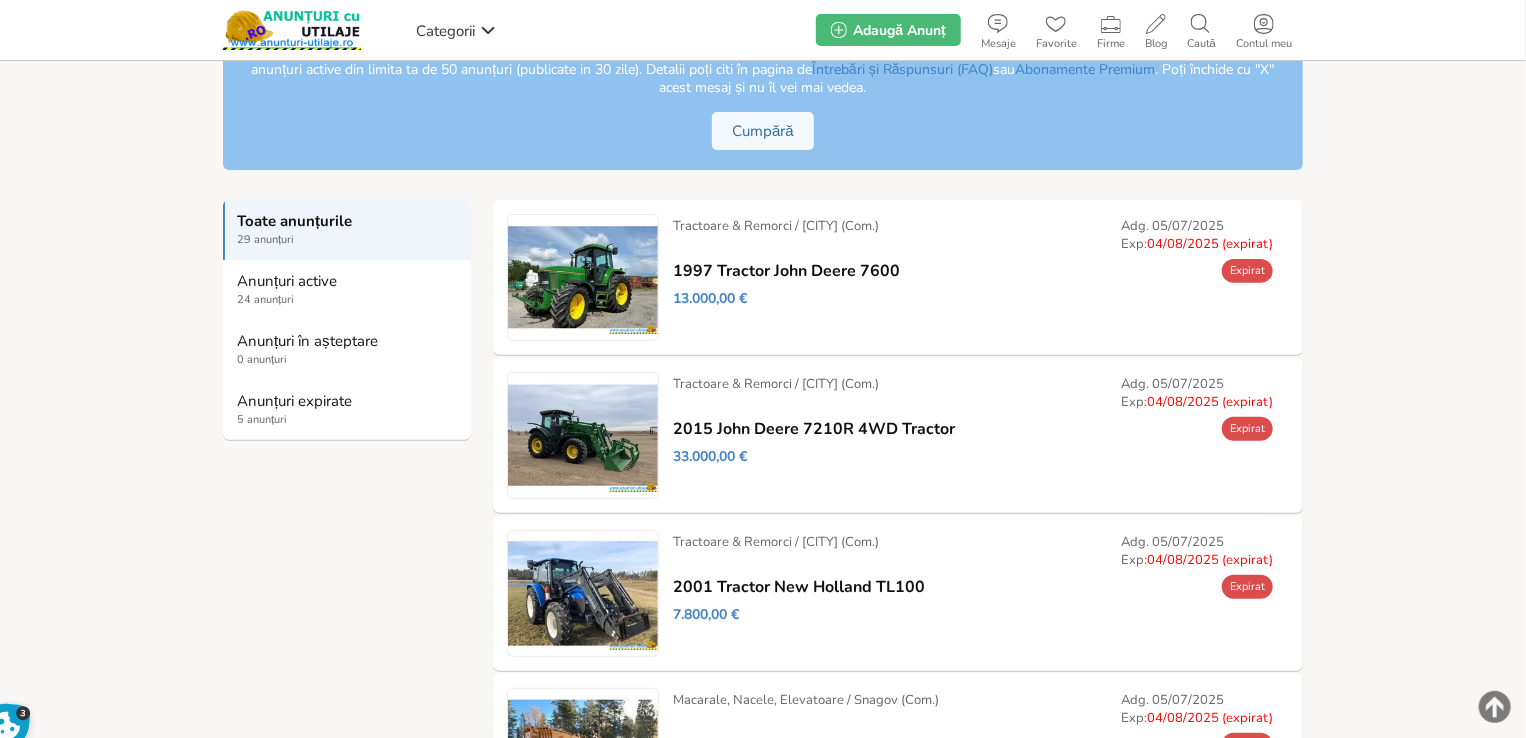 scroll, scrollTop: 200, scrollLeft: 0, axis: vertical 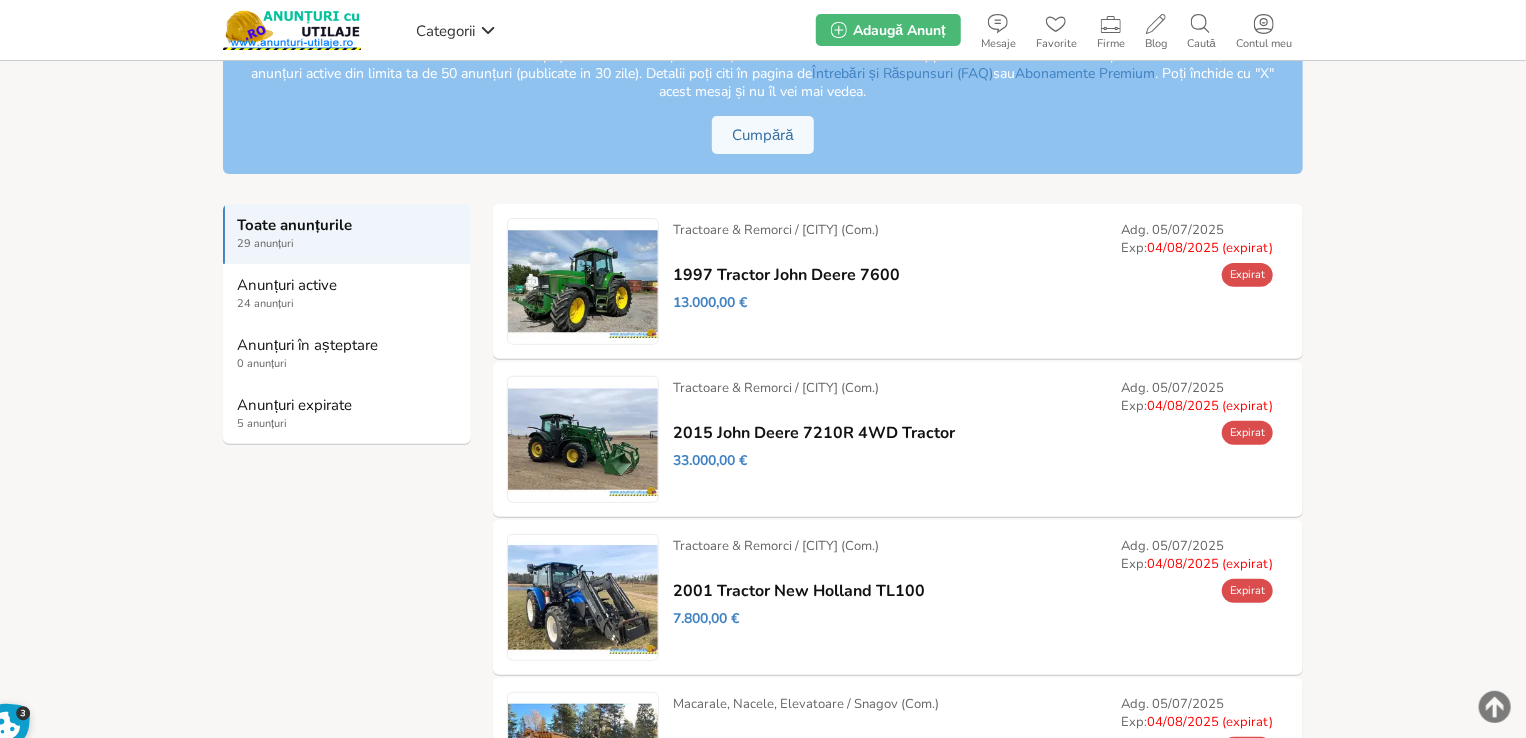 drag, startPoint x: 928, startPoint y: 268, endPoint x: 899, endPoint y: 273, distance: 29.427877 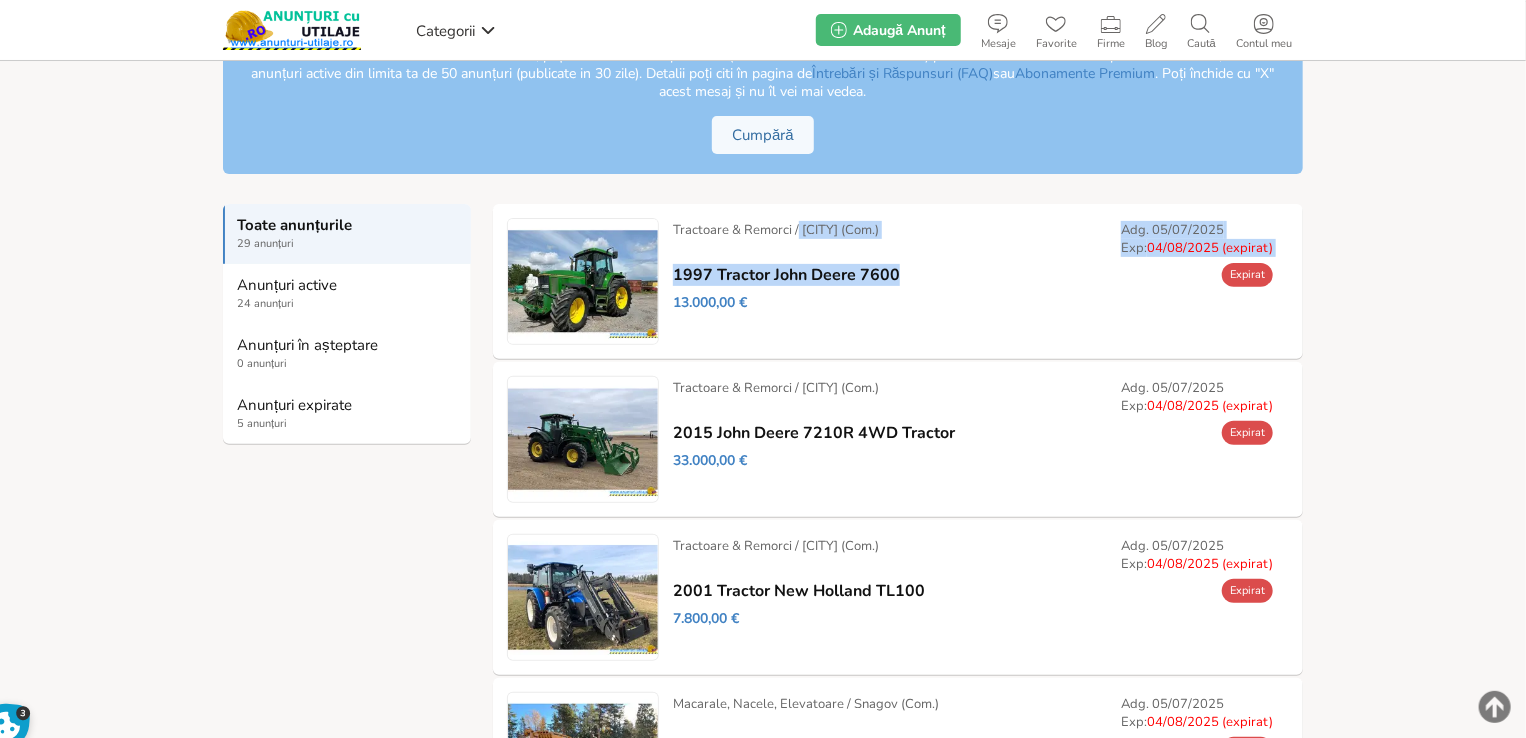 drag, startPoint x: 905, startPoint y: 281, endPoint x: 893, endPoint y: 281, distance: 12 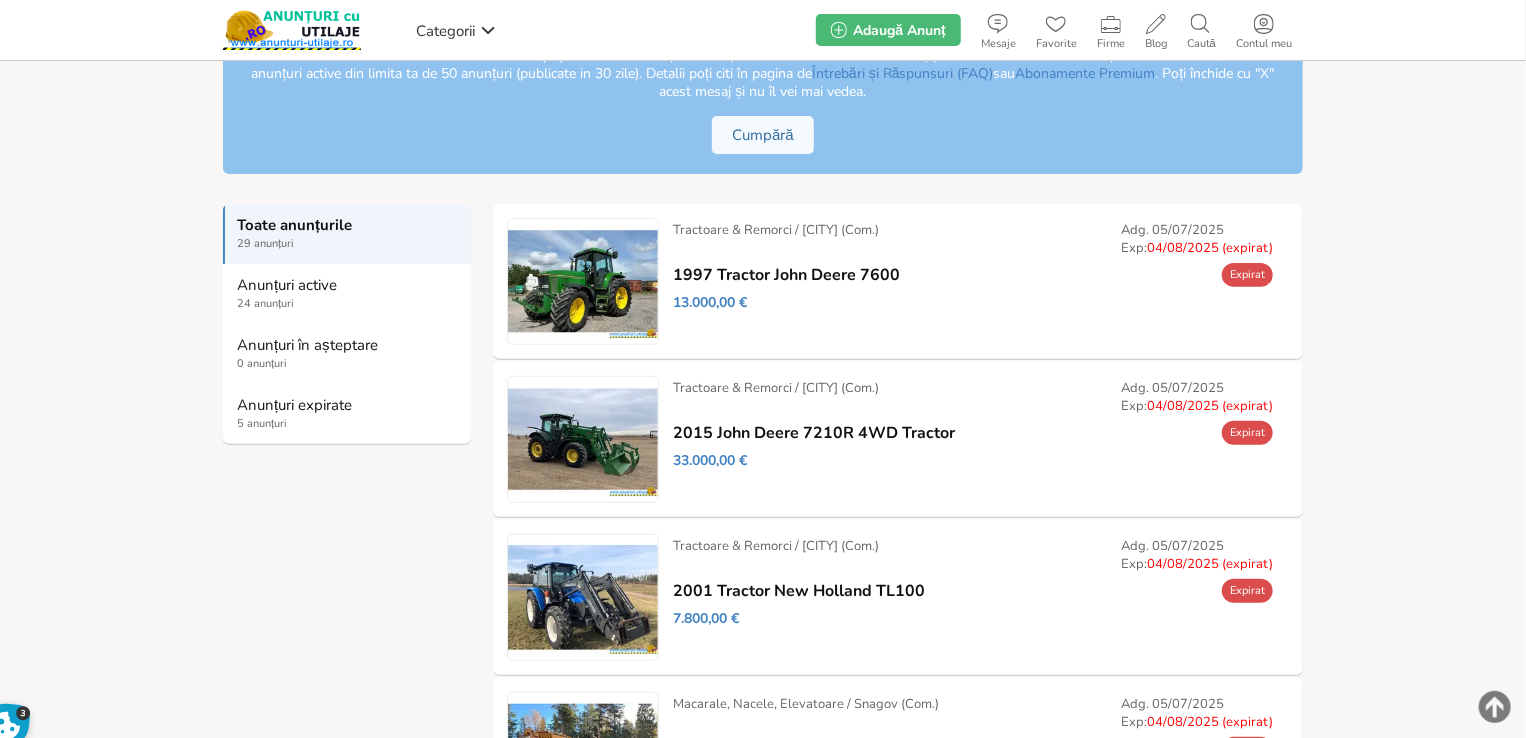 drag, startPoint x: 912, startPoint y: 289, endPoint x: 909, endPoint y: 268, distance: 21.213203 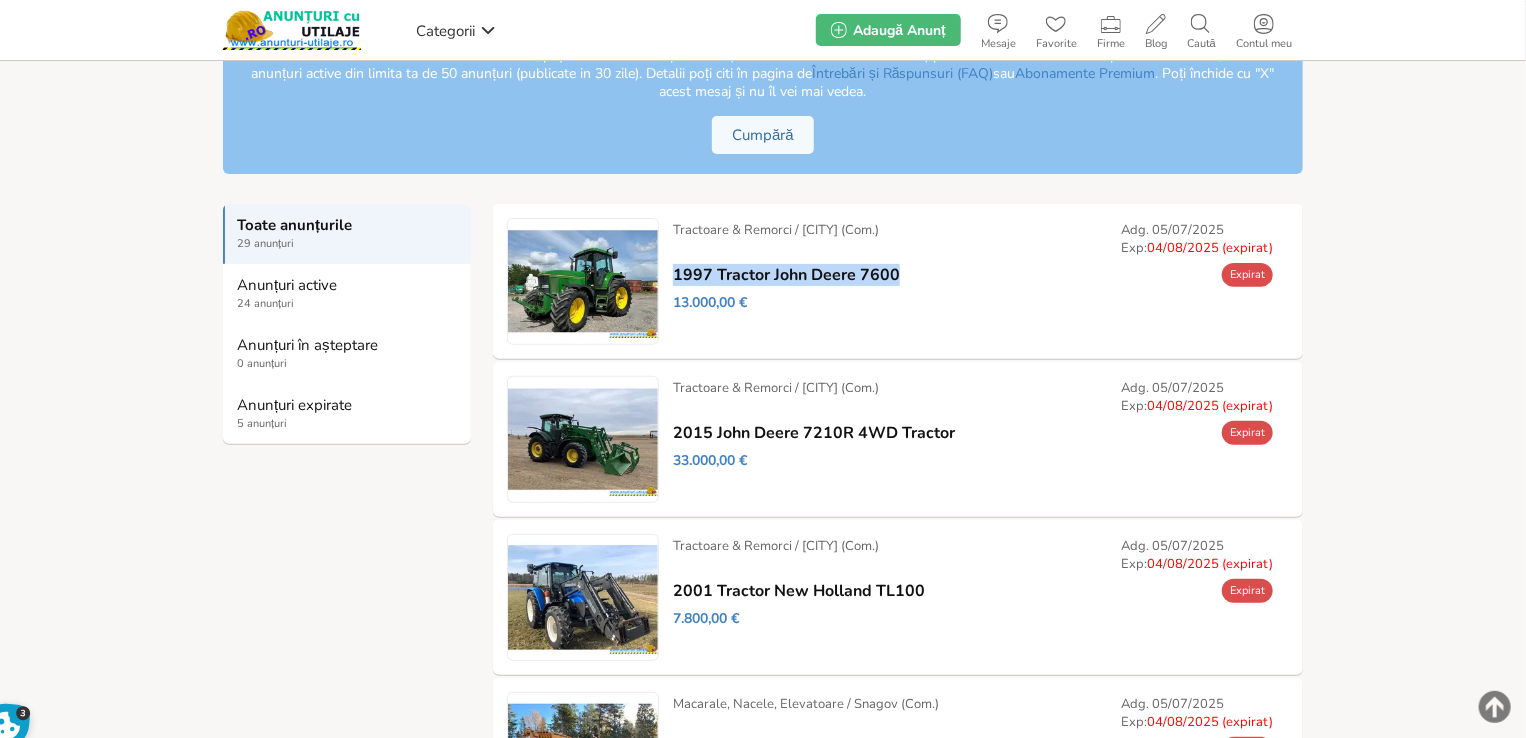 drag, startPoint x: 908, startPoint y: 267, endPoint x: 893, endPoint y: 273, distance: 16.155495 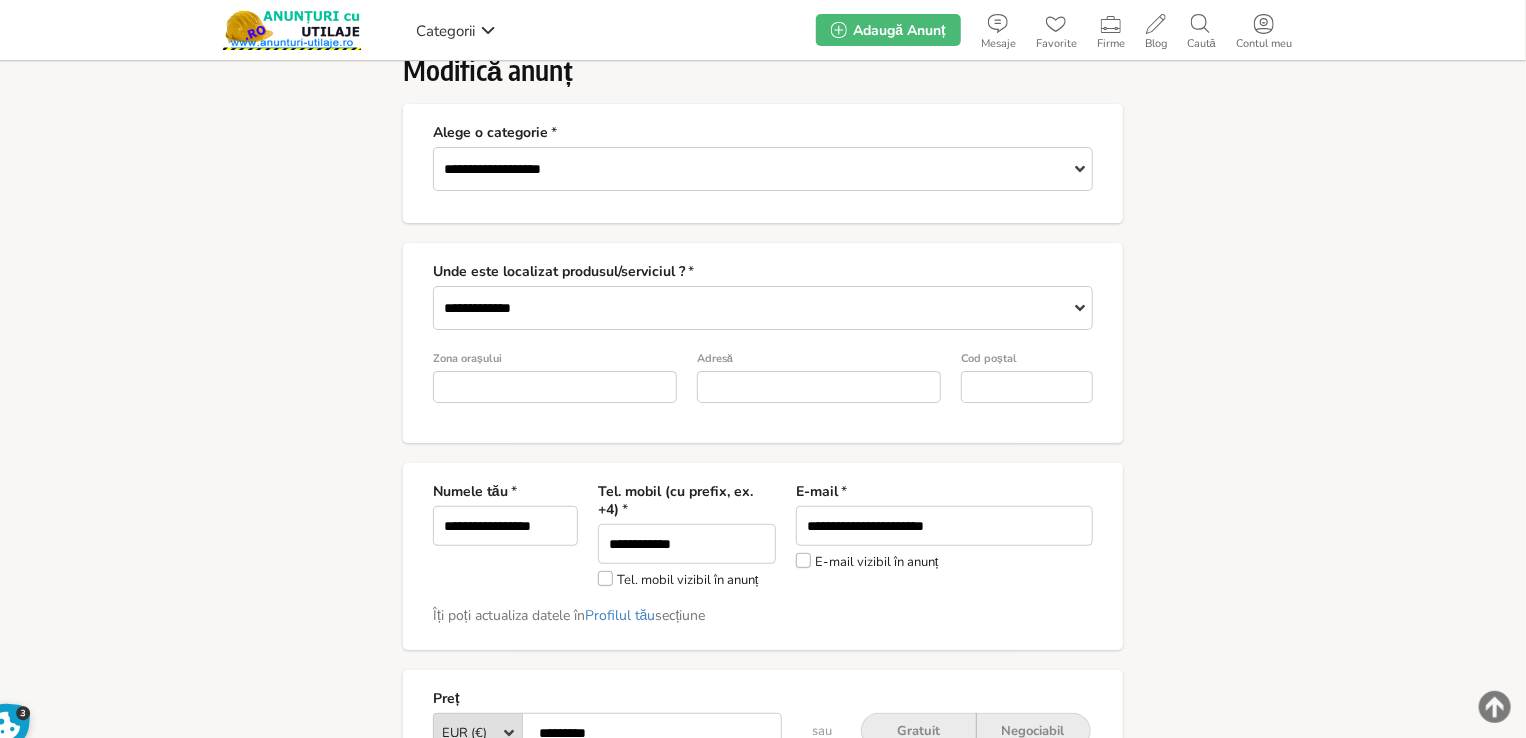 scroll, scrollTop: 100, scrollLeft: 0, axis: vertical 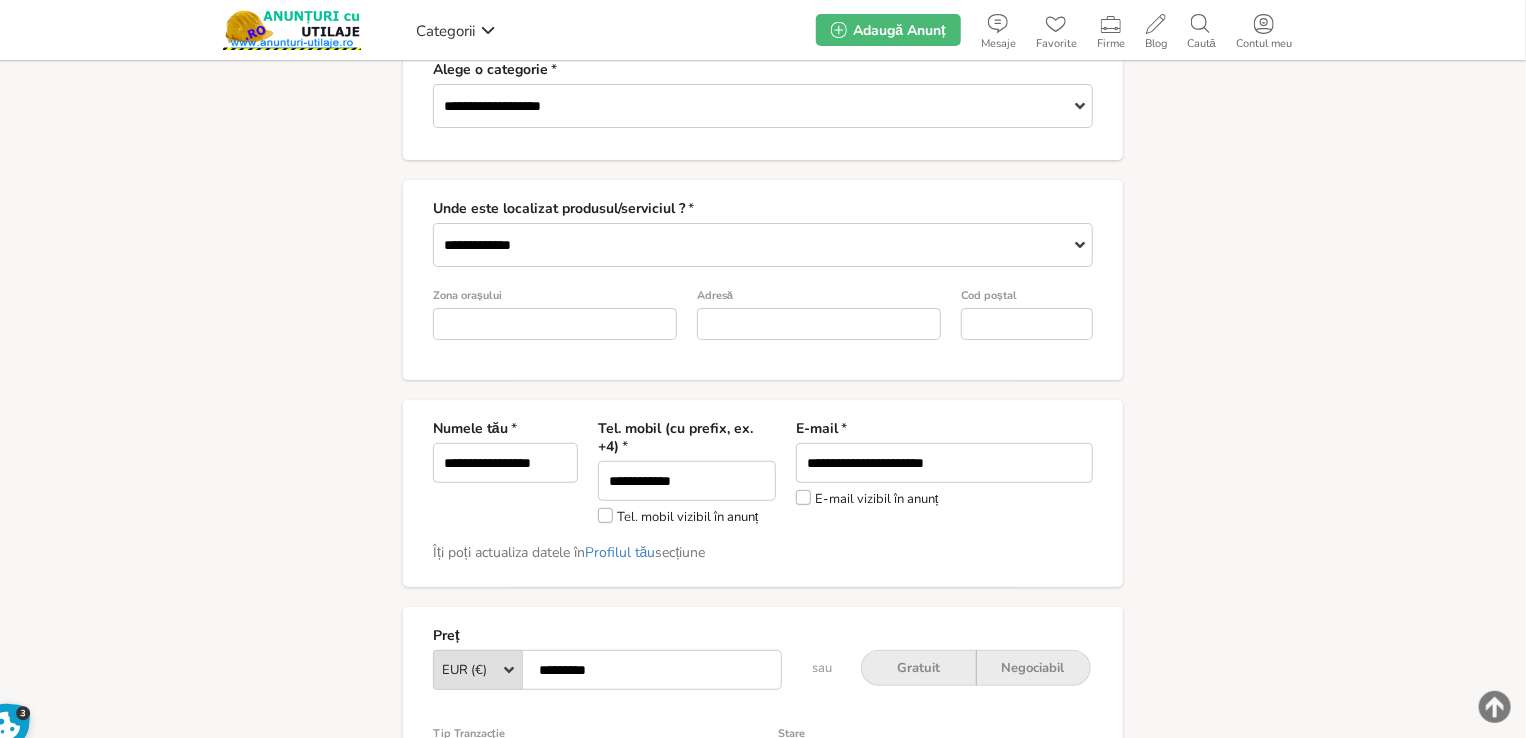 click on "**********" at bounding box center [763, 493] 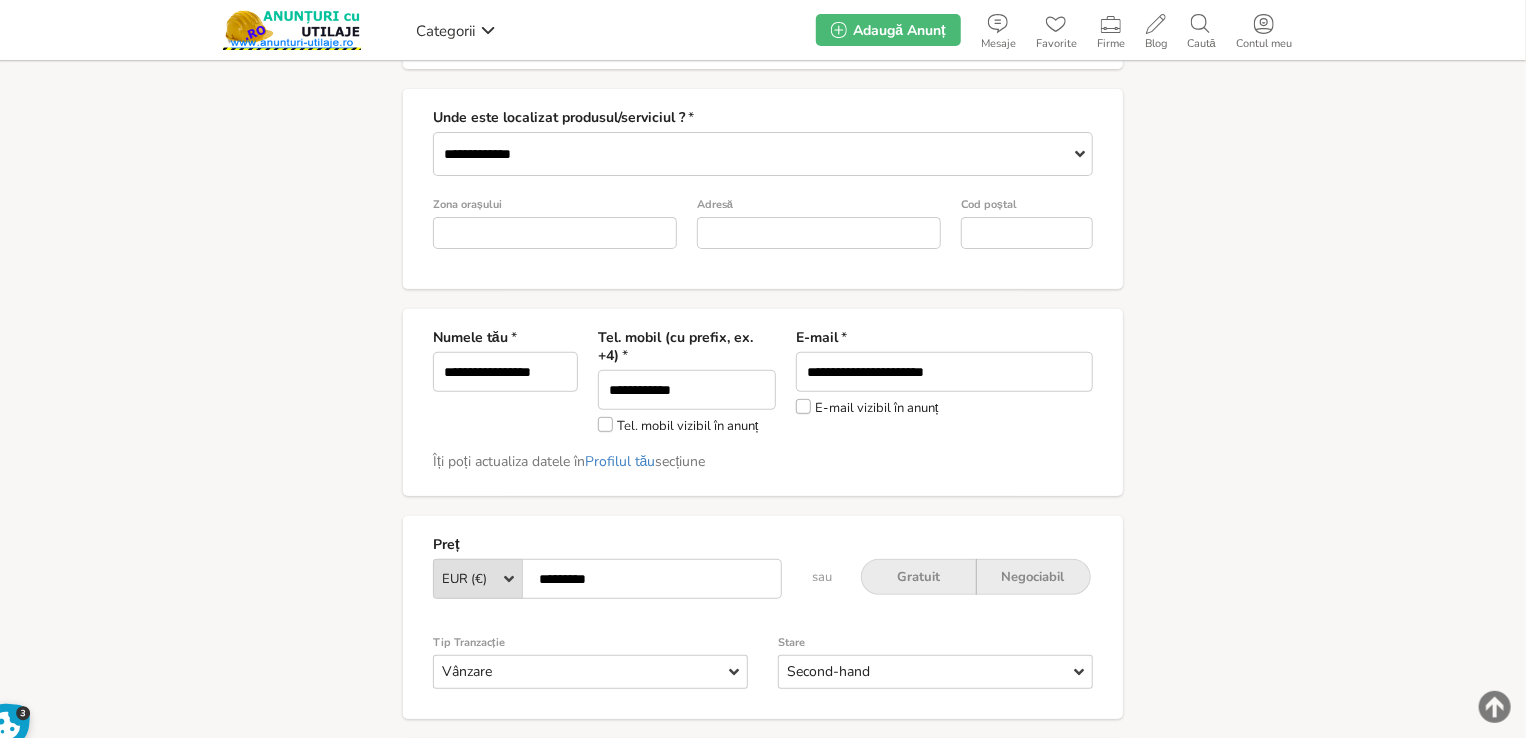 scroll, scrollTop: 300, scrollLeft: 0, axis: vertical 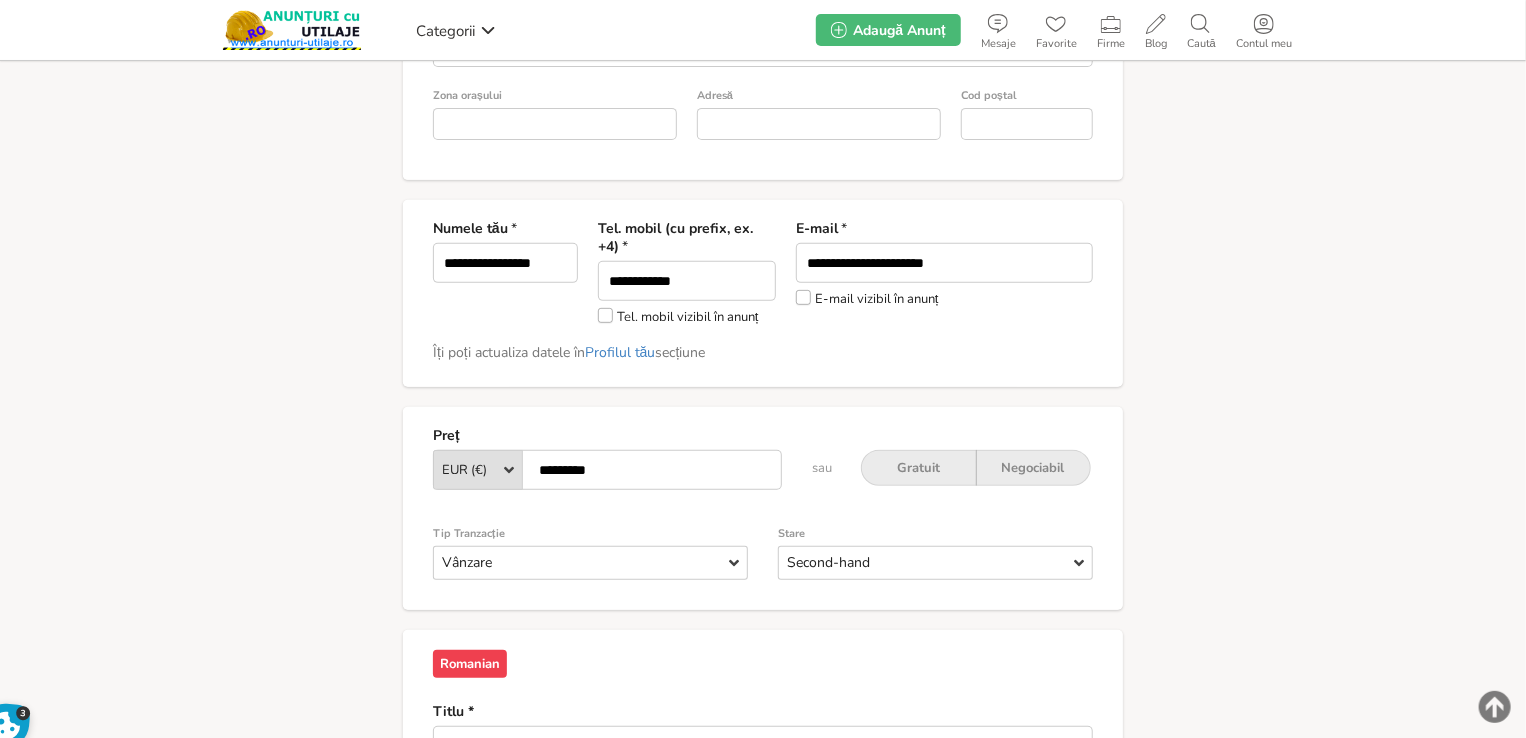 click on "*********" at bounding box center [607, 470] 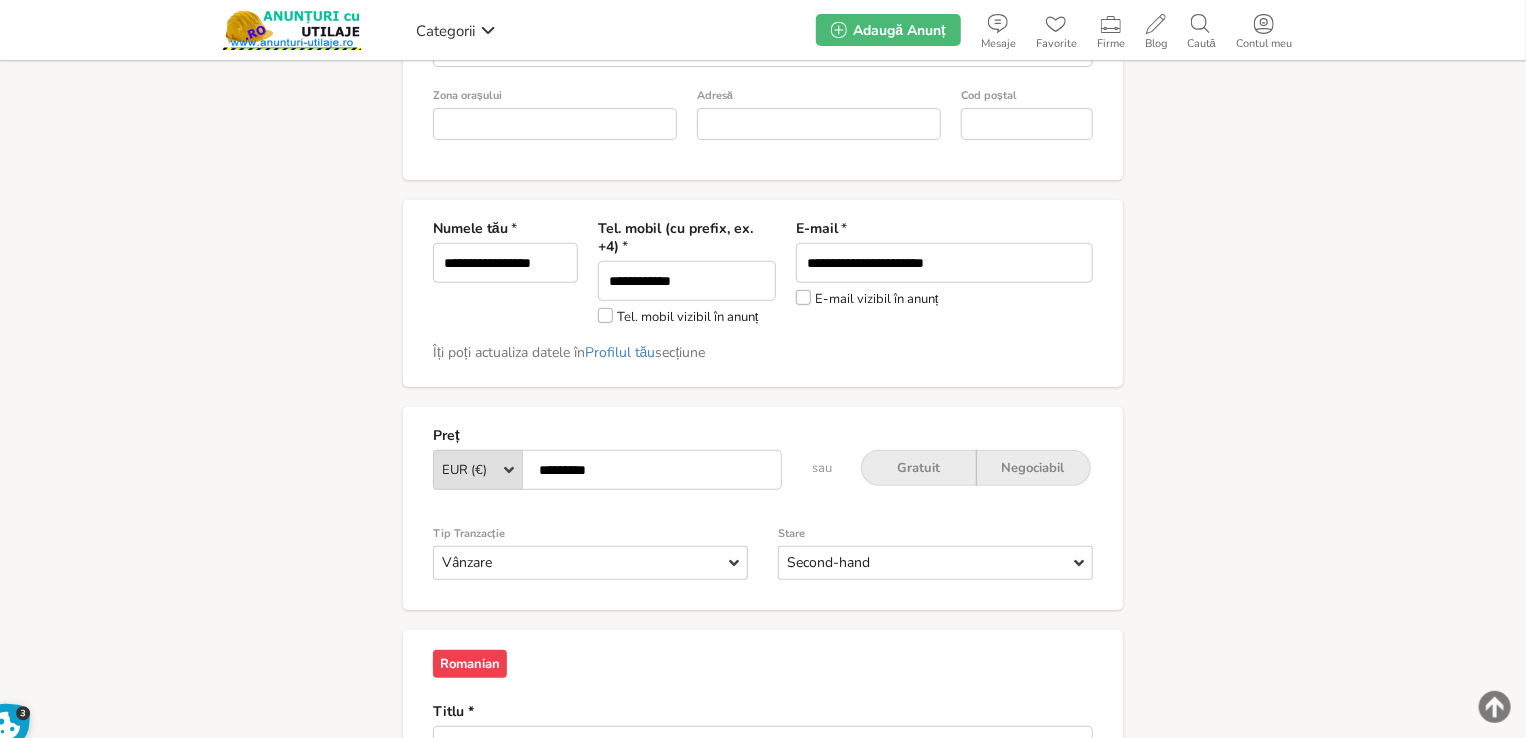click on "*********" at bounding box center (607, 470) 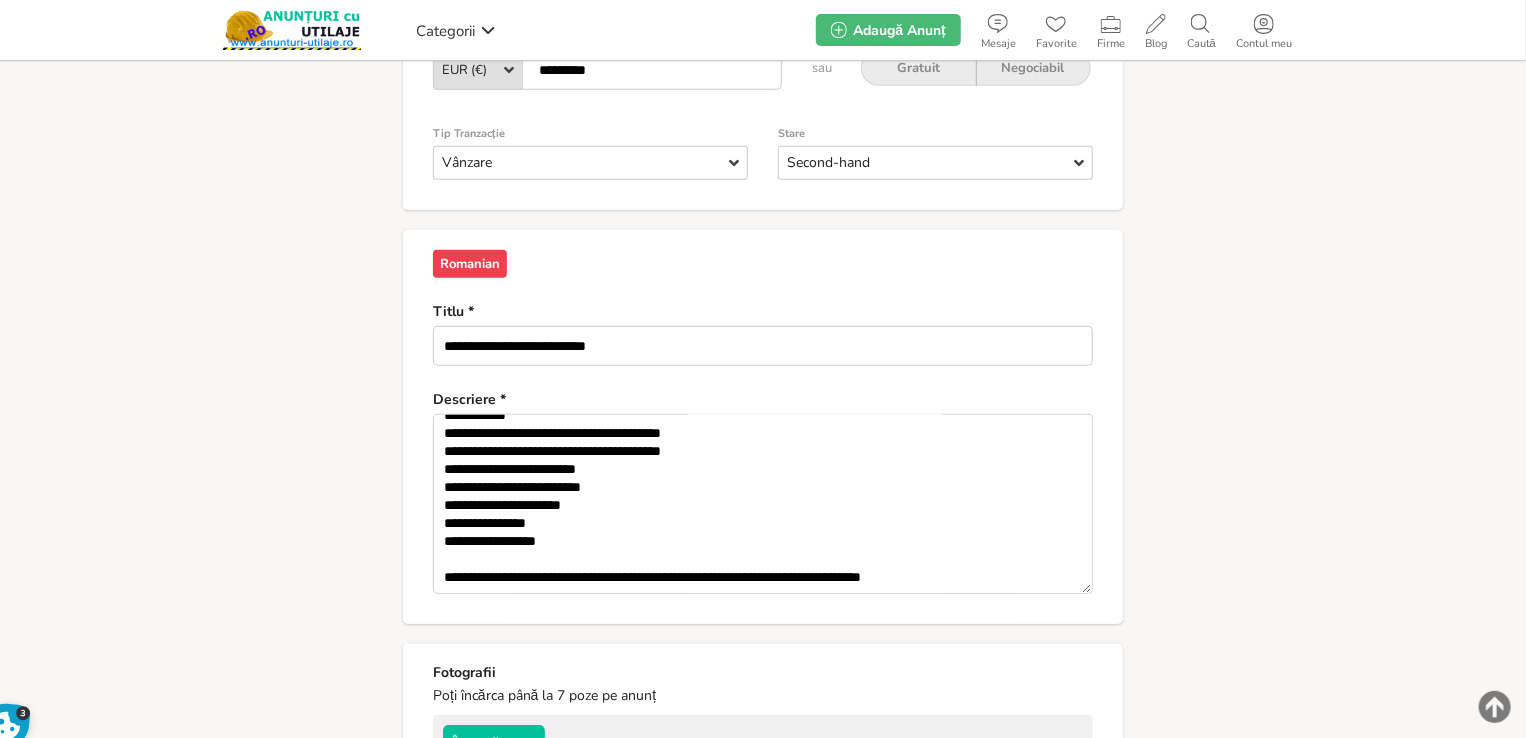 scroll, scrollTop: 112, scrollLeft: 0, axis: vertical 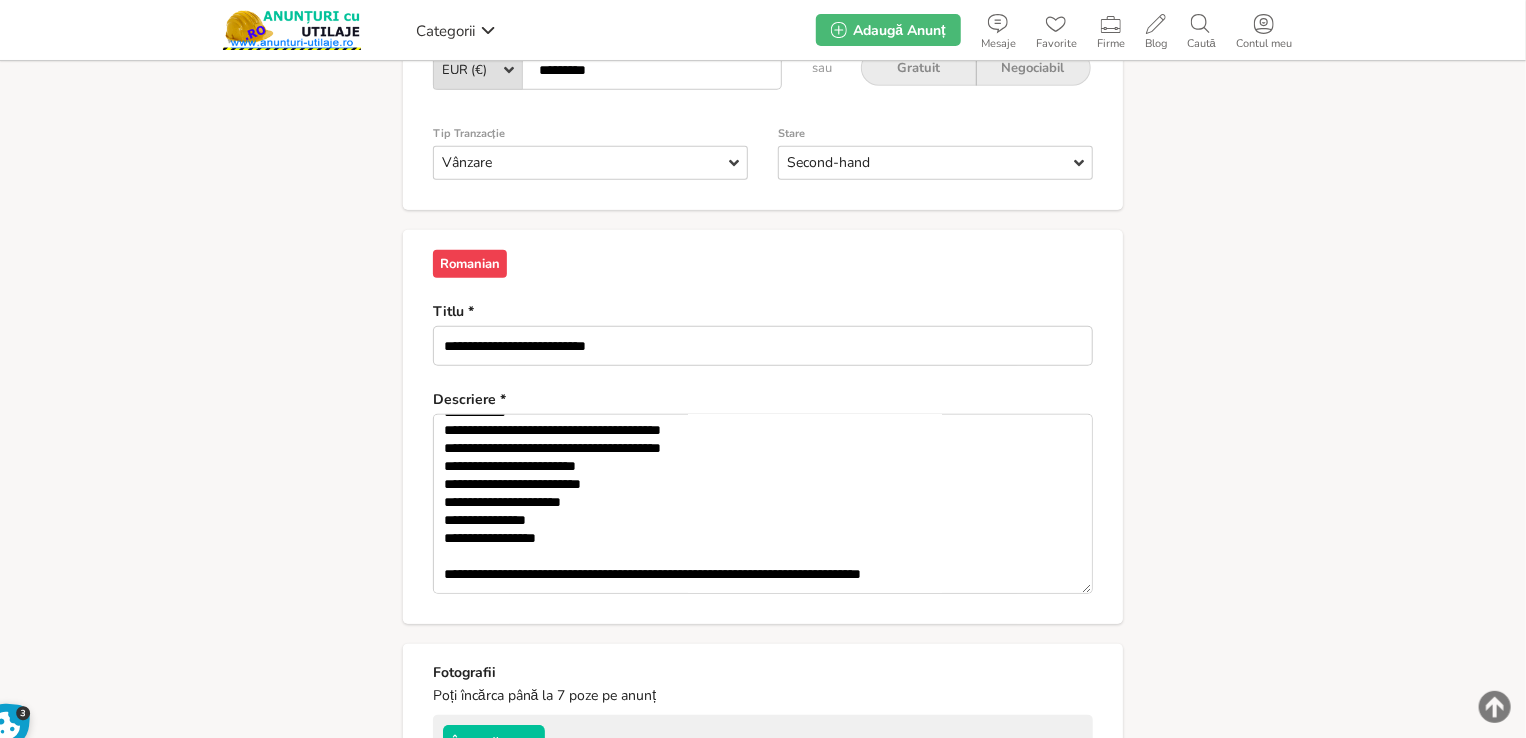 type on "*********" 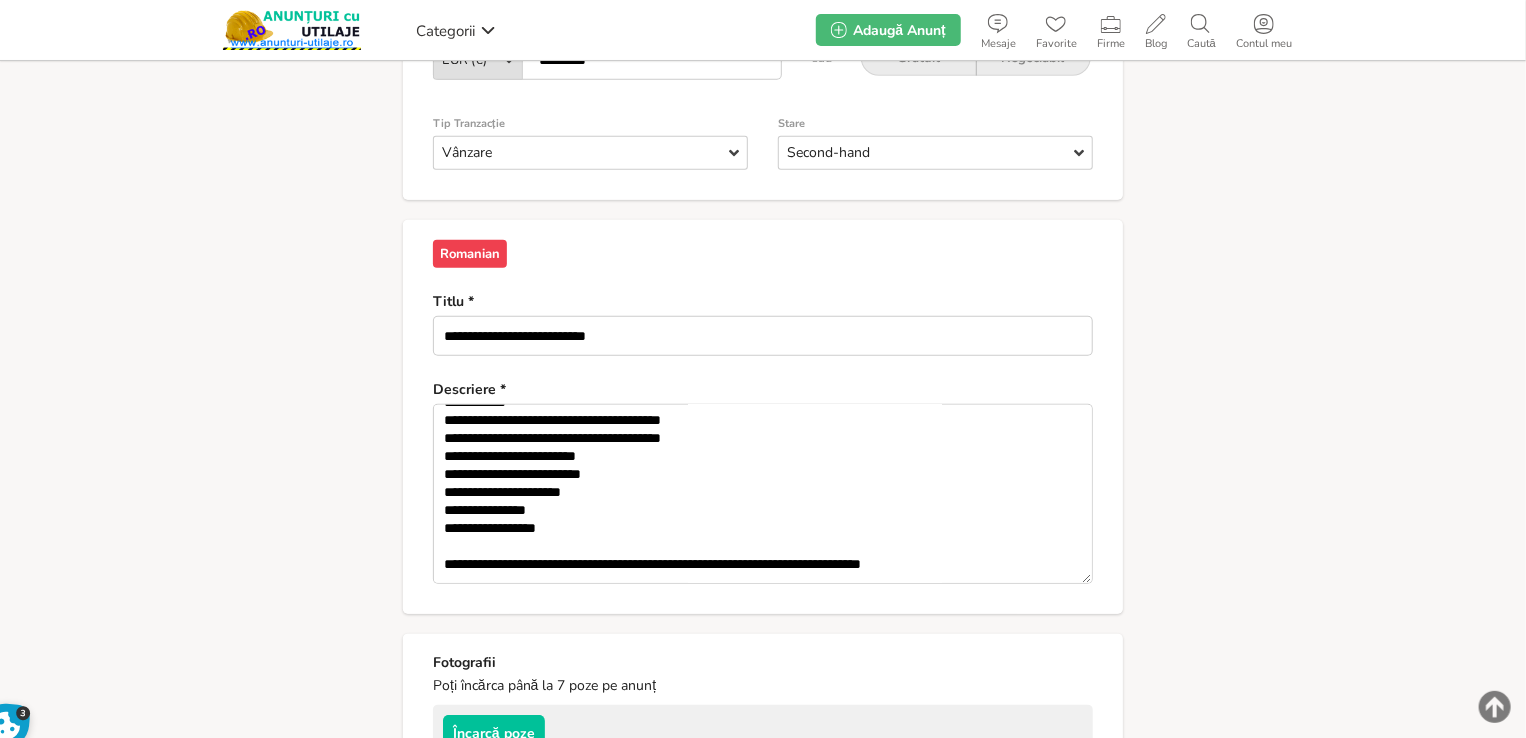 scroll, scrollTop: 769, scrollLeft: 0, axis: vertical 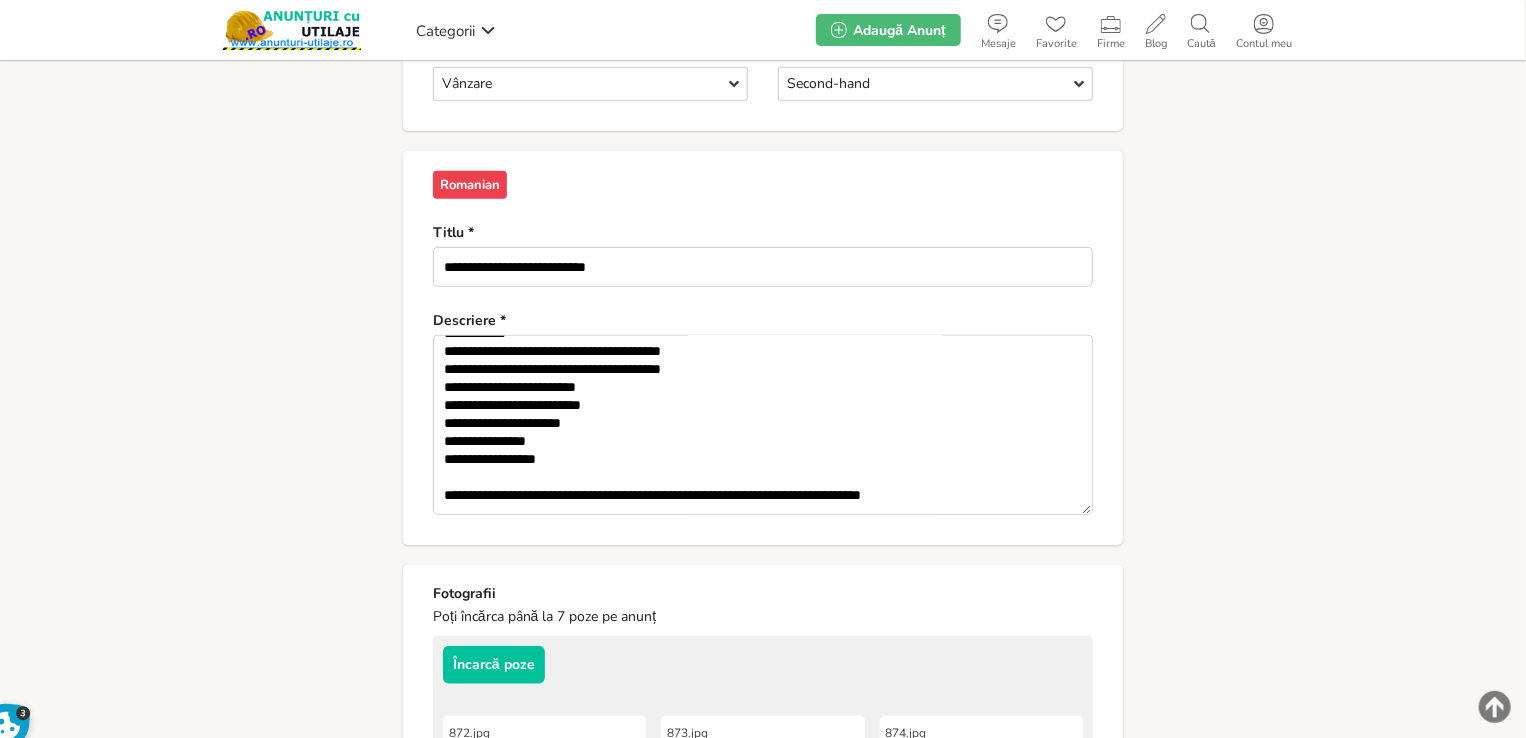 click on "**********" at bounding box center [763, 526] 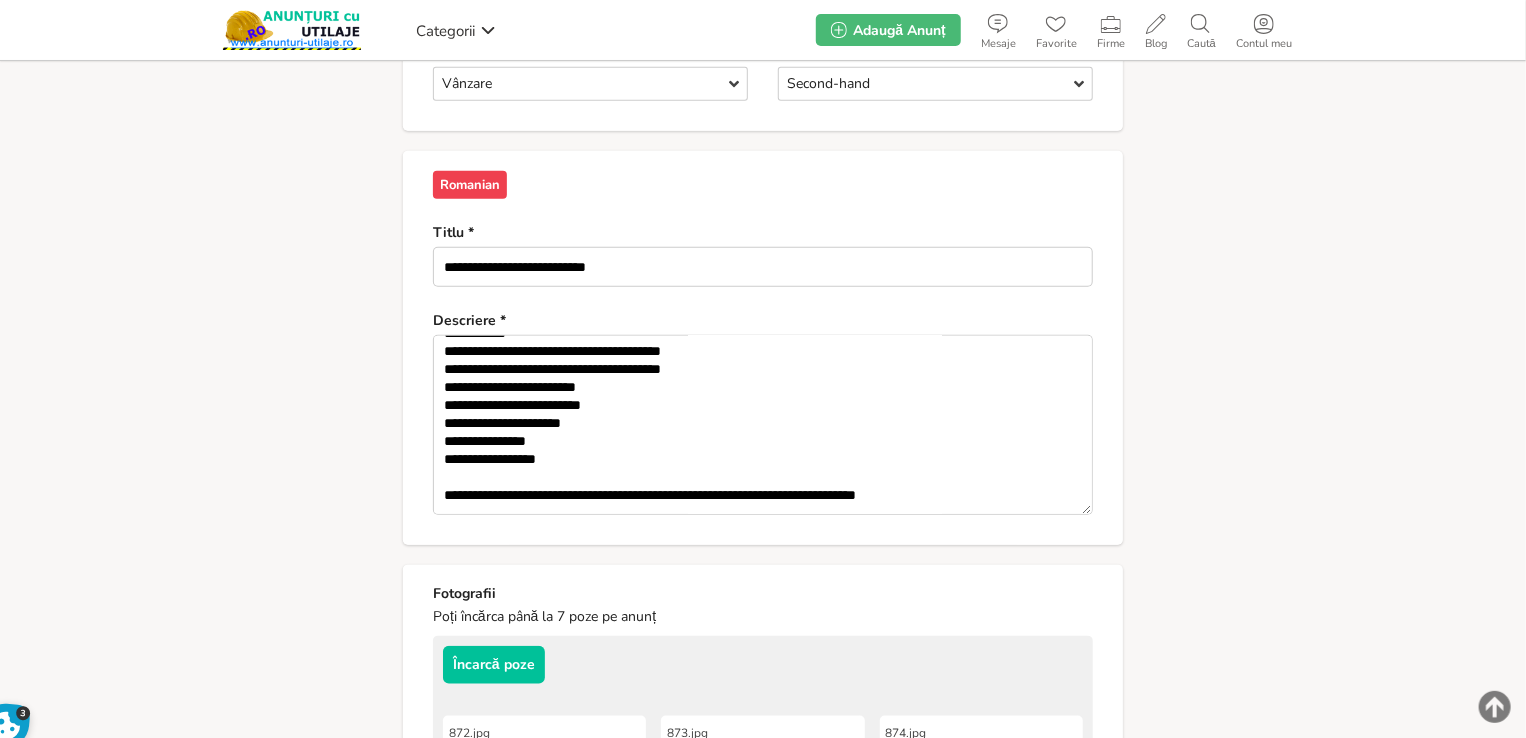 click on "**********" at bounding box center (763, 425) 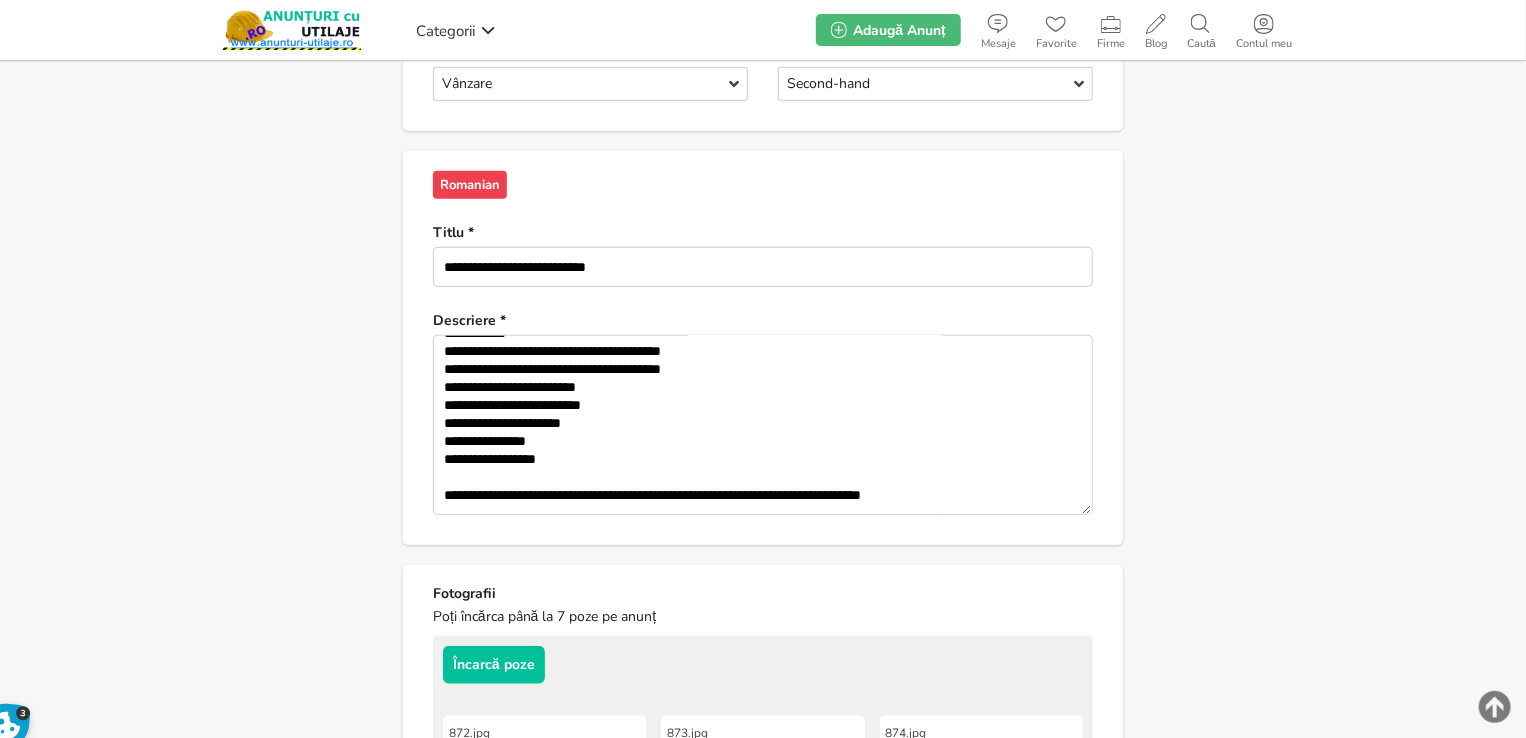 scroll, scrollTop: 120, scrollLeft: 0, axis: vertical 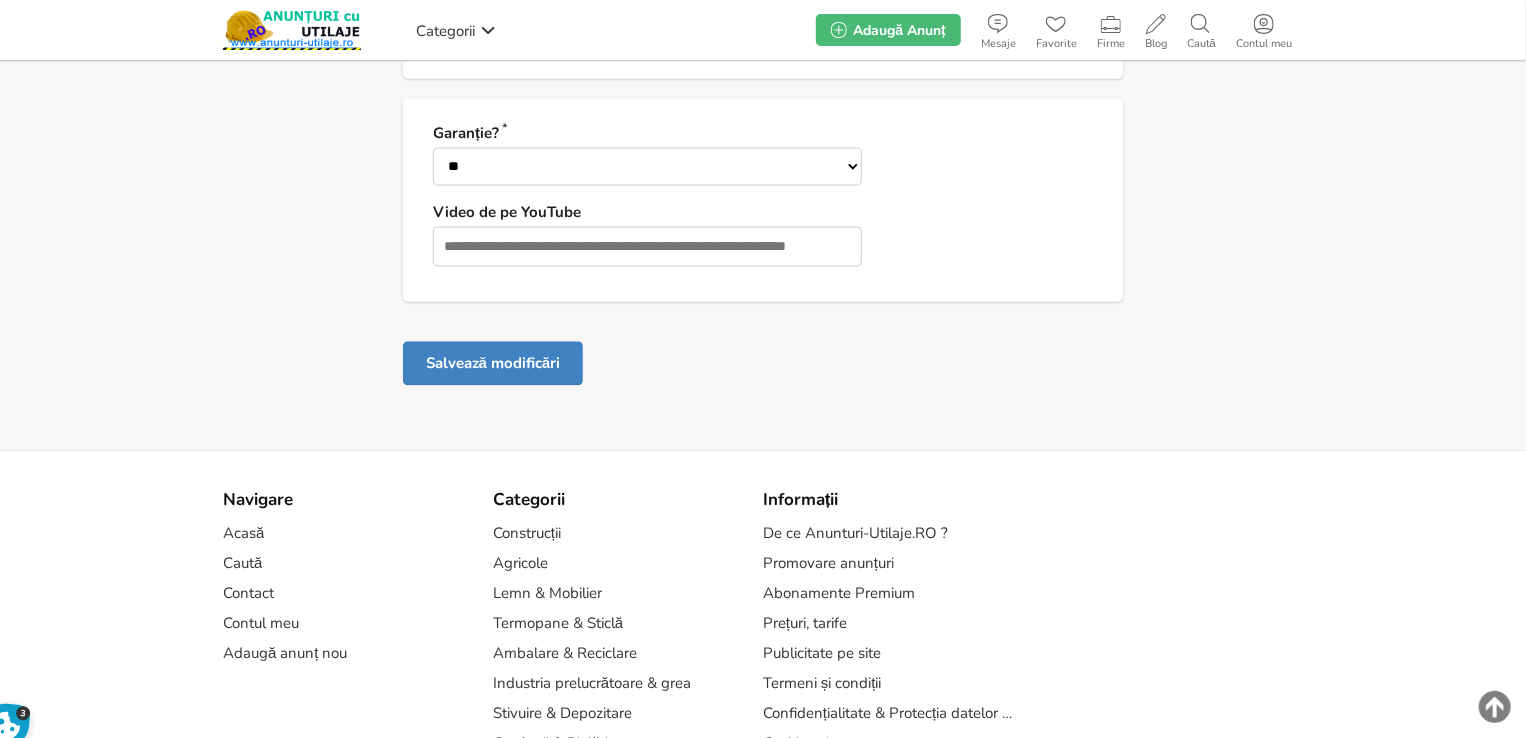 type on "**********" 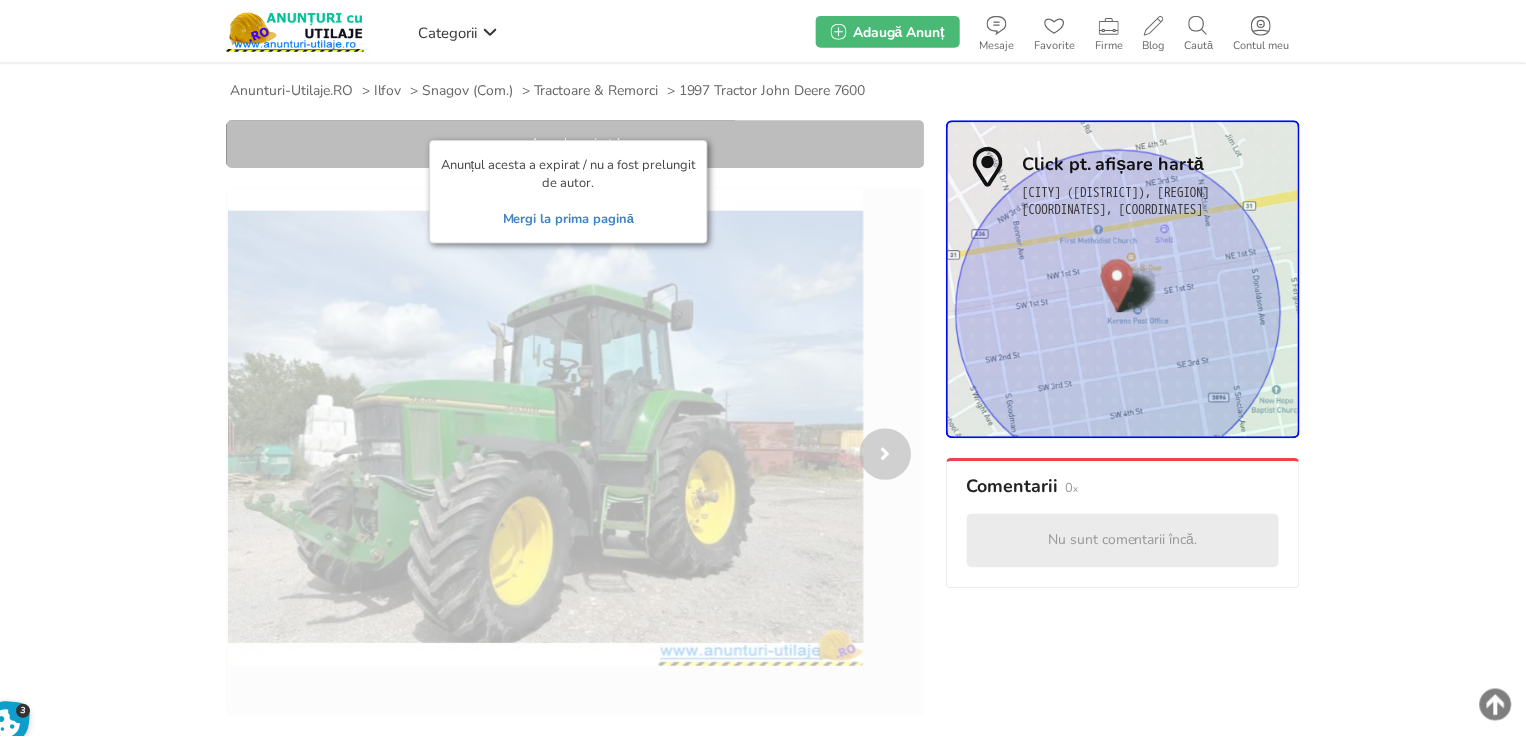 scroll, scrollTop: 0, scrollLeft: 0, axis: both 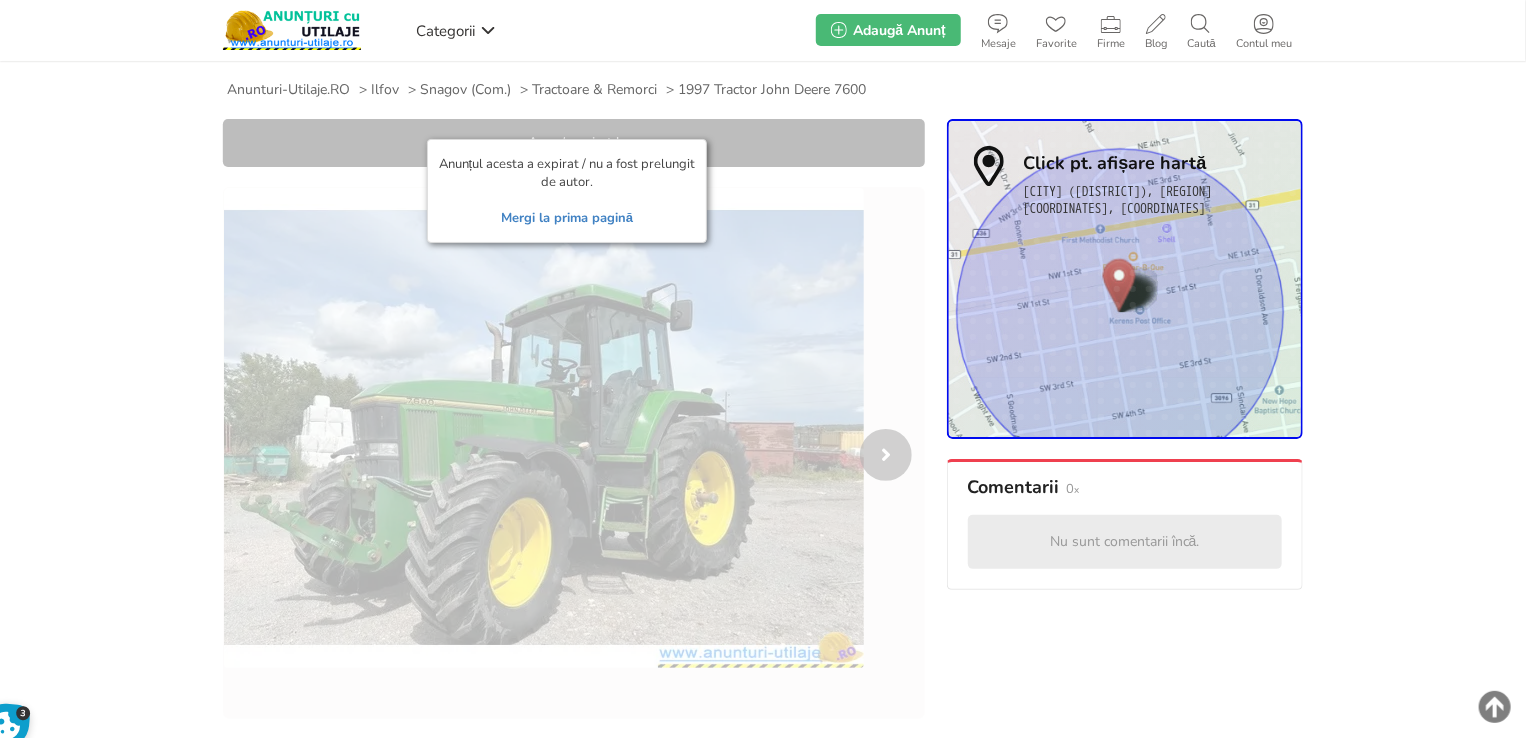 click on "Mergi la prima pagină" at bounding box center [567, 218] 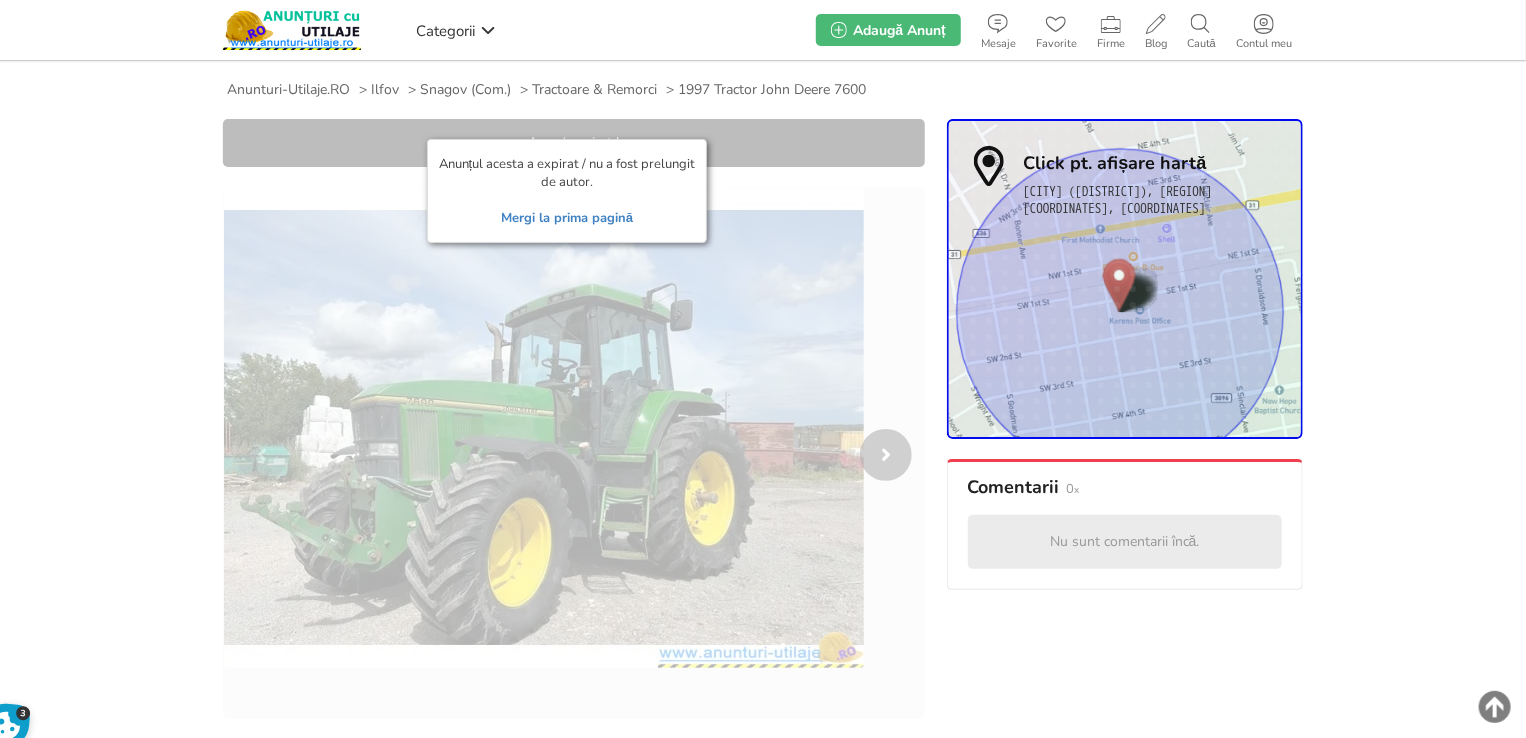scroll, scrollTop: 400, scrollLeft: 0, axis: vertical 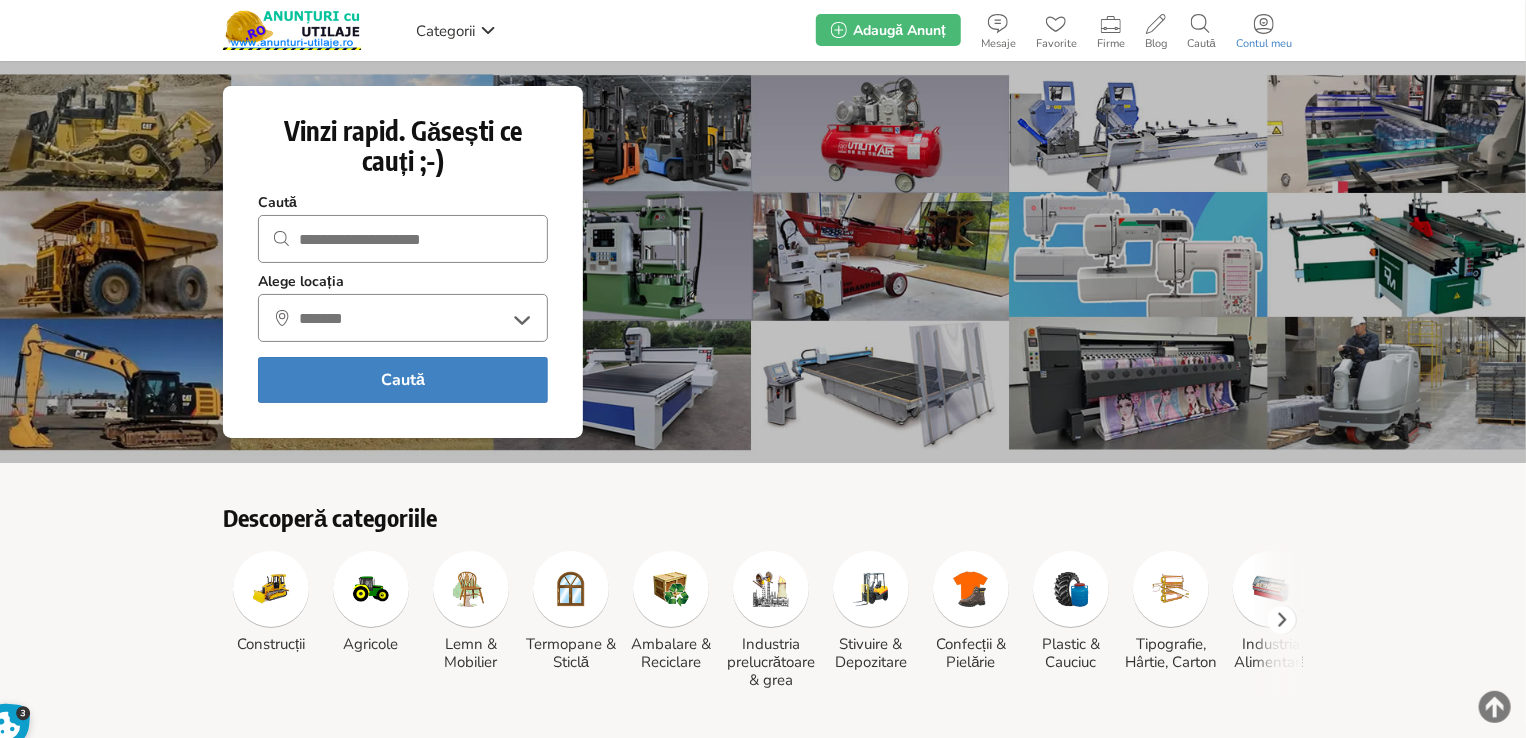click at bounding box center (1264, 24) 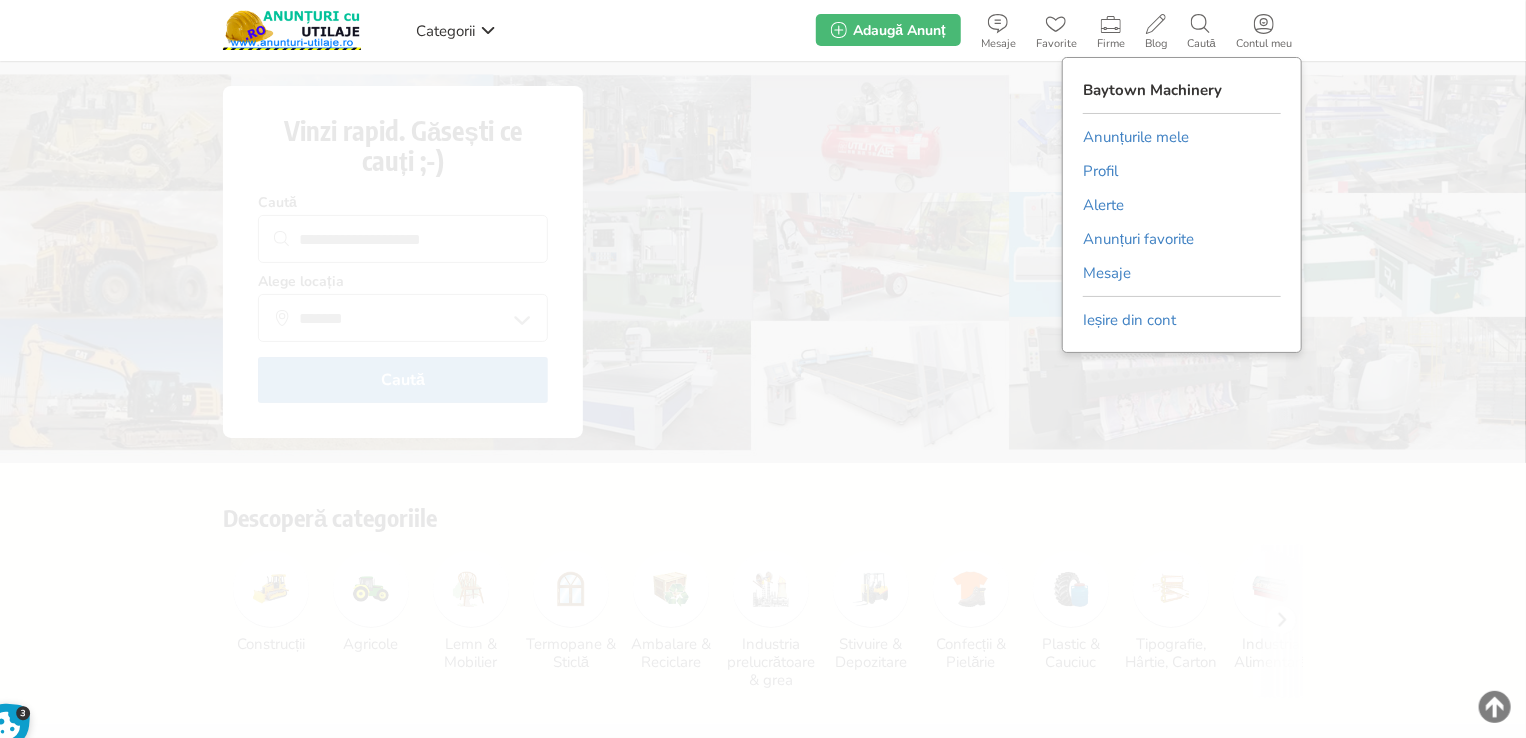 click on "Baytown Machinery
Anunțurile mele
Profil
Alerte
Anunțuri favorite
Mesaje
Ieșire din cont" at bounding box center [1182, 205] 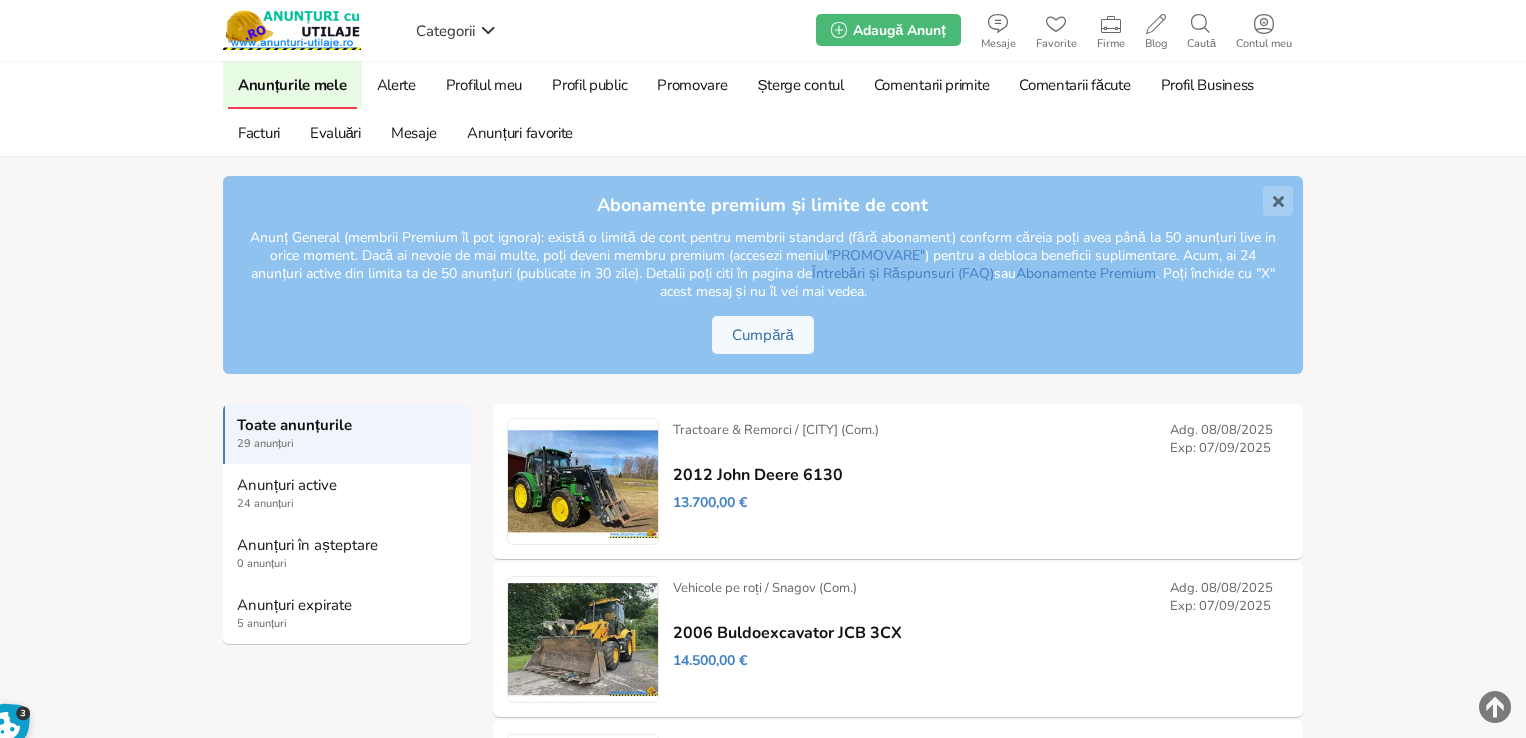scroll, scrollTop: 0, scrollLeft: 0, axis: both 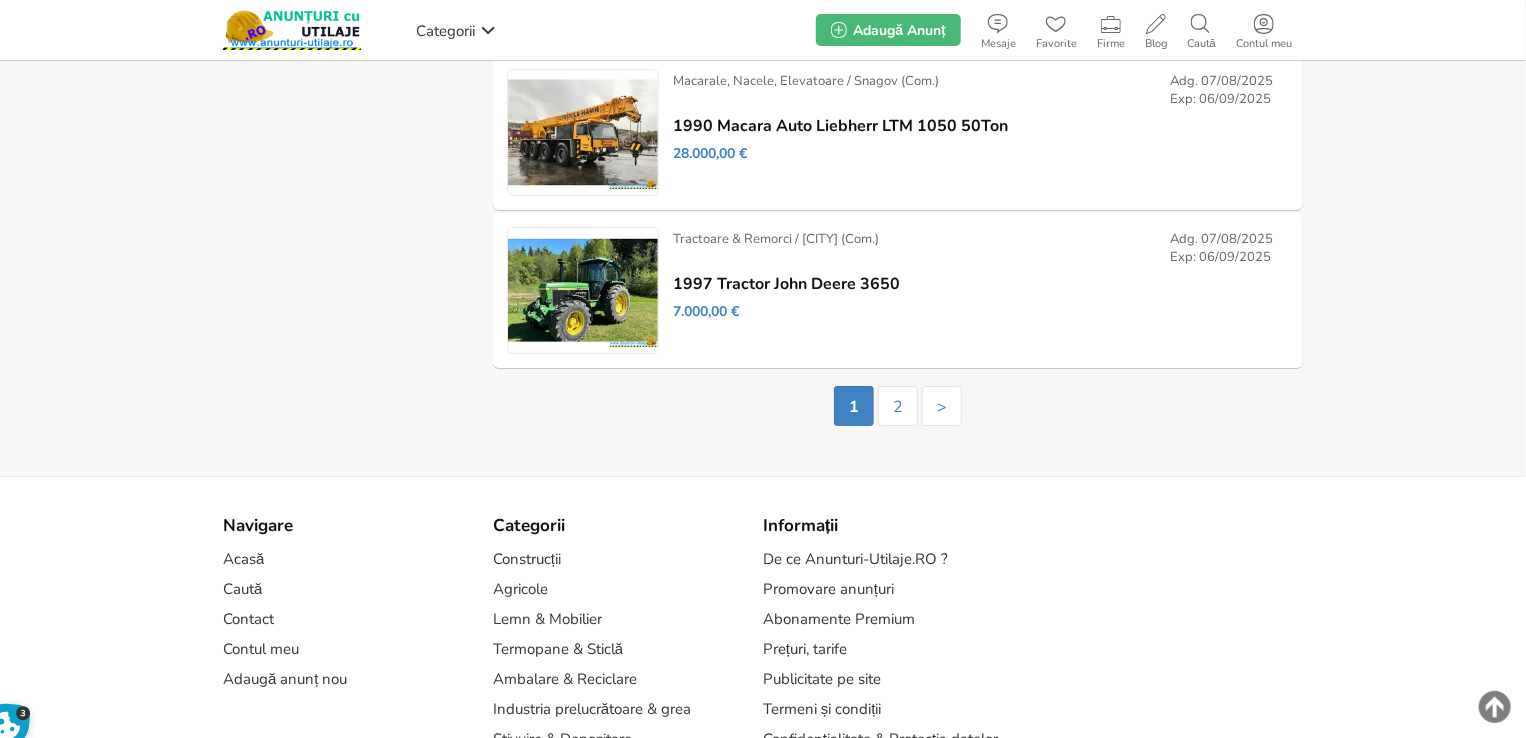 drag, startPoint x: 898, startPoint y: 409, endPoint x: 843, endPoint y: 604, distance: 202.608 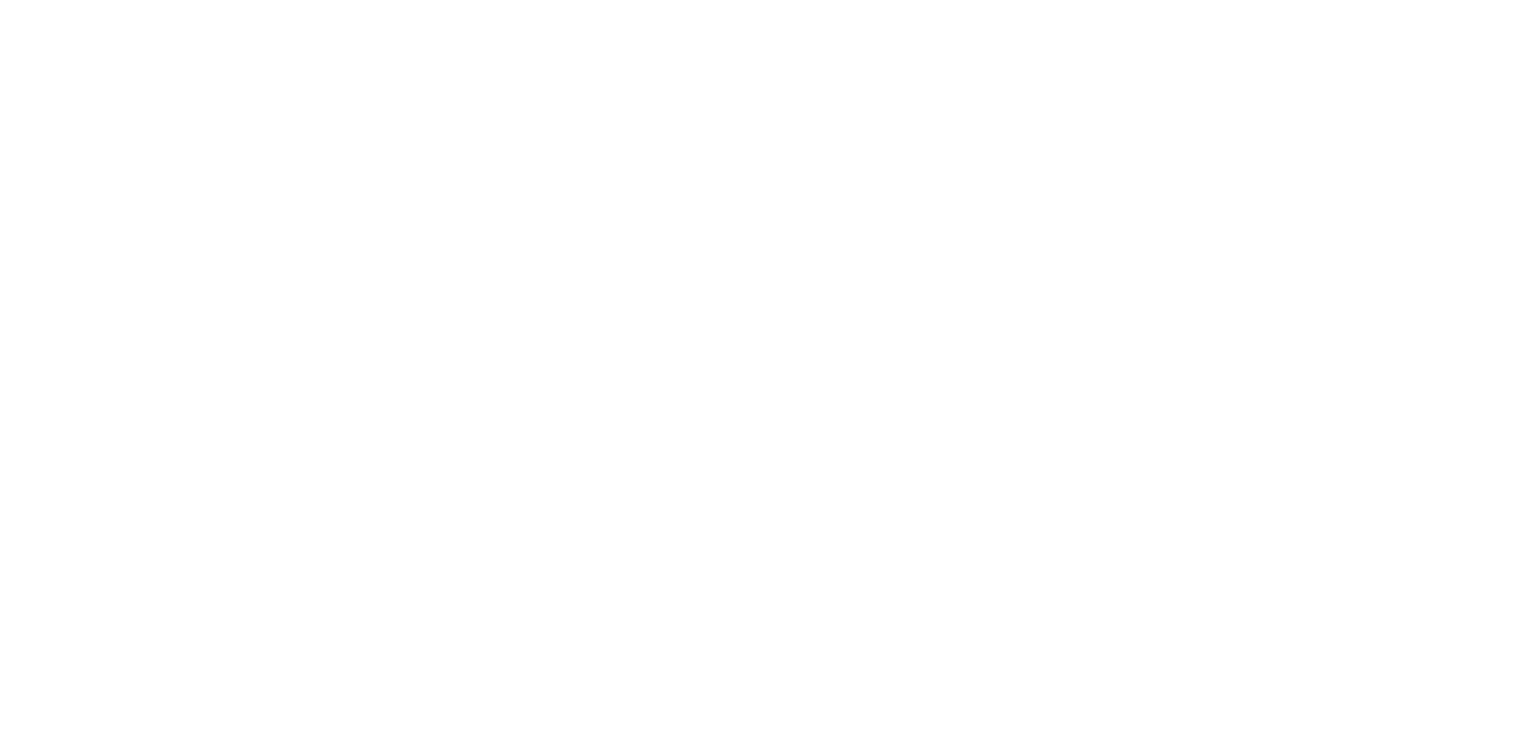 scroll, scrollTop: 0, scrollLeft: 0, axis: both 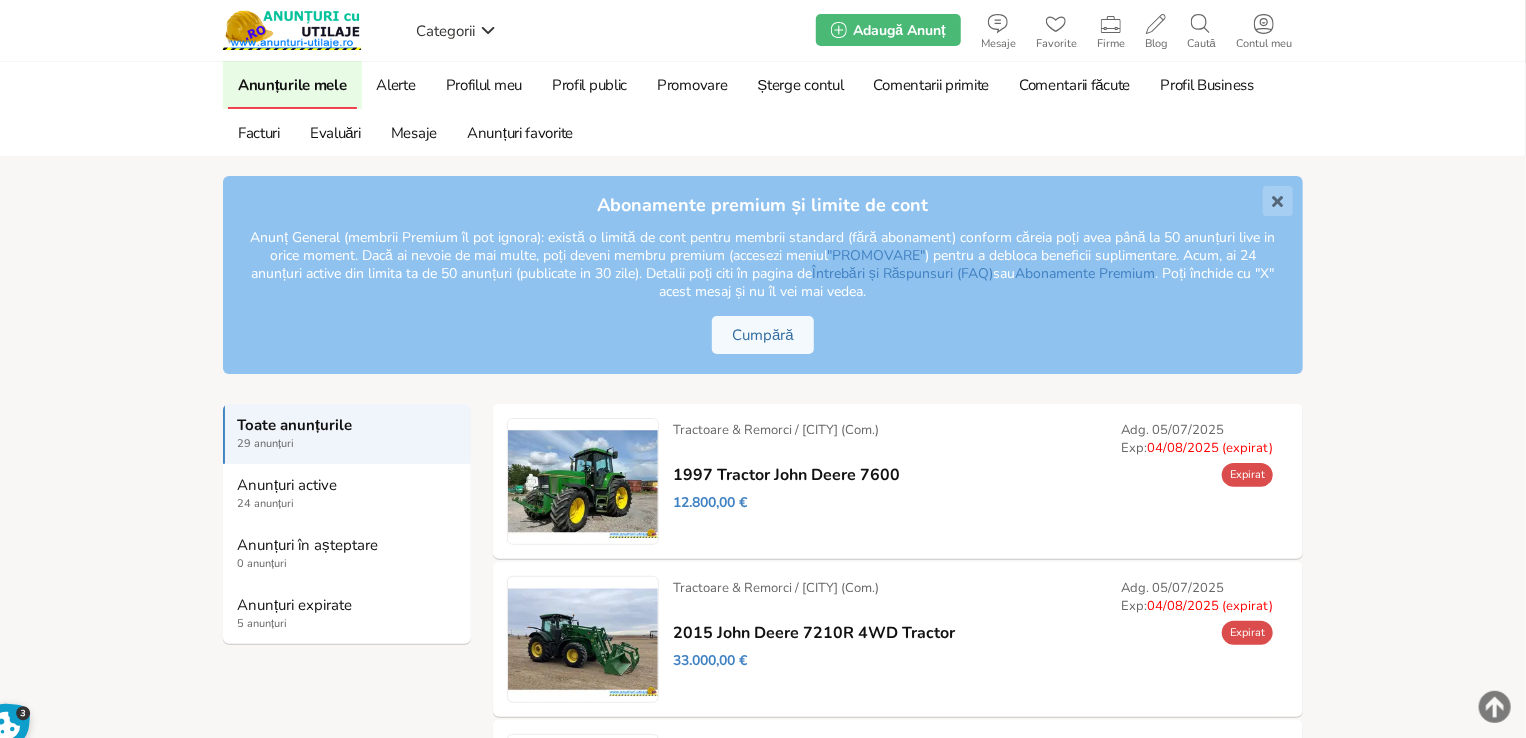 click on "Prelungește" at bounding box center [0, 0] 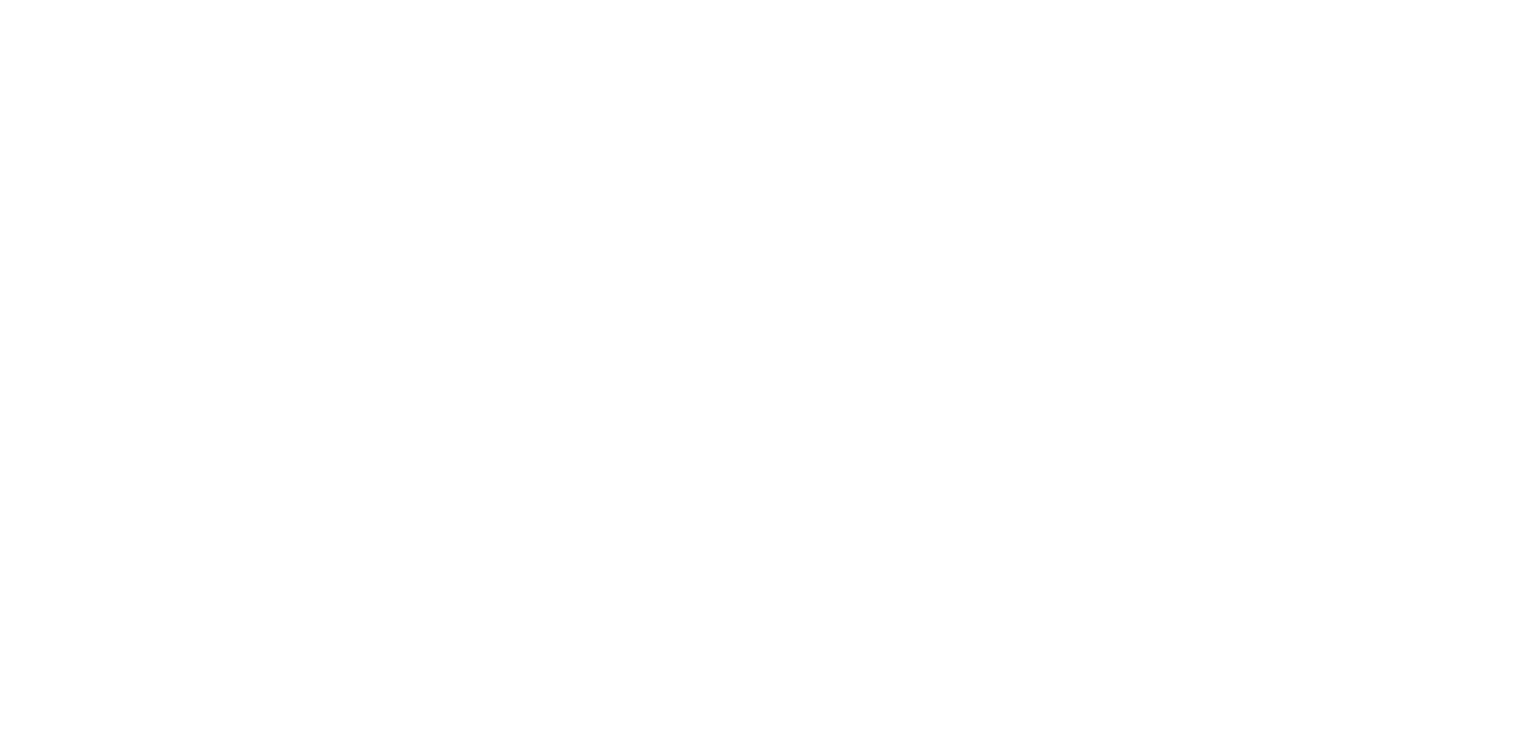 scroll, scrollTop: 0, scrollLeft: 0, axis: both 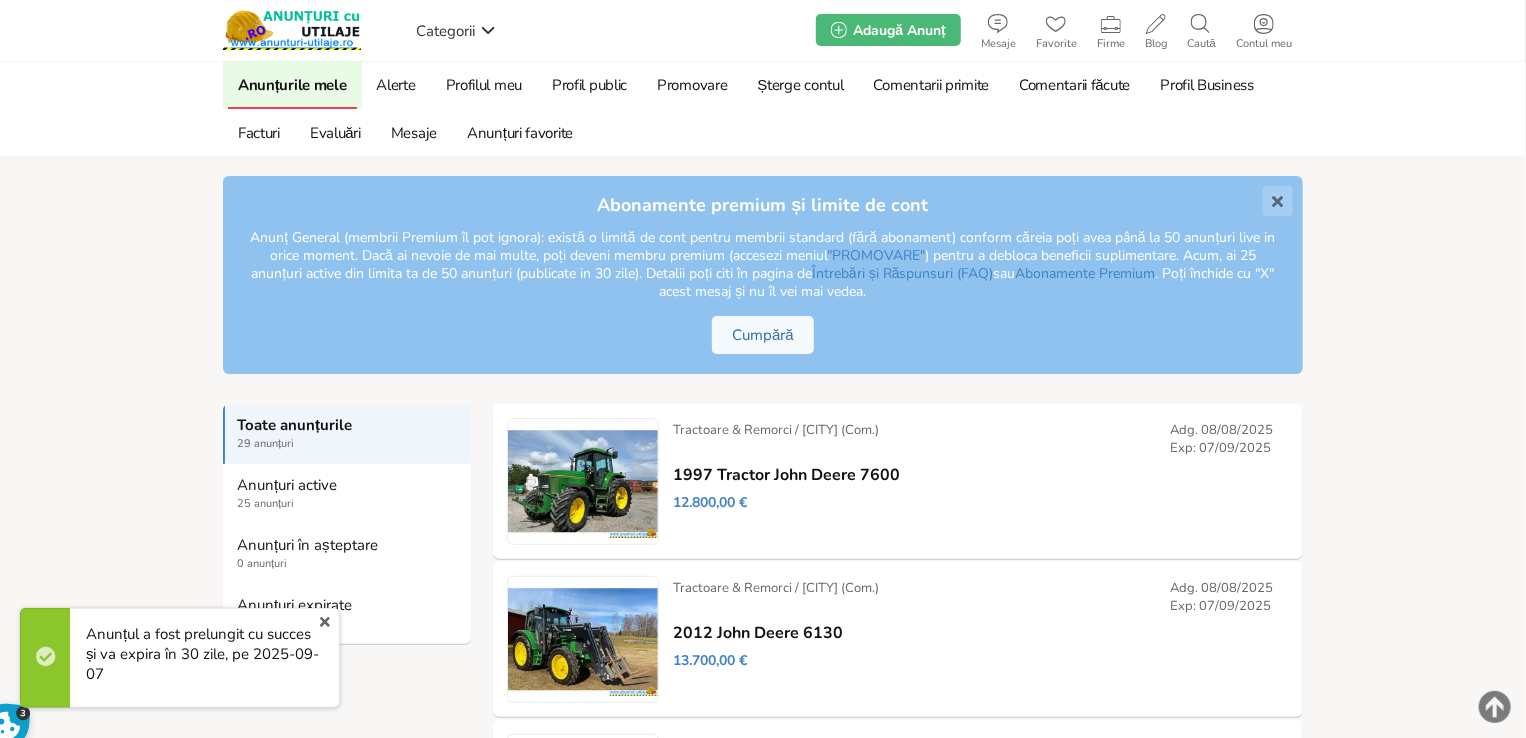 click on "x" at bounding box center (325, 622) 